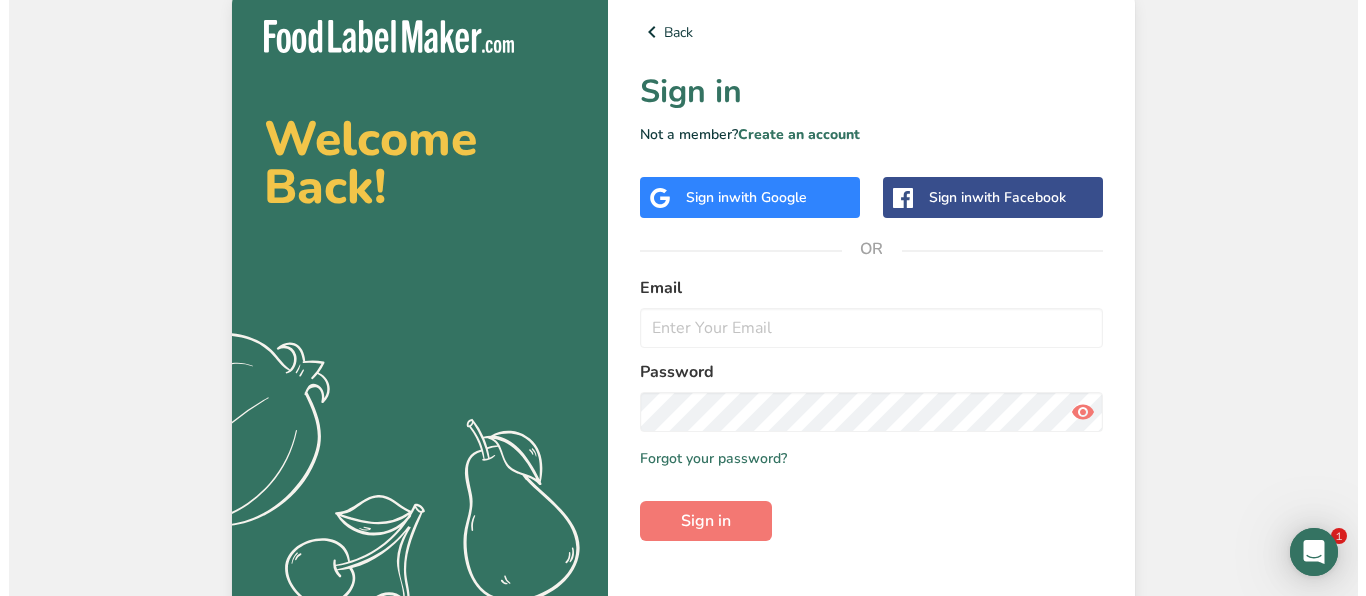 scroll, scrollTop: 0, scrollLeft: 0, axis: both 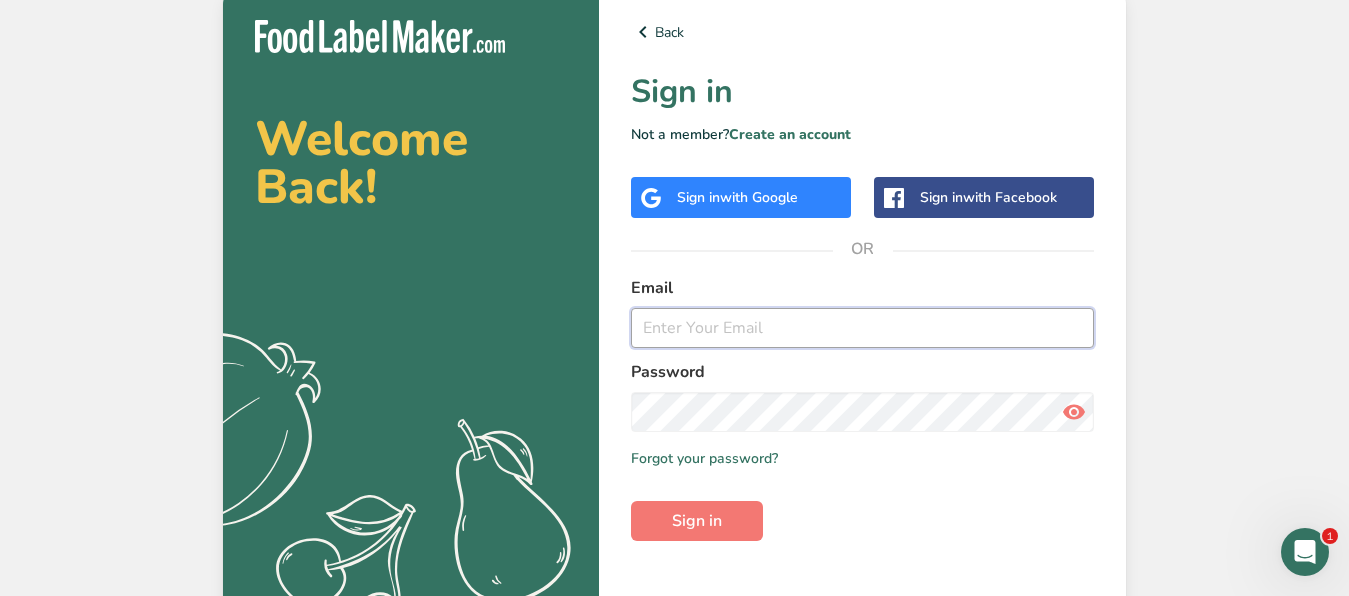 click at bounding box center [862, 328] 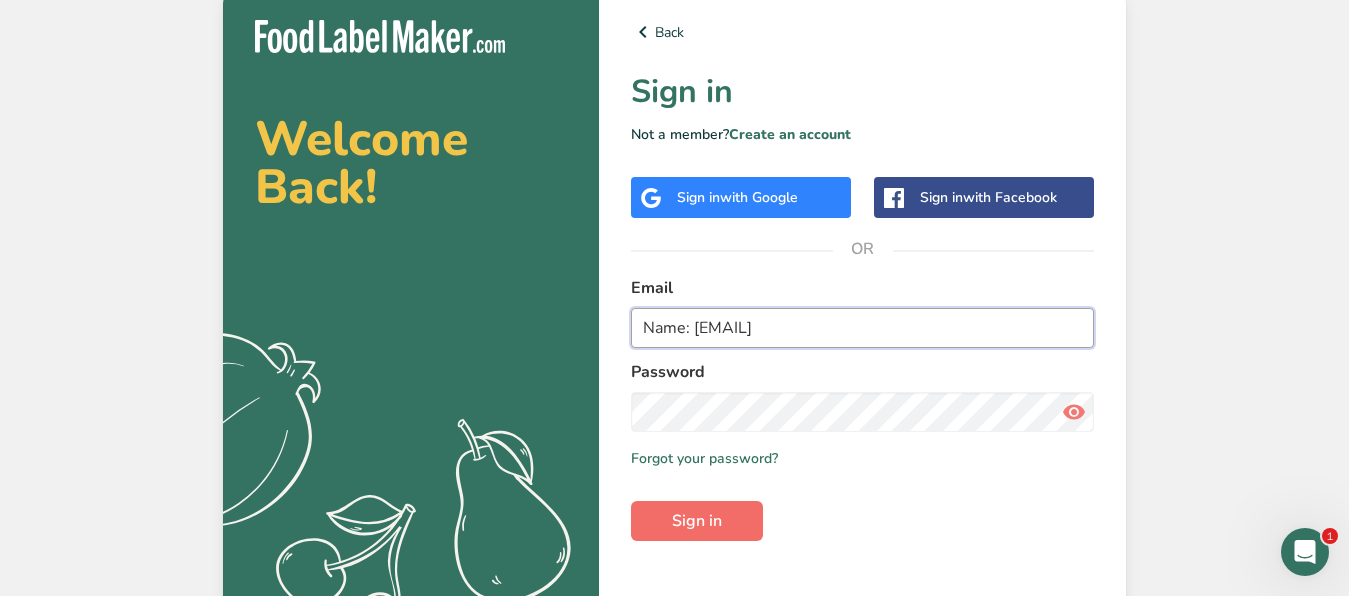 type on "Name: [EMAIL]" 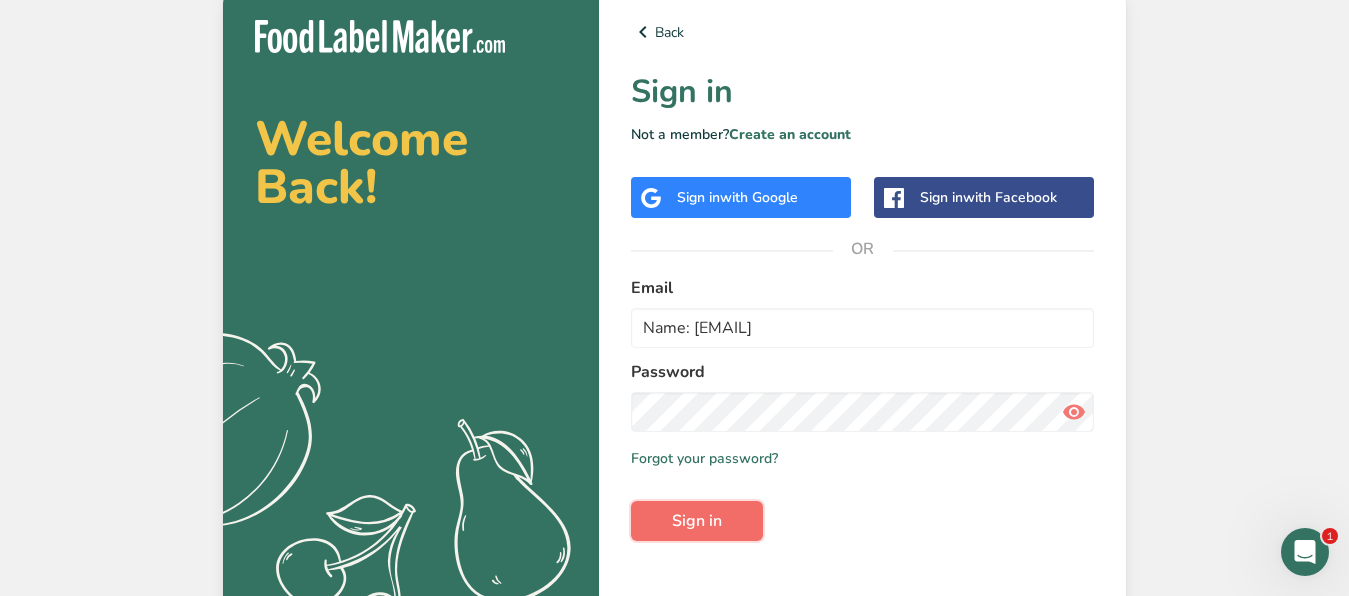 click on "Sign in" at bounding box center (697, 521) 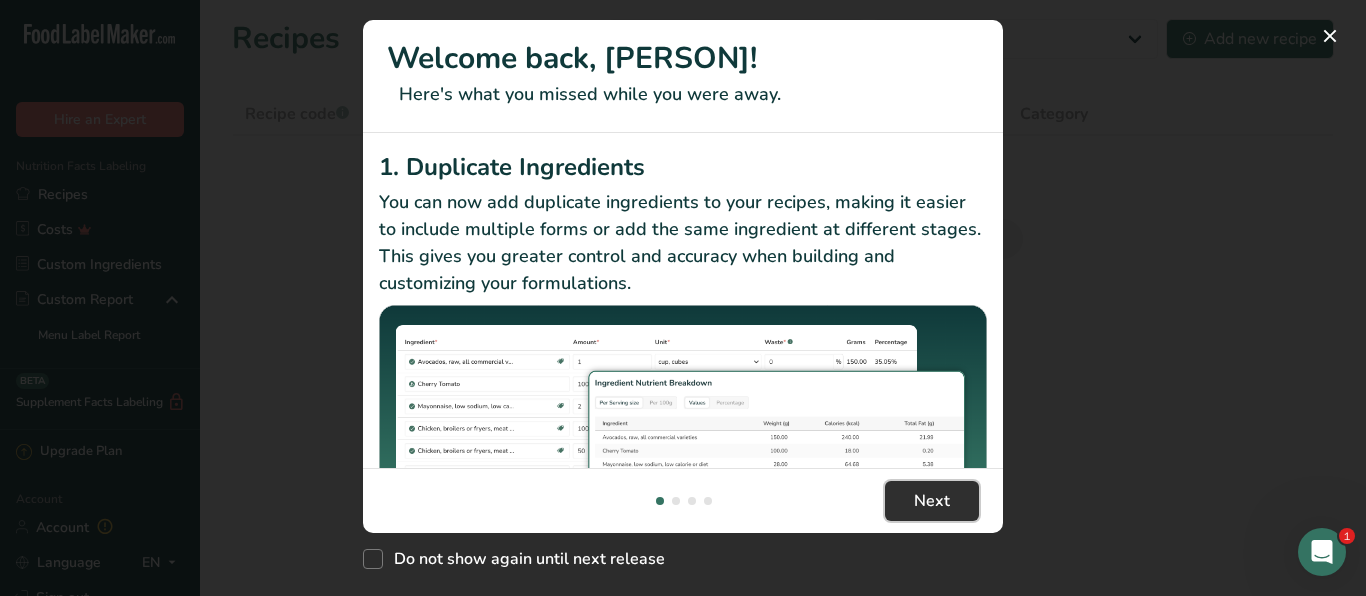 click on "Next" at bounding box center [932, 501] 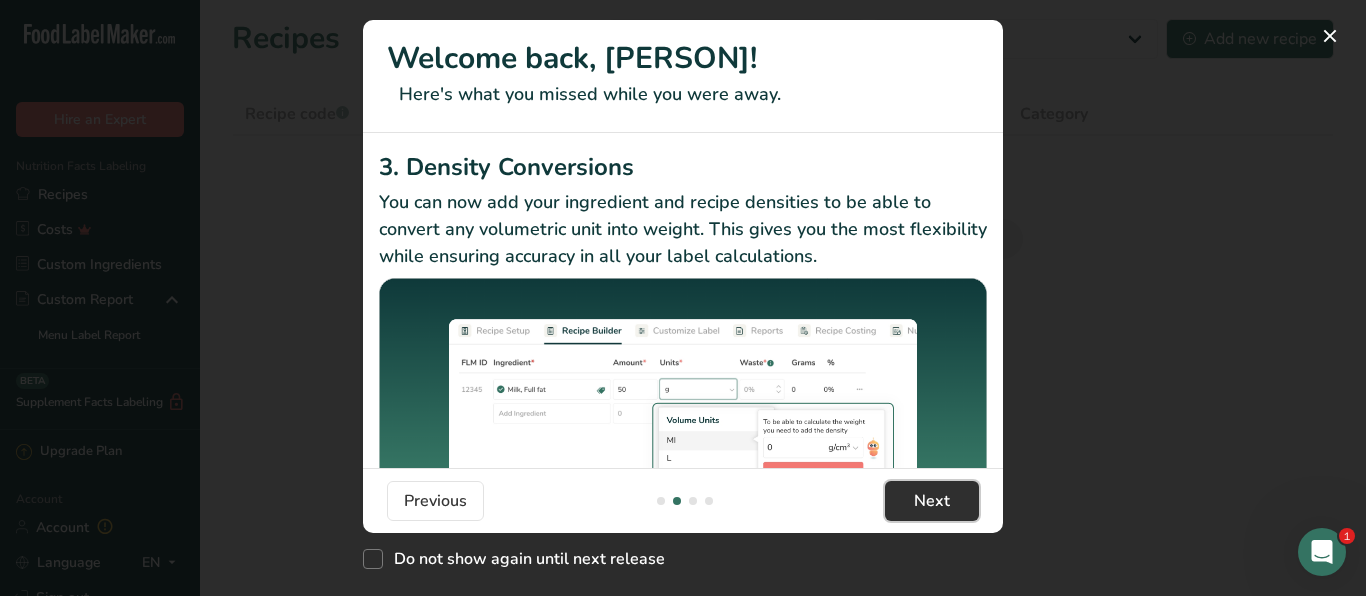 click on "Next" at bounding box center [932, 501] 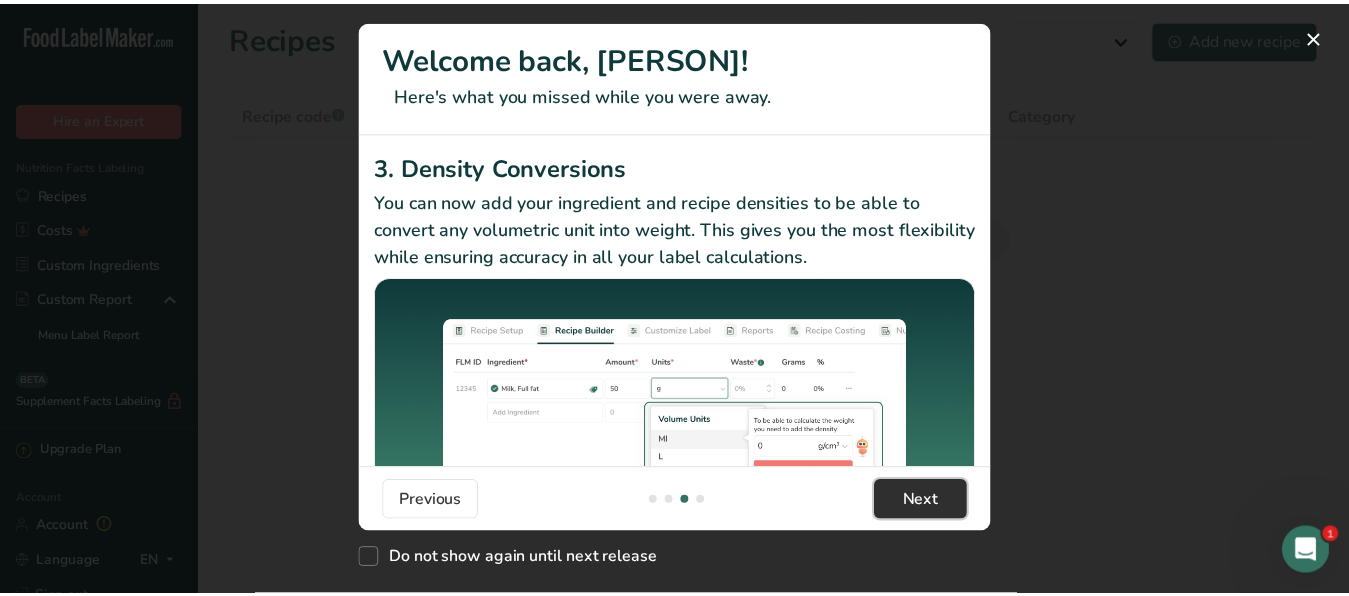 scroll, scrollTop: 0, scrollLeft: 1280, axis: horizontal 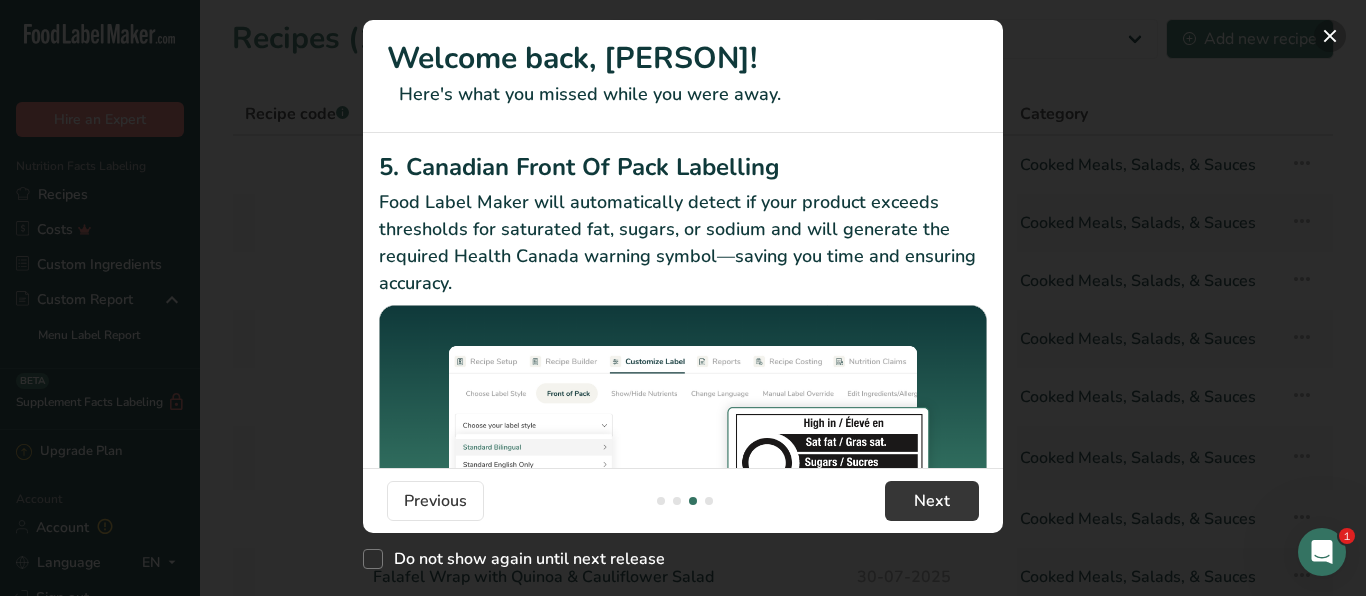 click at bounding box center (1330, 36) 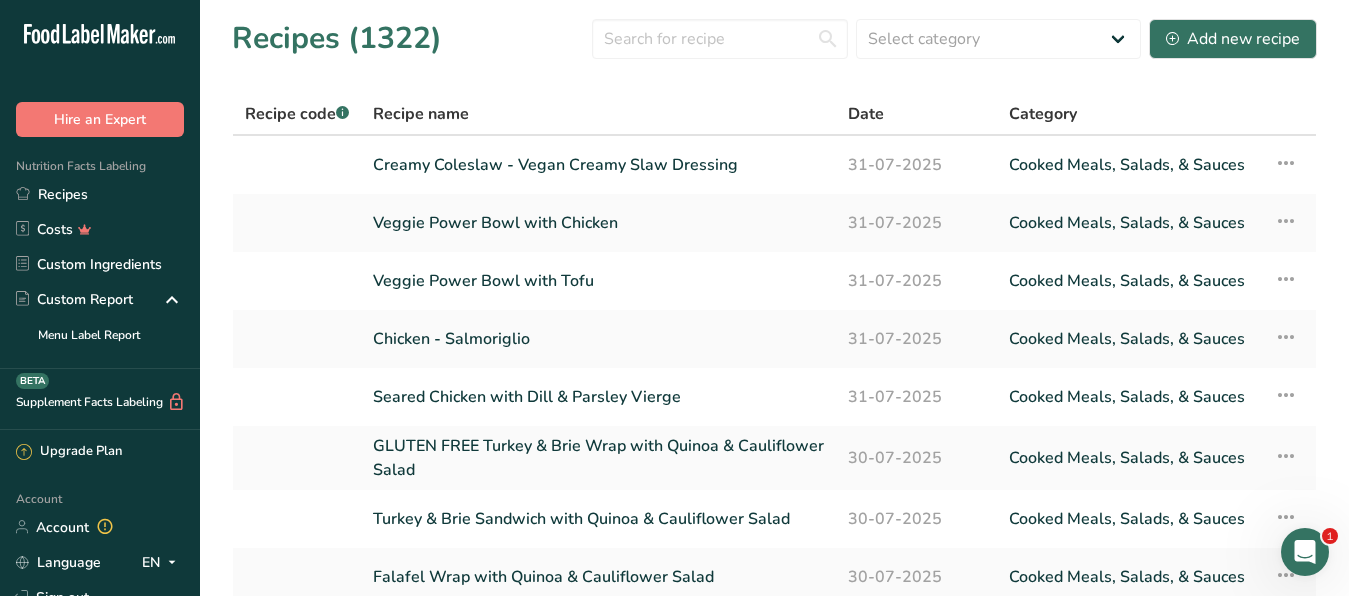 scroll, scrollTop: 0, scrollLeft: 1280, axis: horizontal 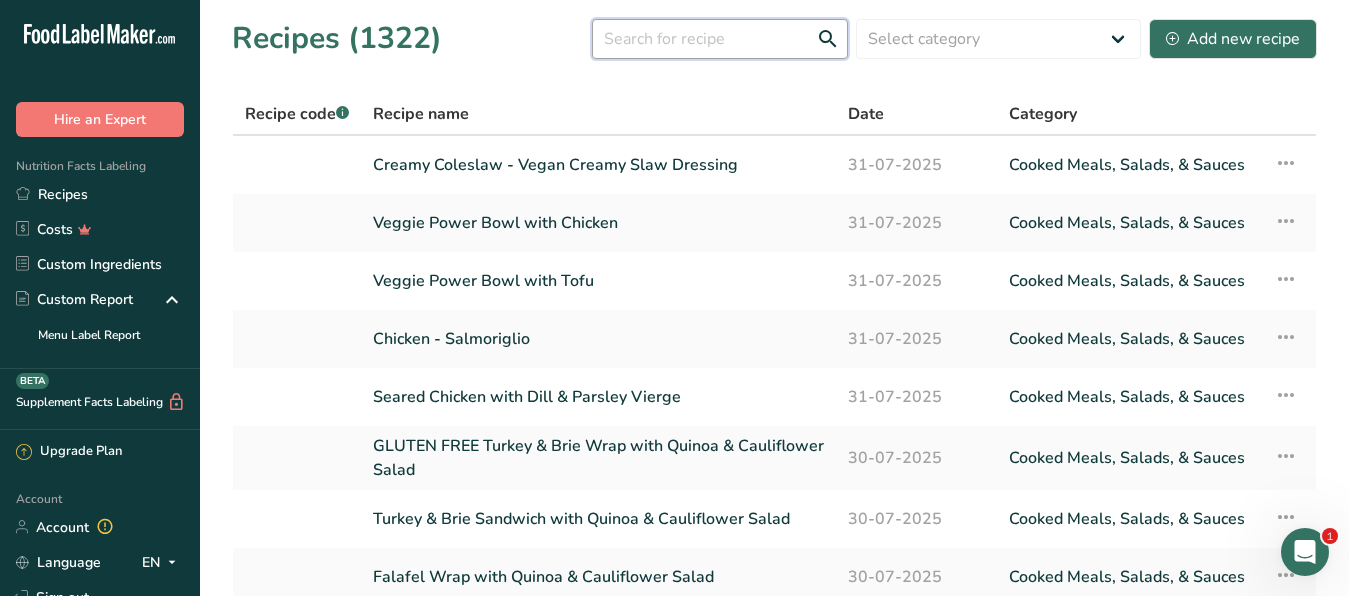 click at bounding box center [720, 39] 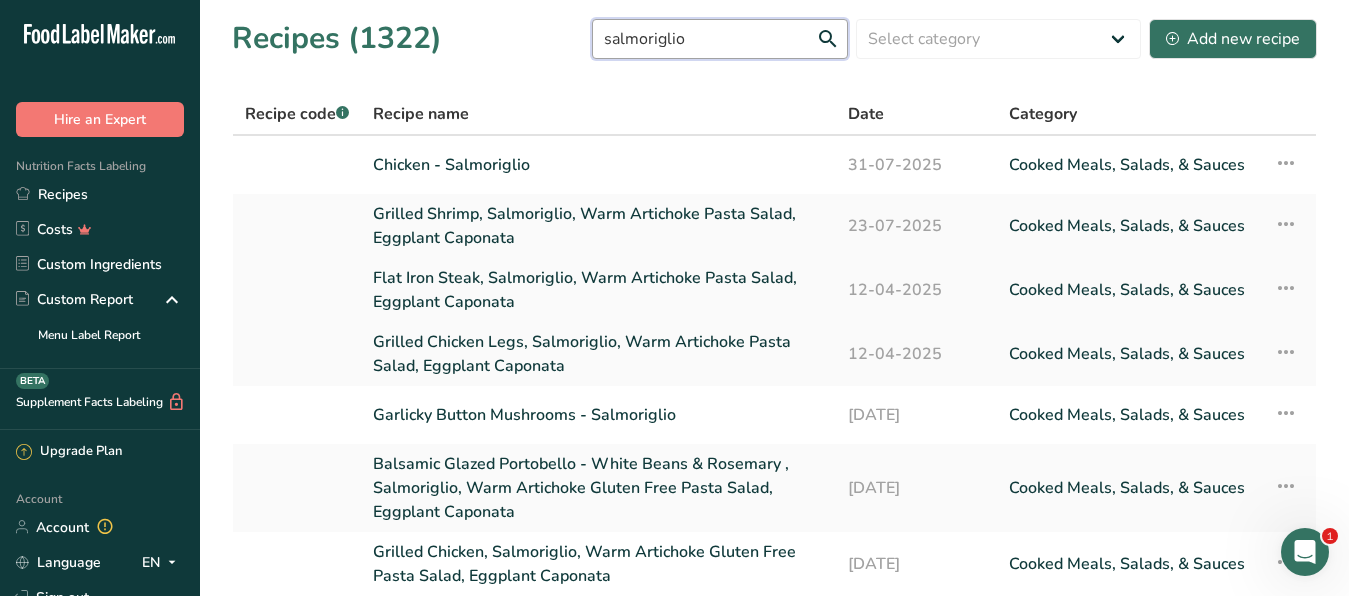 type on "salmoriglio" 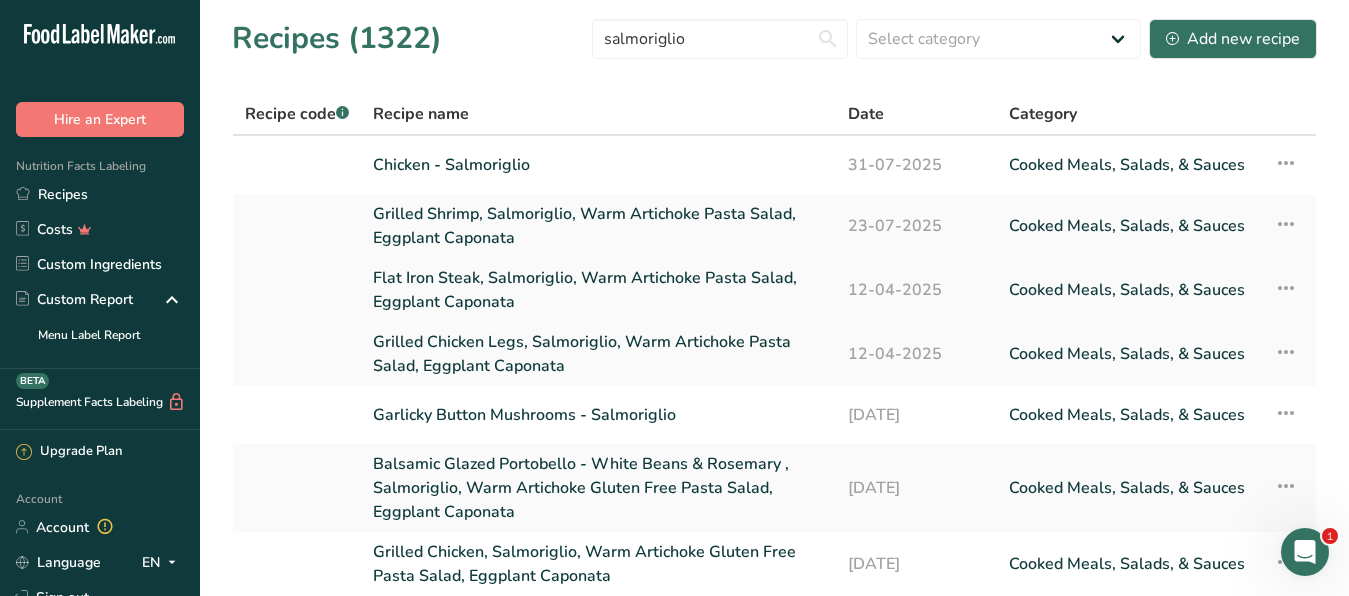 click on "Flat Iron Steak, Salmoriglio, Warm Artichoke Pasta Salad, Eggplant Caponata" at bounding box center [598, 290] 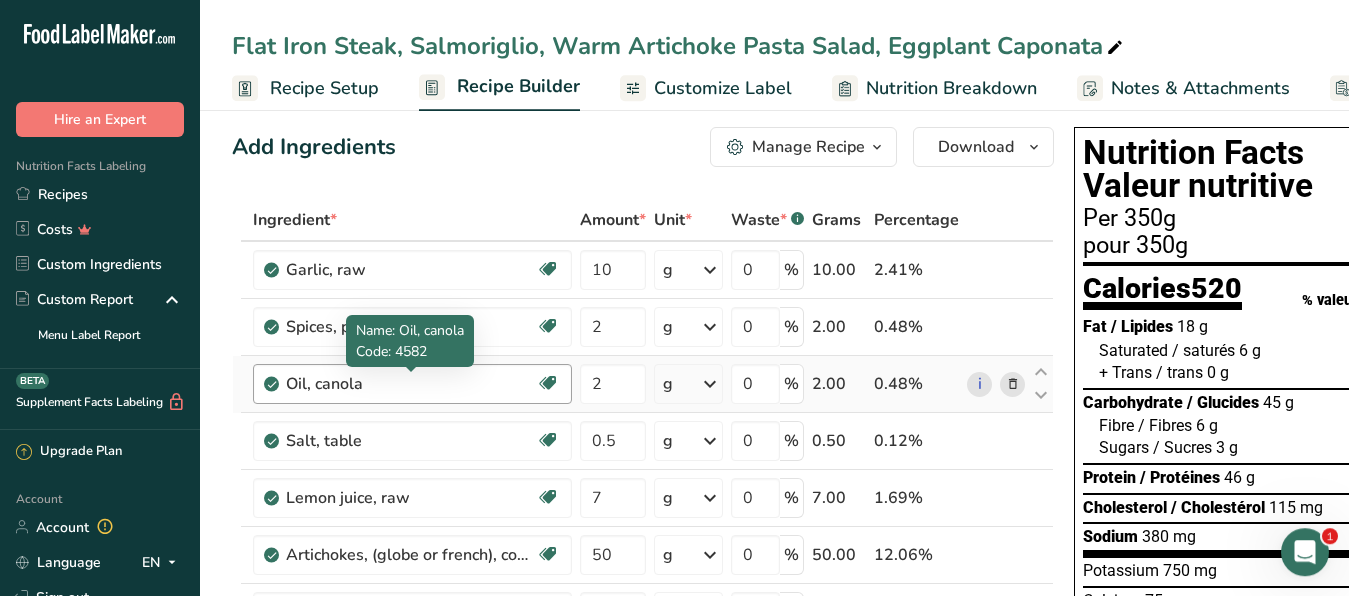 scroll, scrollTop: 0, scrollLeft: 0, axis: both 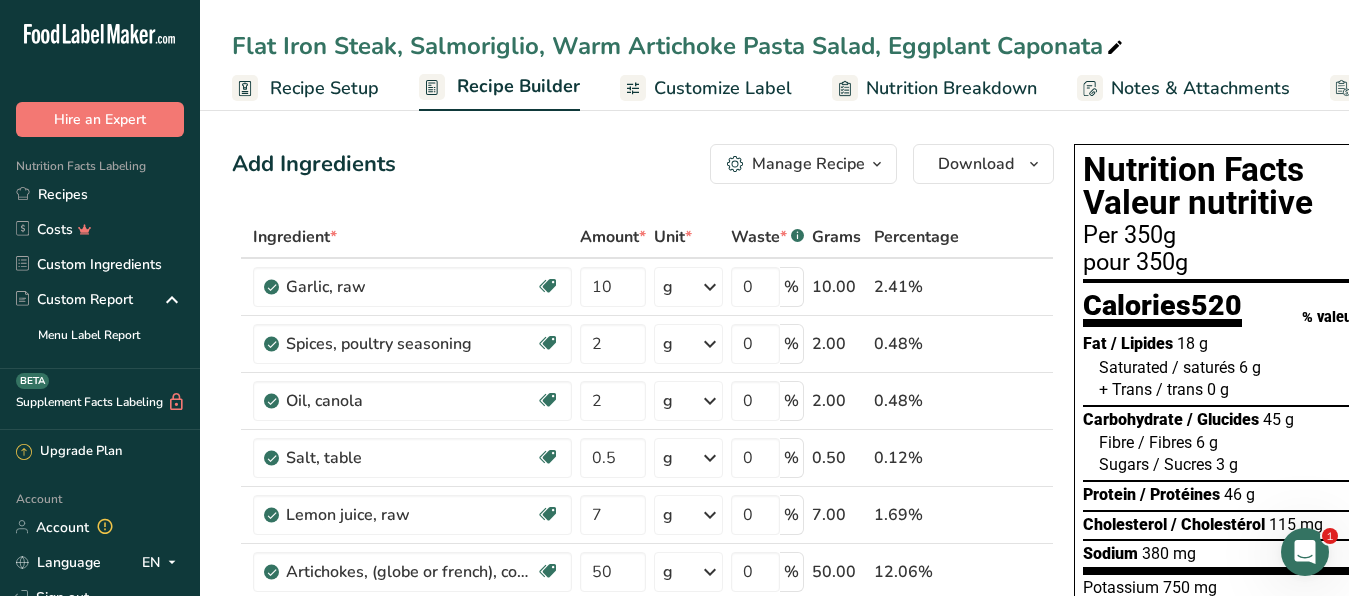 click on "Manage Recipe" at bounding box center [808, 164] 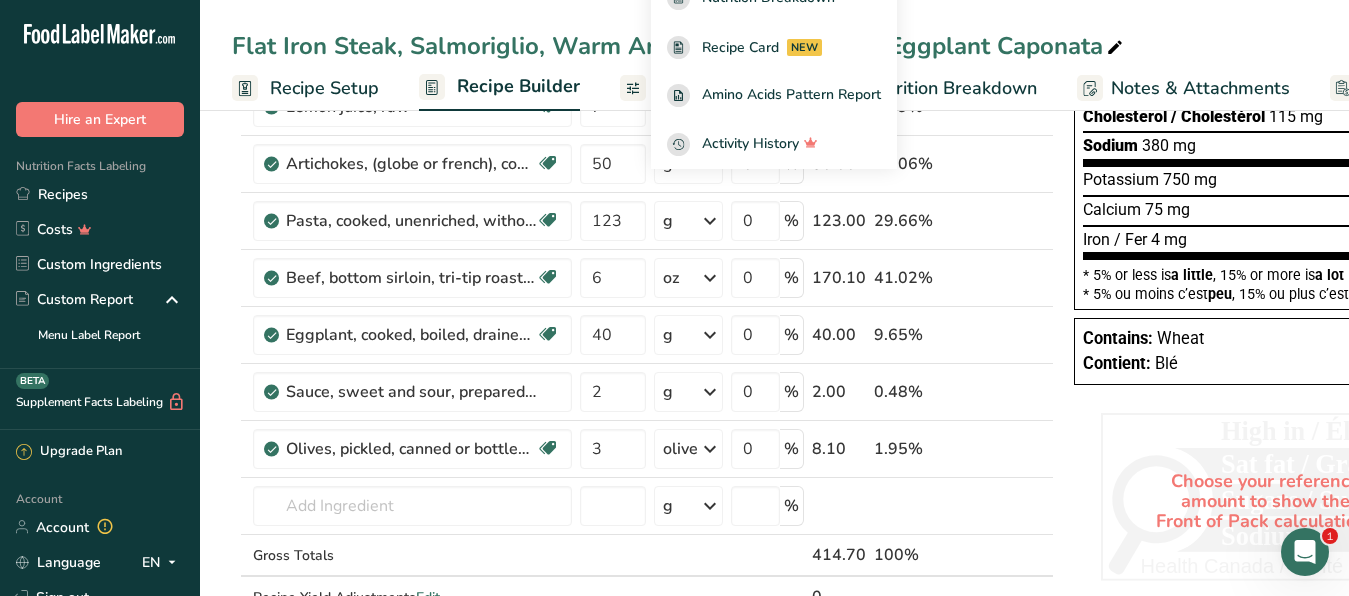 scroll, scrollTop: 0, scrollLeft: 0, axis: both 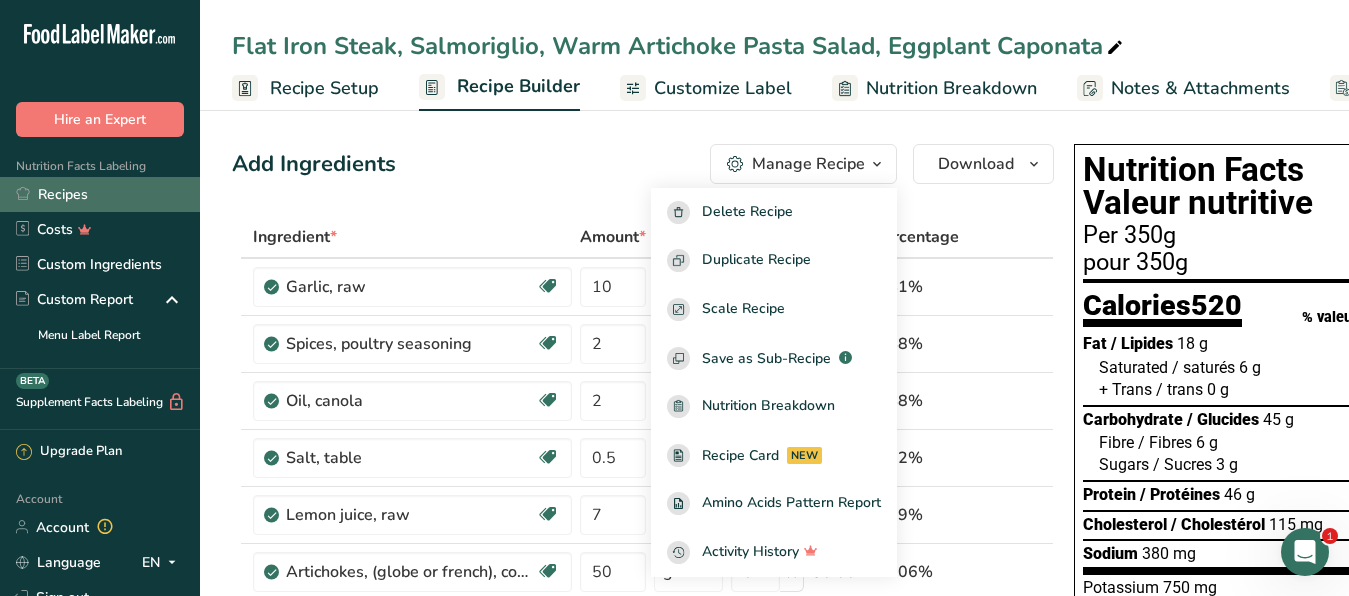 click on "Recipes" at bounding box center (100, 194) 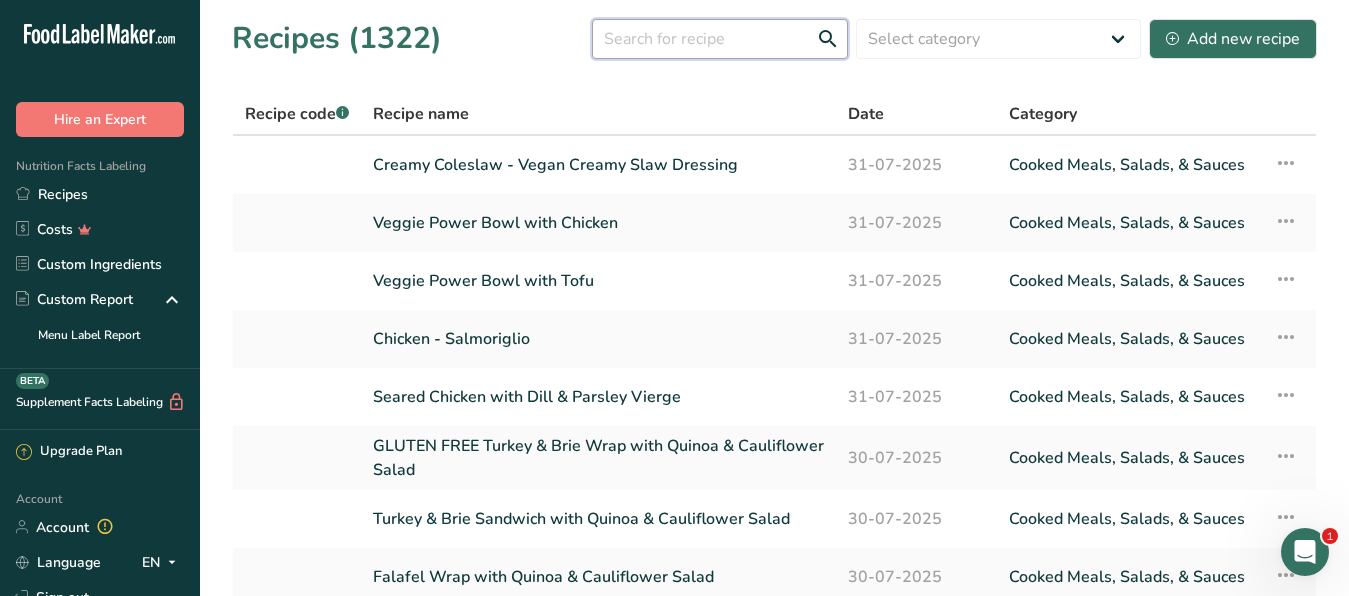 click at bounding box center [720, 39] 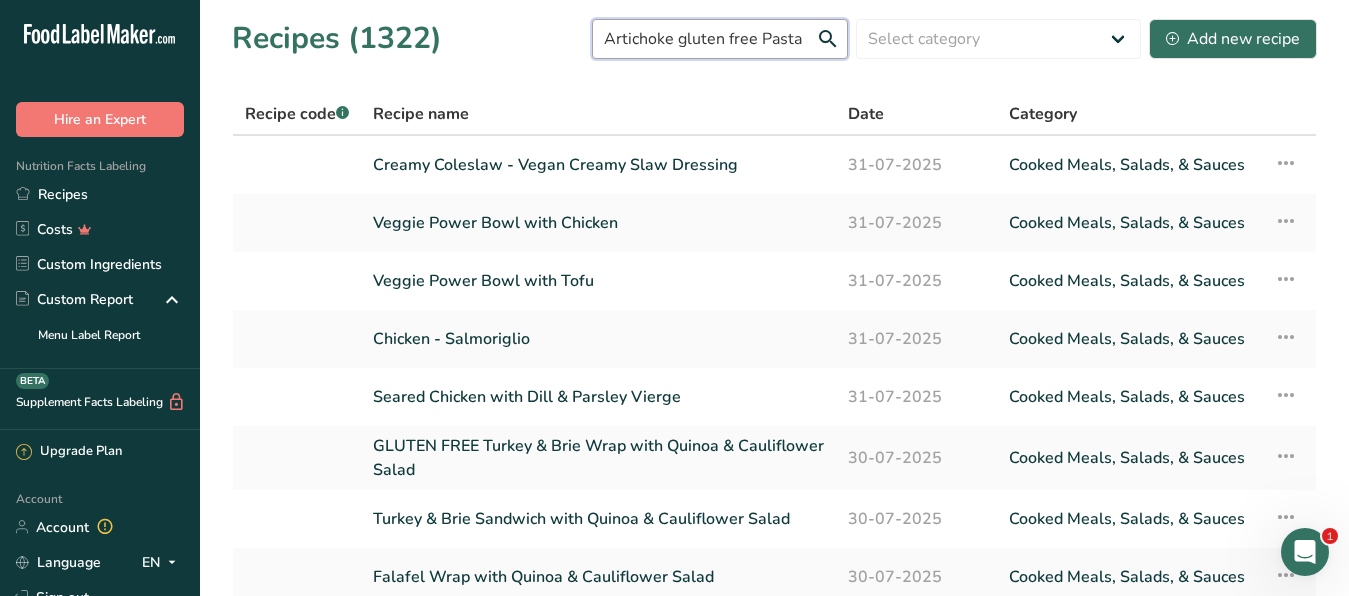 scroll, scrollTop: 0, scrollLeft: 32, axis: horizontal 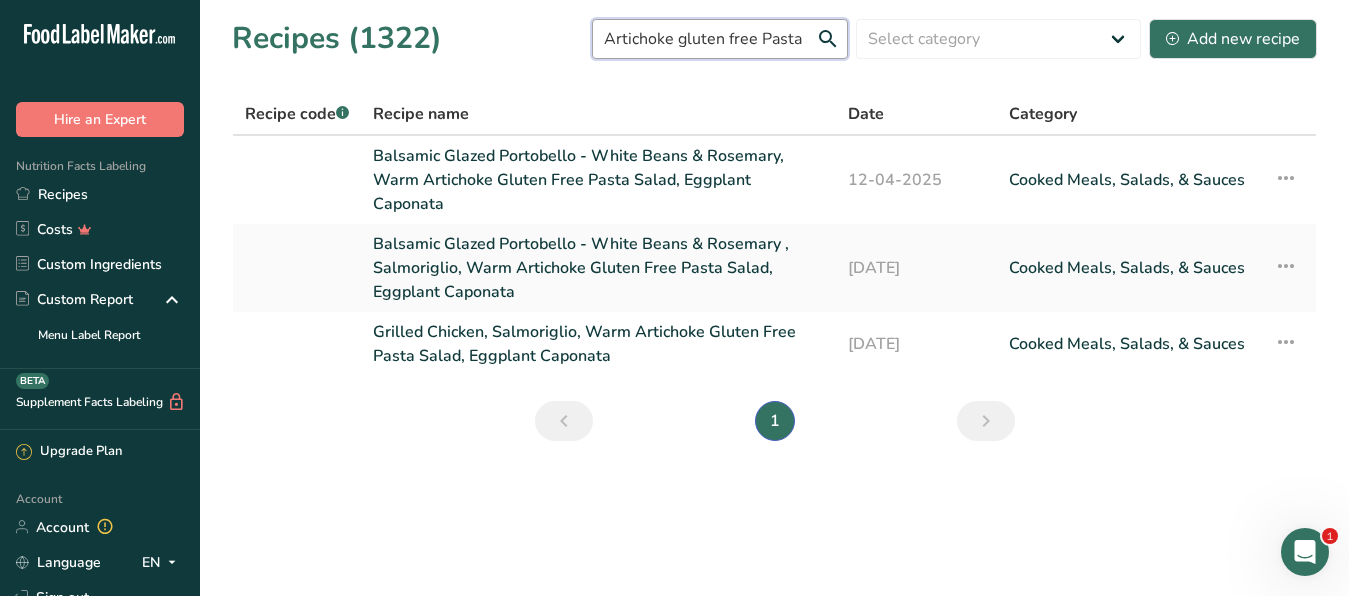 drag, startPoint x: 808, startPoint y: 30, endPoint x: 441, endPoint y: 24, distance: 367.04904 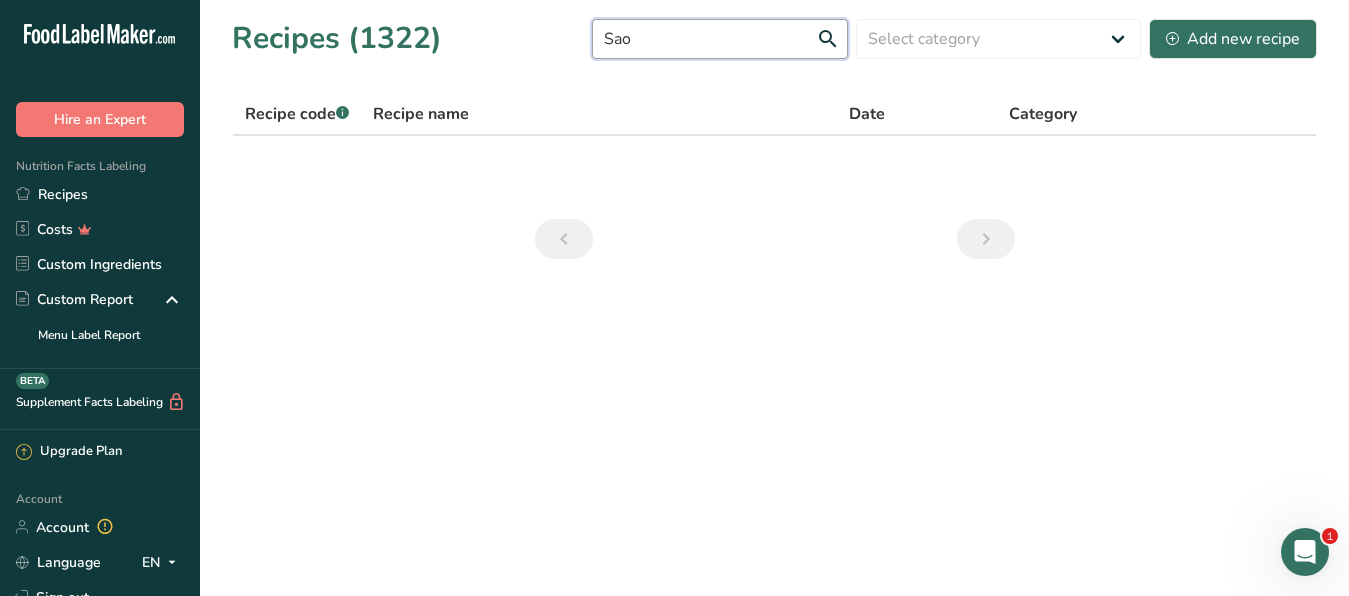 drag, startPoint x: 660, startPoint y: 45, endPoint x: 558, endPoint y: 34, distance: 102.59142 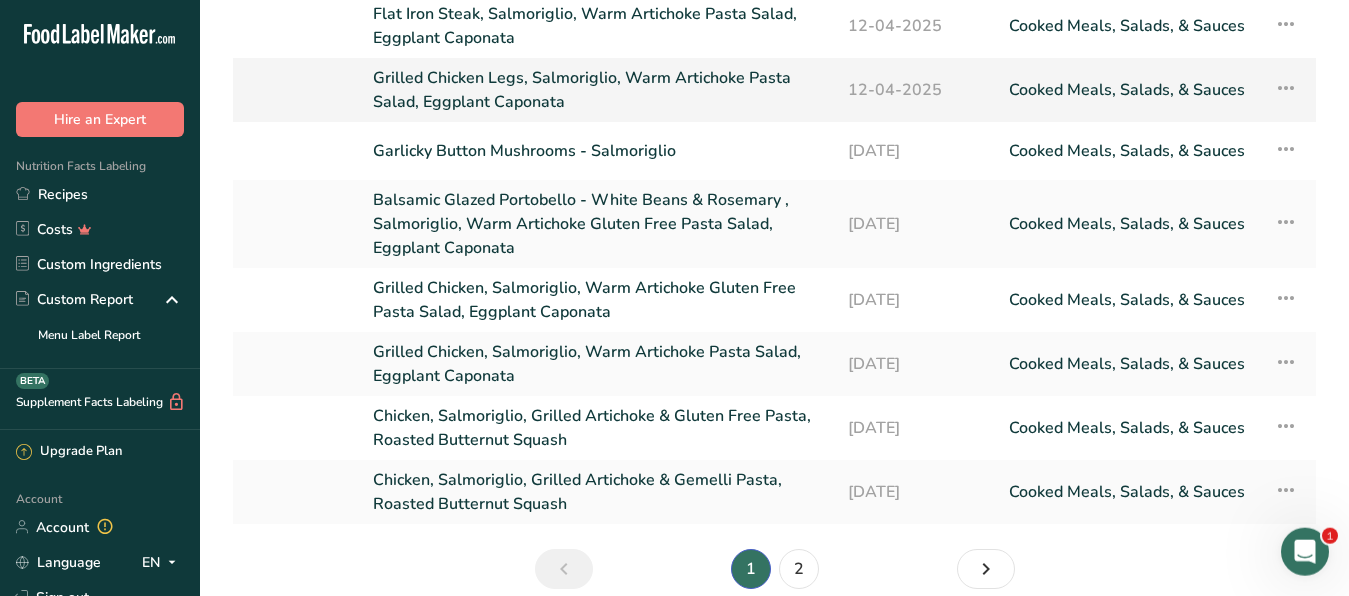 scroll, scrollTop: 281, scrollLeft: 0, axis: vertical 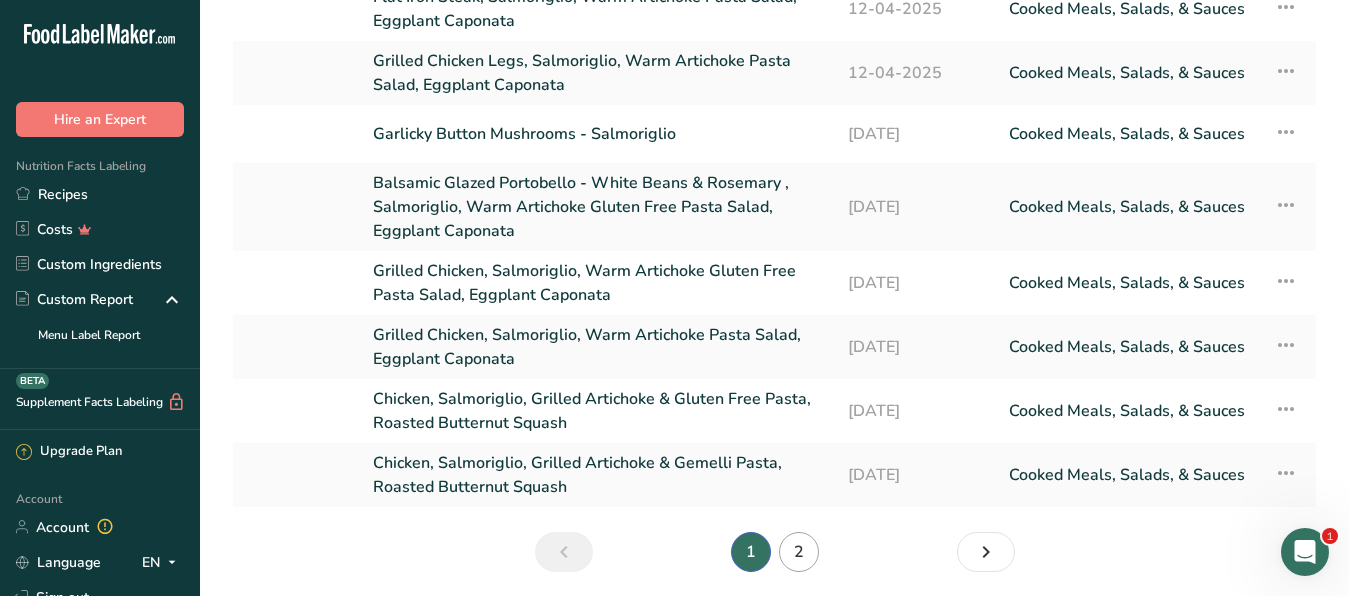 type on "Salmoriglio" 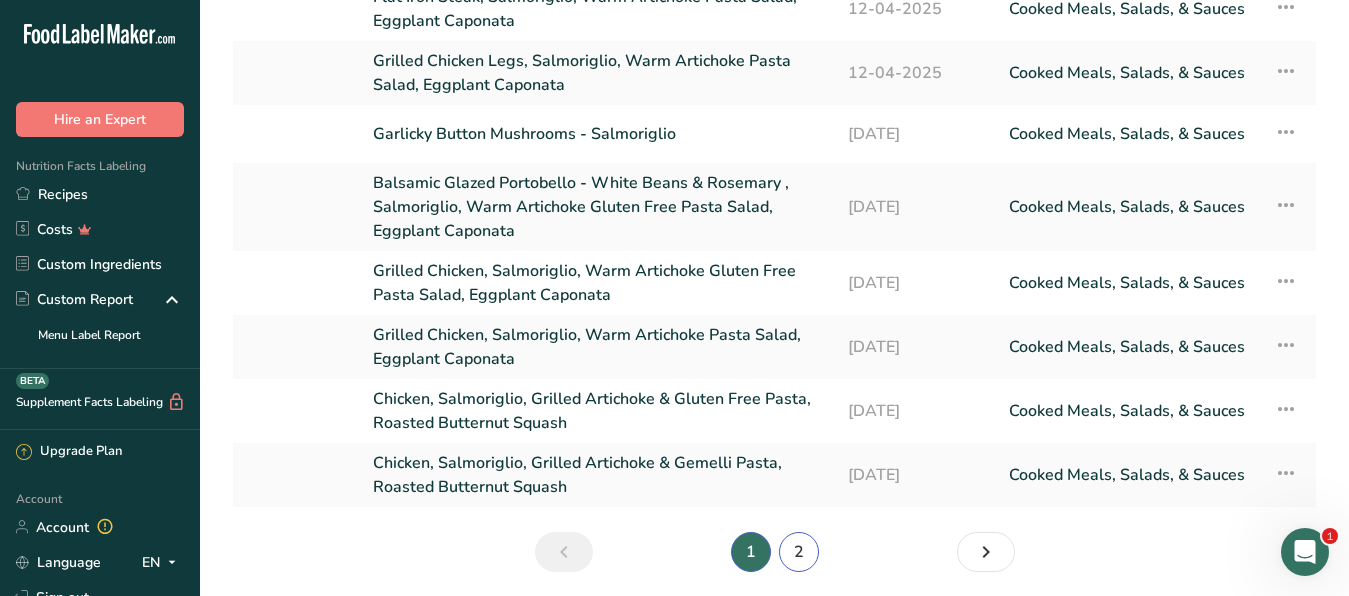 click on "2" at bounding box center [799, 552] 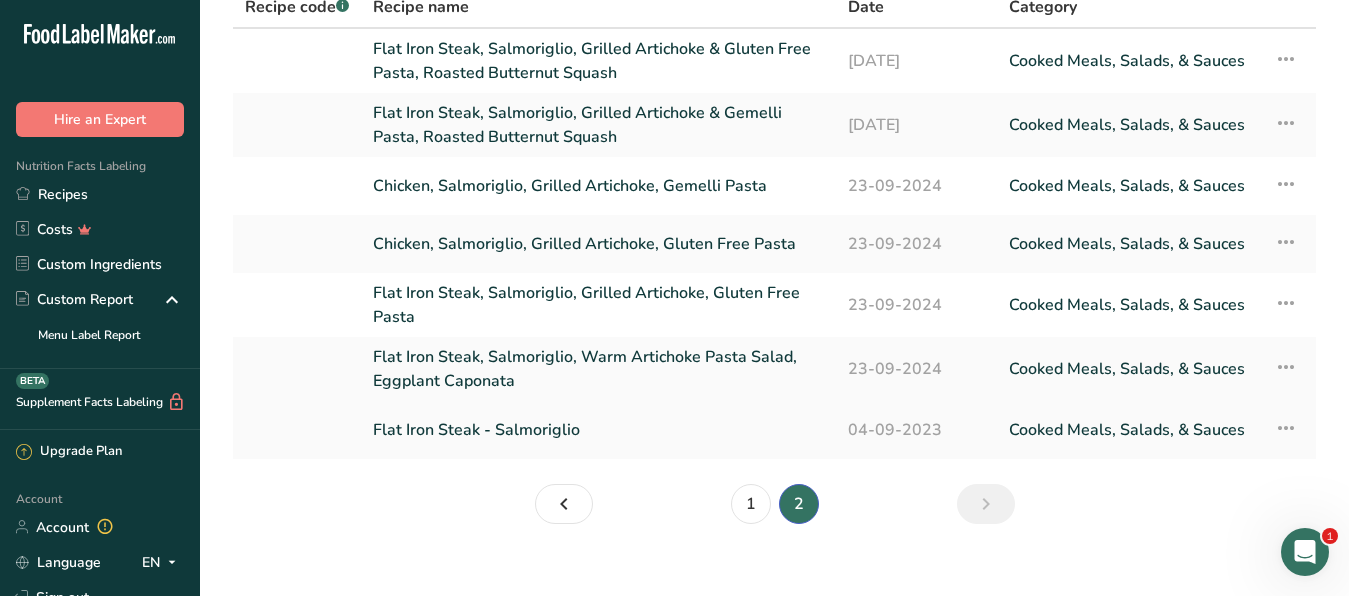 scroll, scrollTop: 5, scrollLeft: 0, axis: vertical 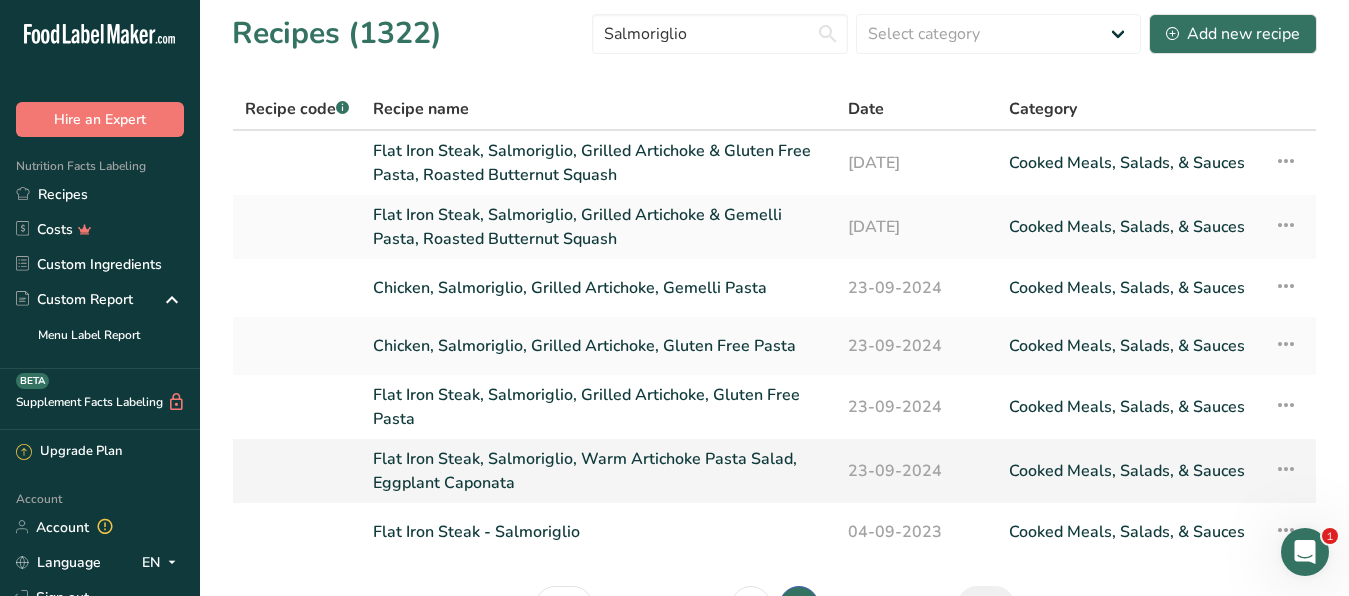 click on "Flat Iron Steak, Salmoriglio, Warm Artichoke Pasta Salad, Eggplant Caponata" at bounding box center (598, 471) 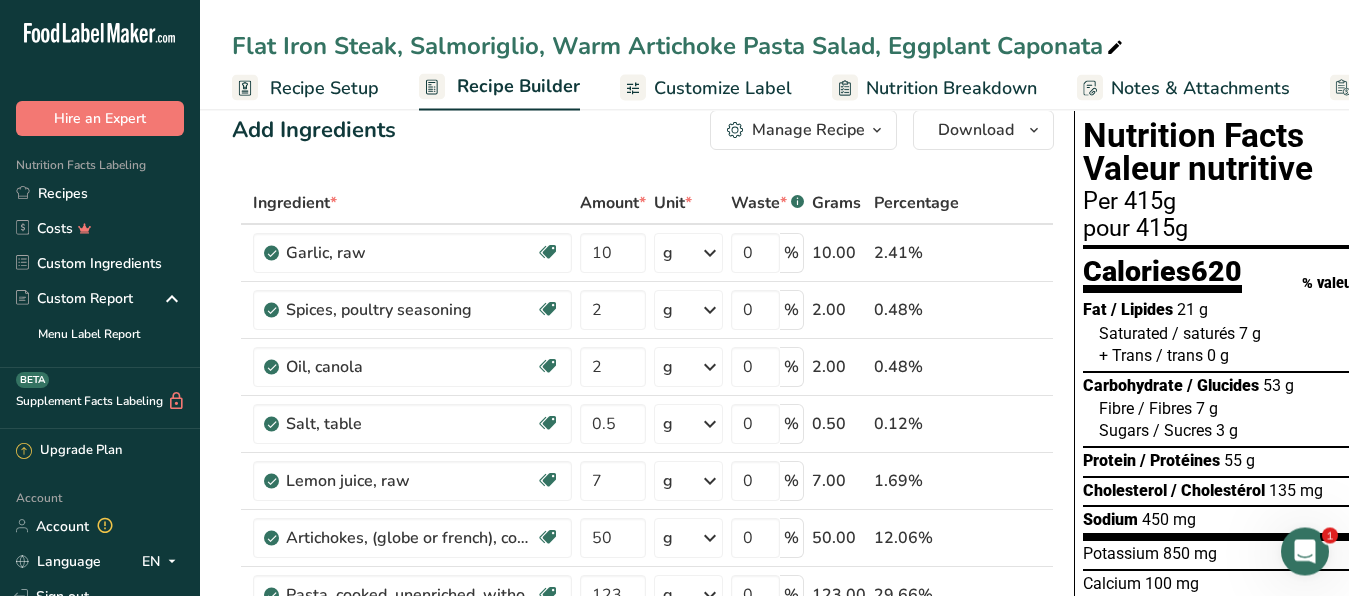 scroll, scrollTop: 0, scrollLeft: 0, axis: both 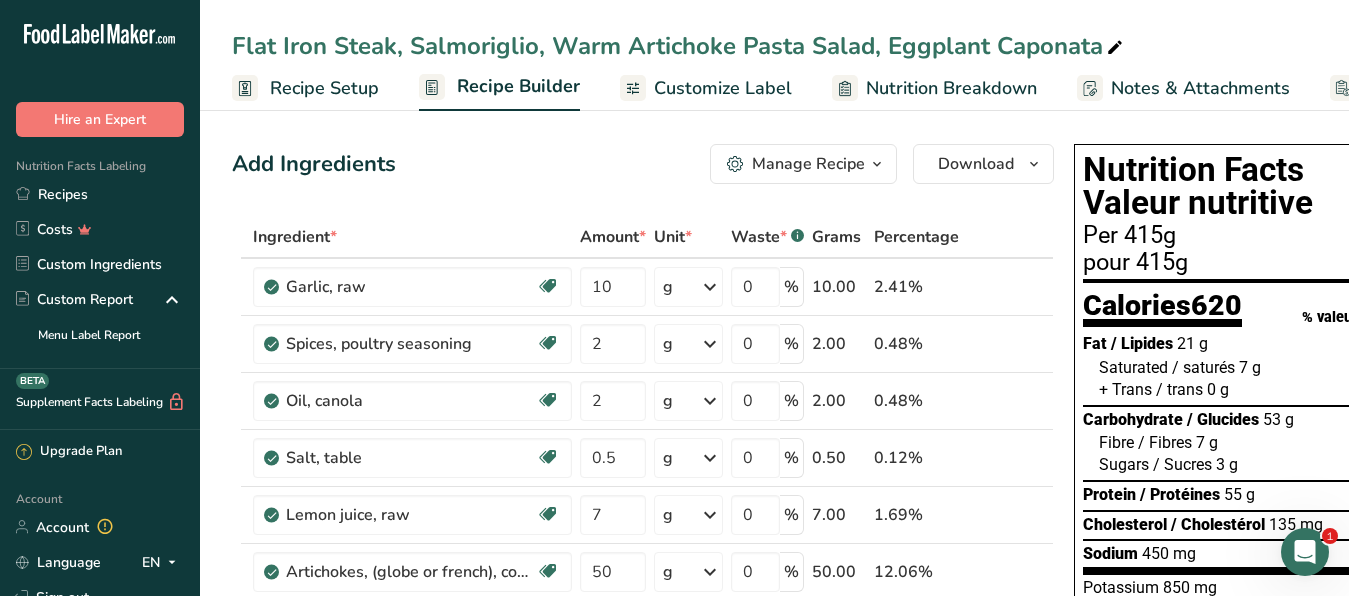 click on "Manage Recipe" at bounding box center [808, 164] 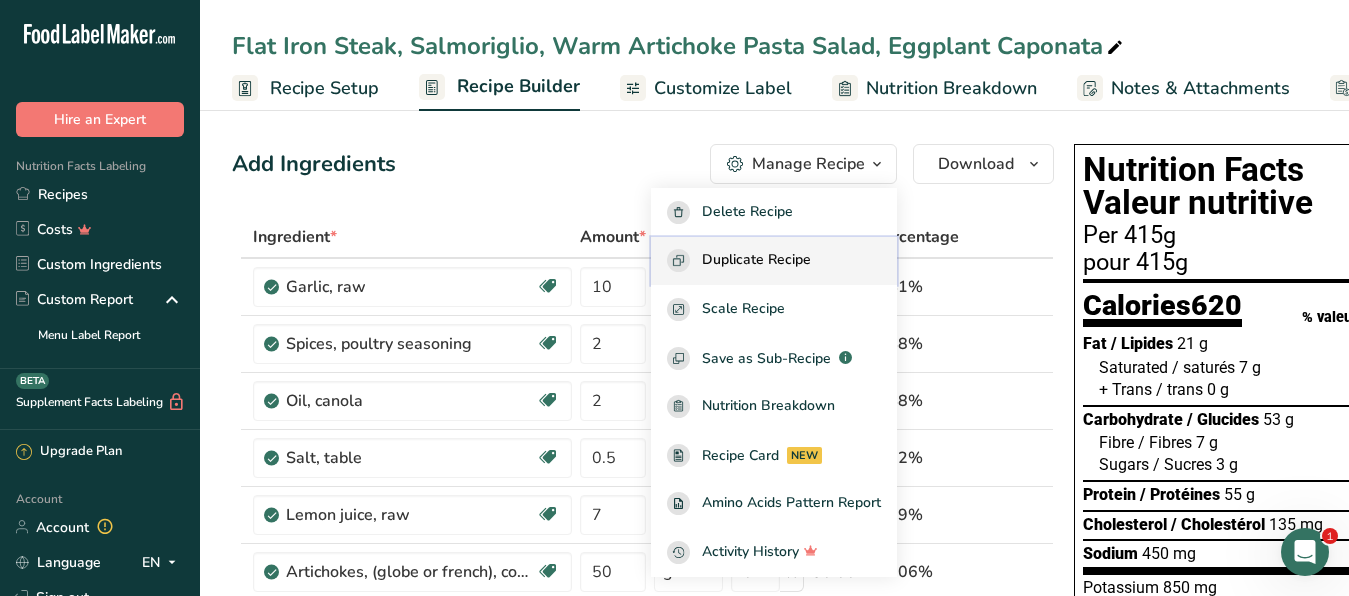 click on "Duplicate Recipe" at bounding box center (756, 260) 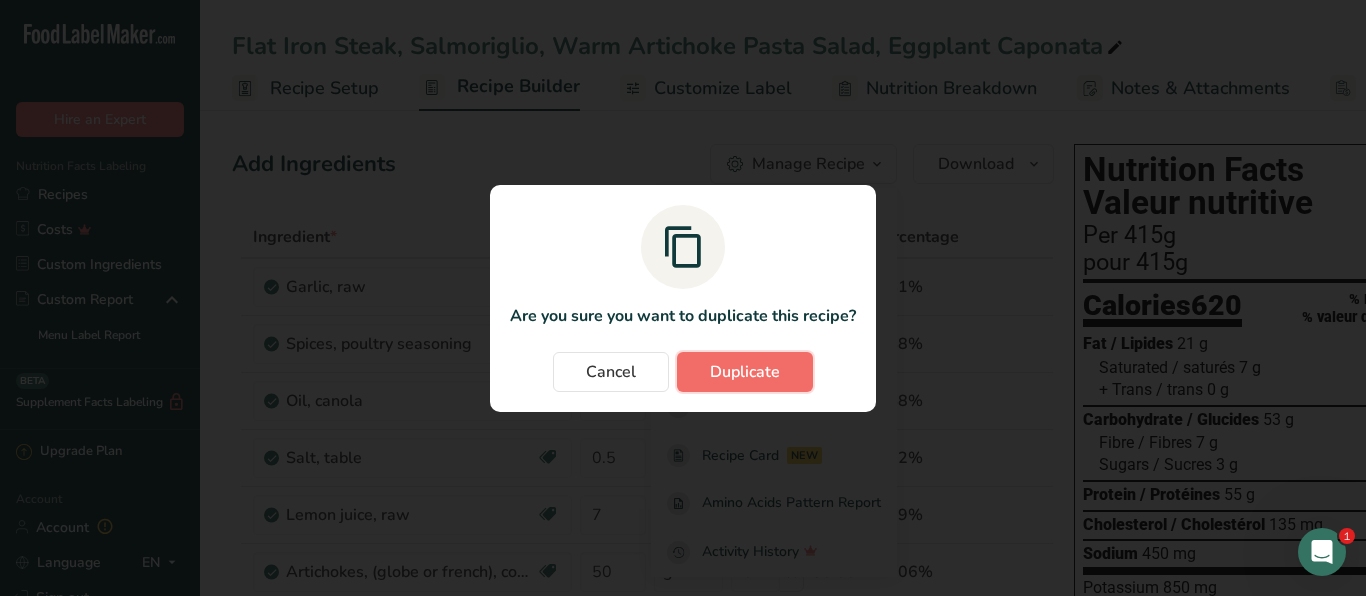 click on "Duplicate" at bounding box center (745, 372) 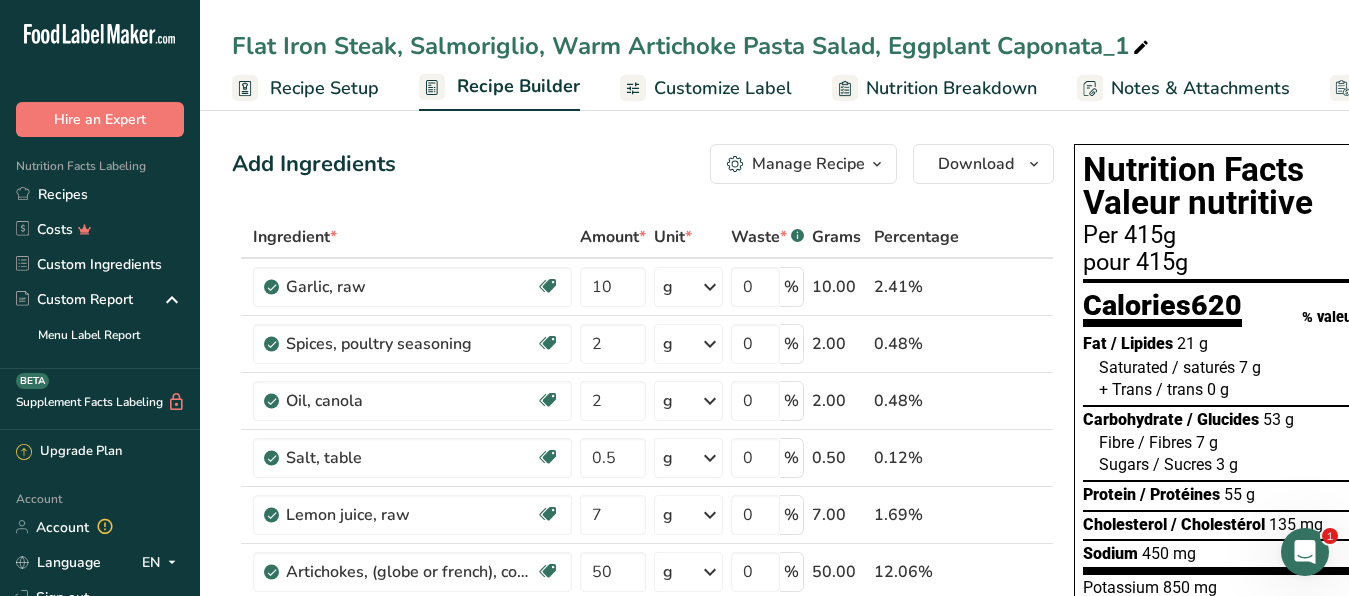 click on "Customize Label" at bounding box center (723, 88) 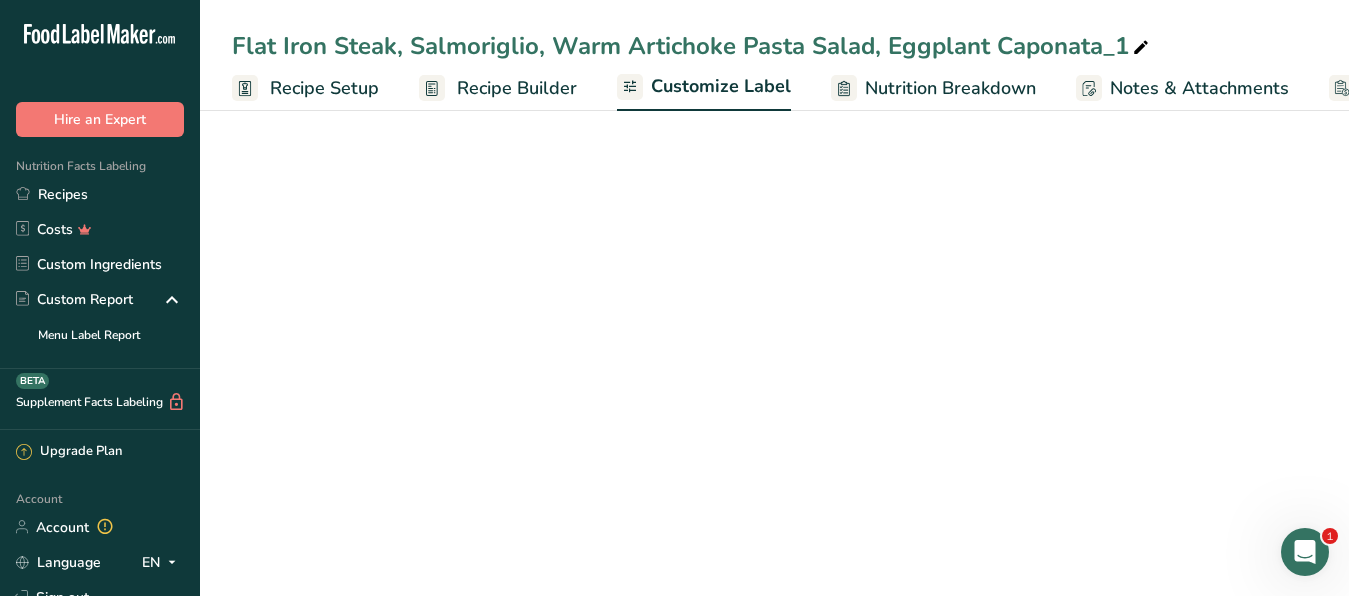 scroll, scrollTop: 0, scrollLeft: 191, axis: horizontal 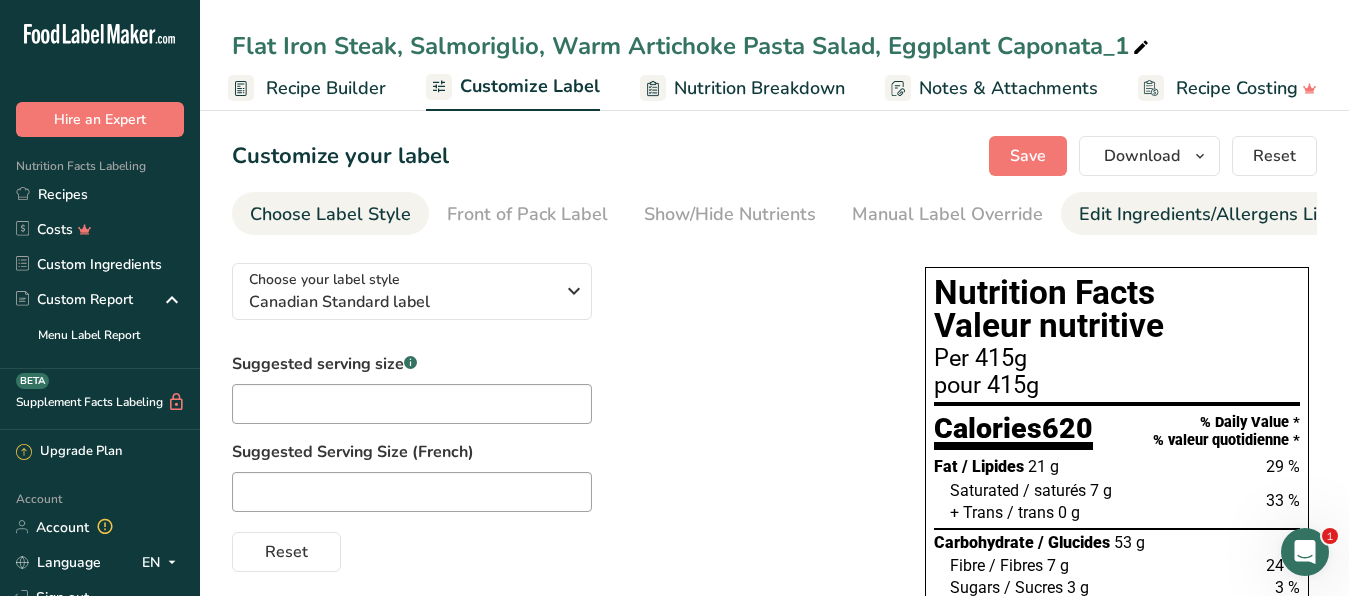 click on "Edit Ingredients/Allergens List" at bounding box center (1206, 214) 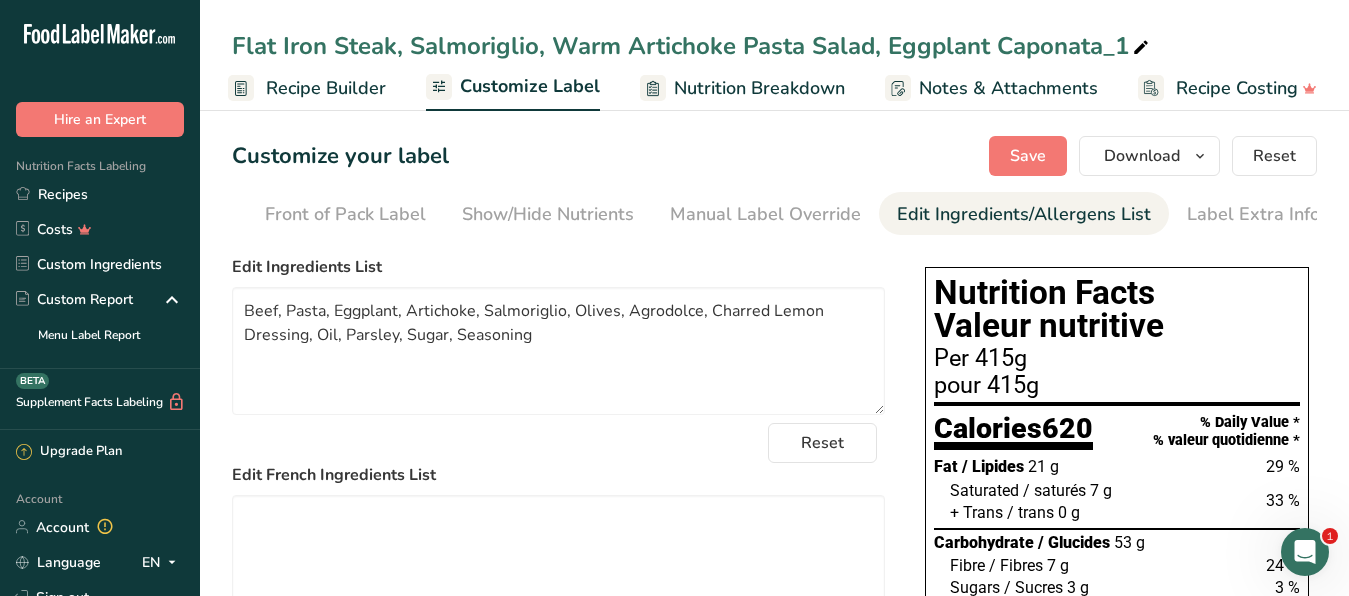 scroll, scrollTop: 0, scrollLeft: 183, axis: horizontal 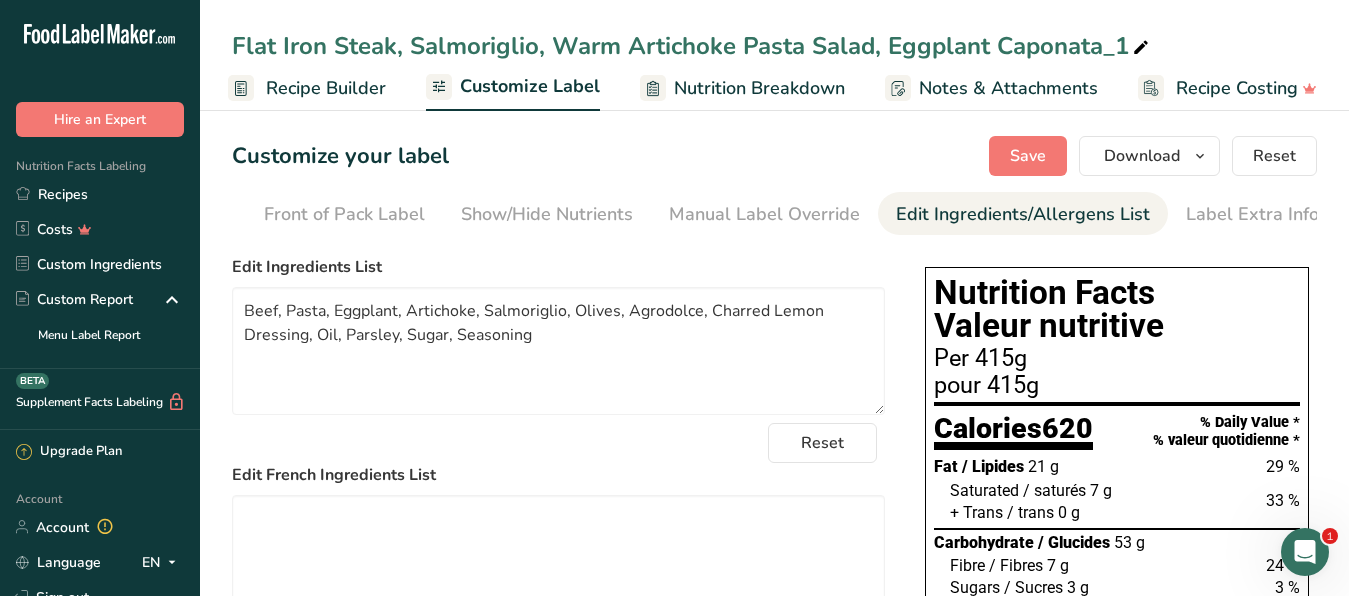 click at bounding box center (1141, 48) 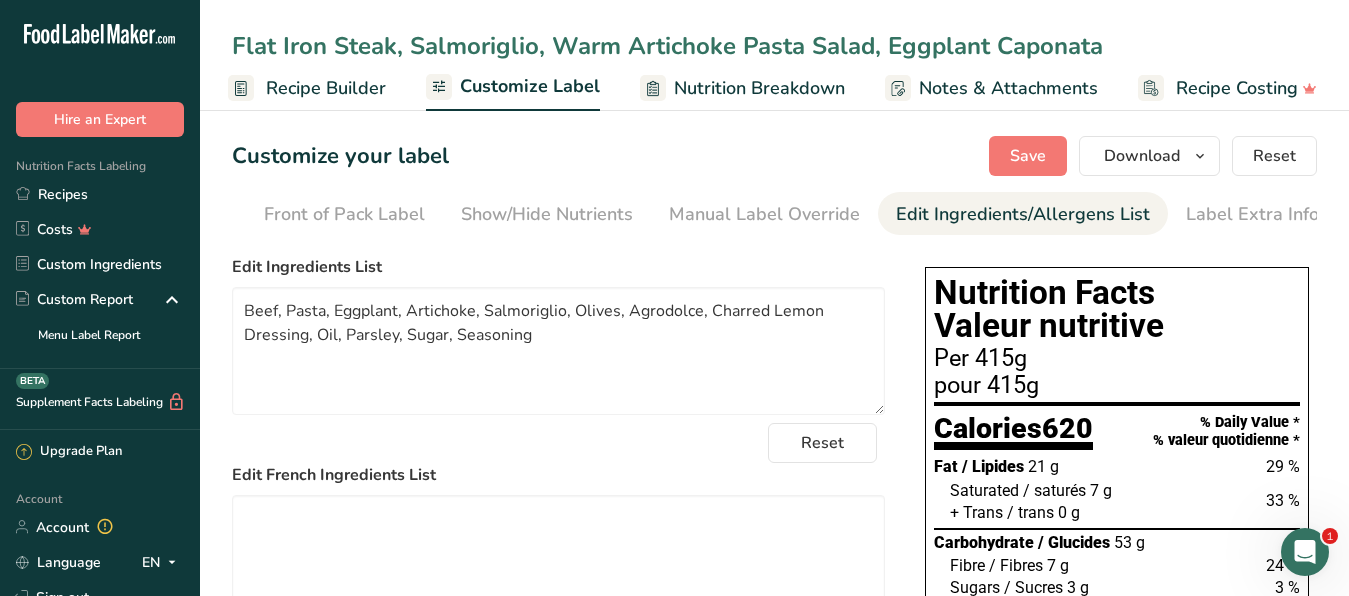 click on "Flat Iron Steak, Salmoriglio, Warm Artichoke Pasta Salad, Eggplant Caponata" at bounding box center (774, 46) 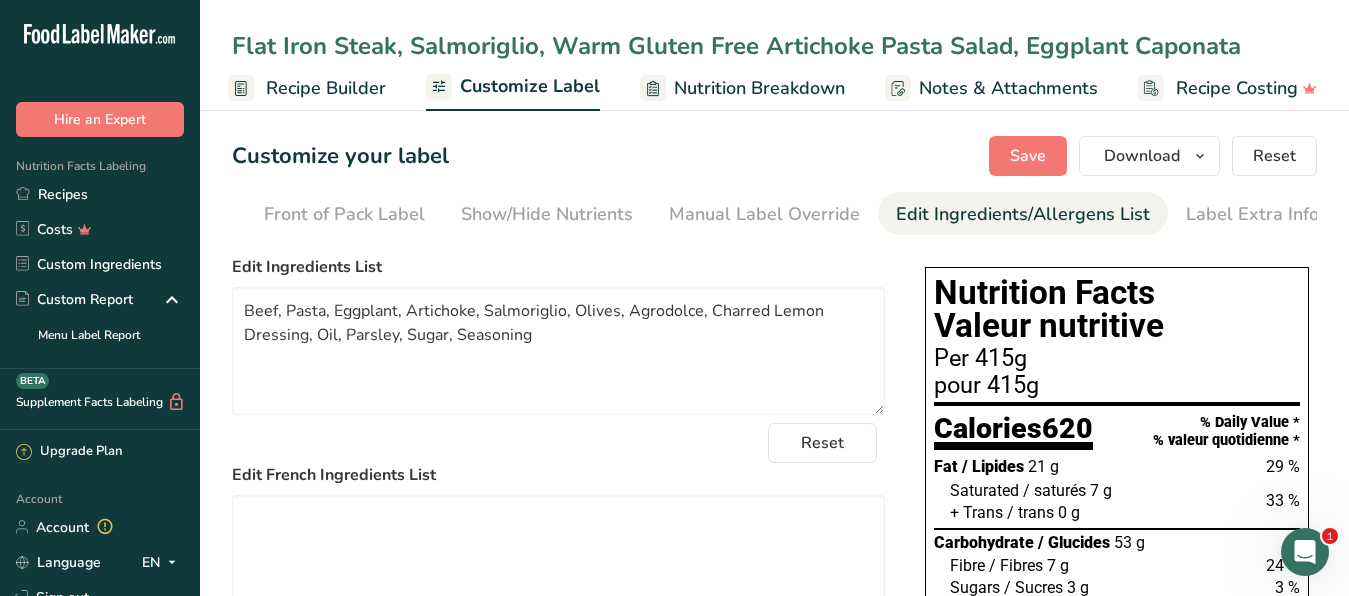 drag, startPoint x: 752, startPoint y: 48, endPoint x: 628, endPoint y: 52, distance: 124.0645 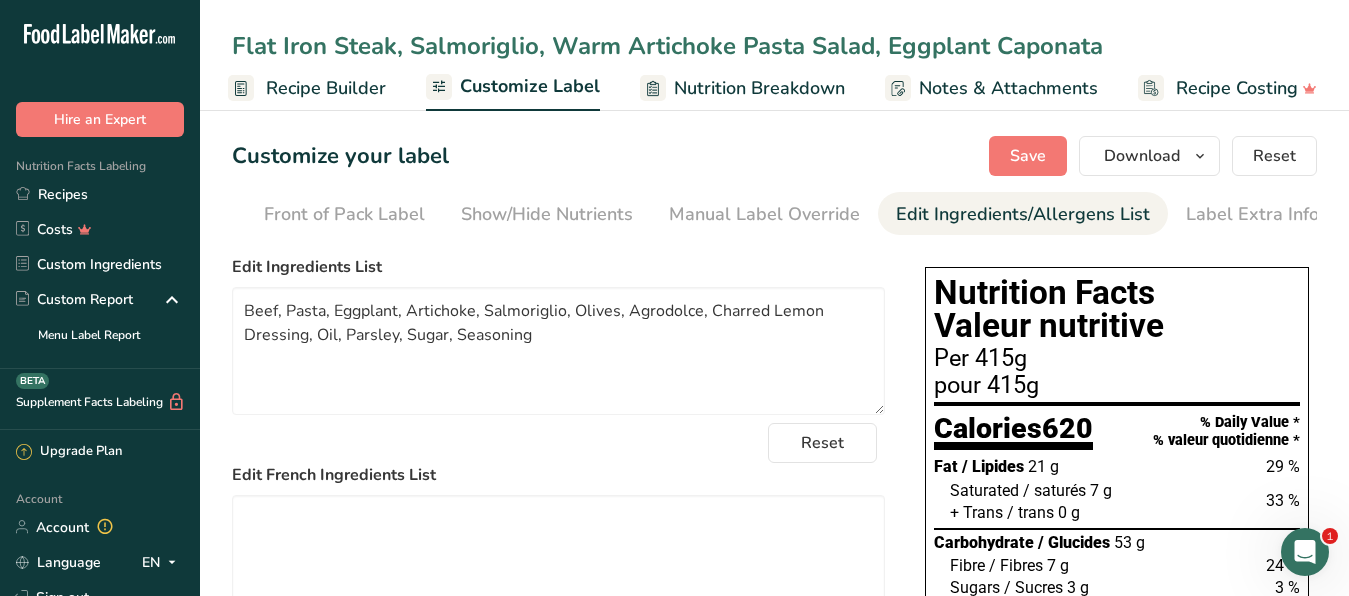 click on "Flat Iron Steak, Salmoriglio, Warm Artichoke Pasta Salad, Eggplant Caponata" at bounding box center [774, 46] 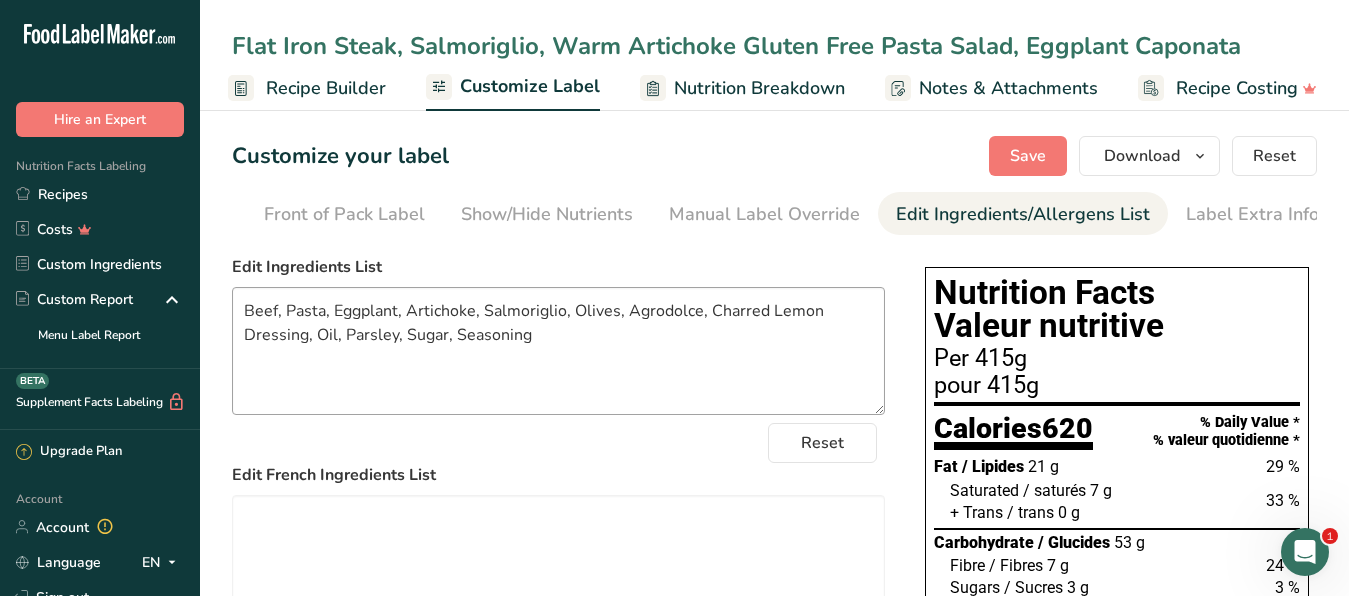 type on "Flat Iron Steak, Salmoriglio, Warm Artichoke Gluten Free Pasta Salad, Eggplant Caponata" 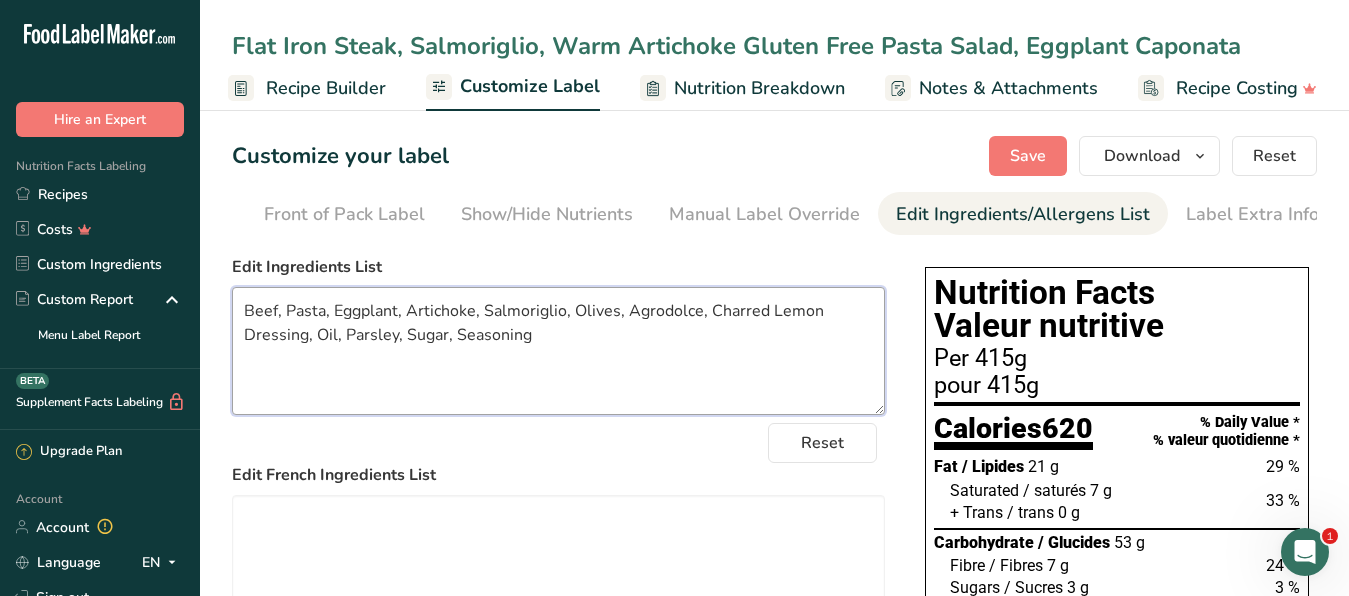 click on "Beef, Pasta, Eggplant, Artichoke, Salmoriglio, Olives, Agrodolce, Charred Lemon Dressing, Oil, Parsley, Sugar, Seasoning" at bounding box center (558, 351) 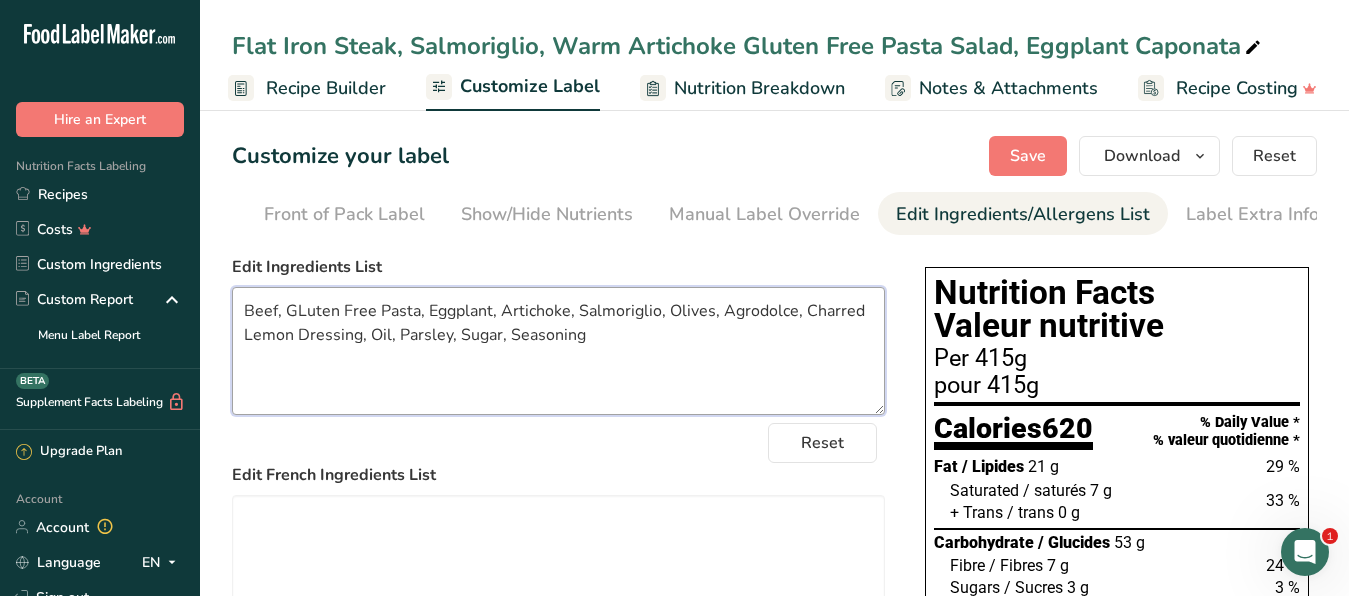 click on "Beef, GLuten Free Pasta, Eggplant, Artichoke, Salmoriglio, Olives, Agrodolce, Charred Lemon Dressing, Oil, Parsley, Sugar, Seasoning" at bounding box center [558, 351] 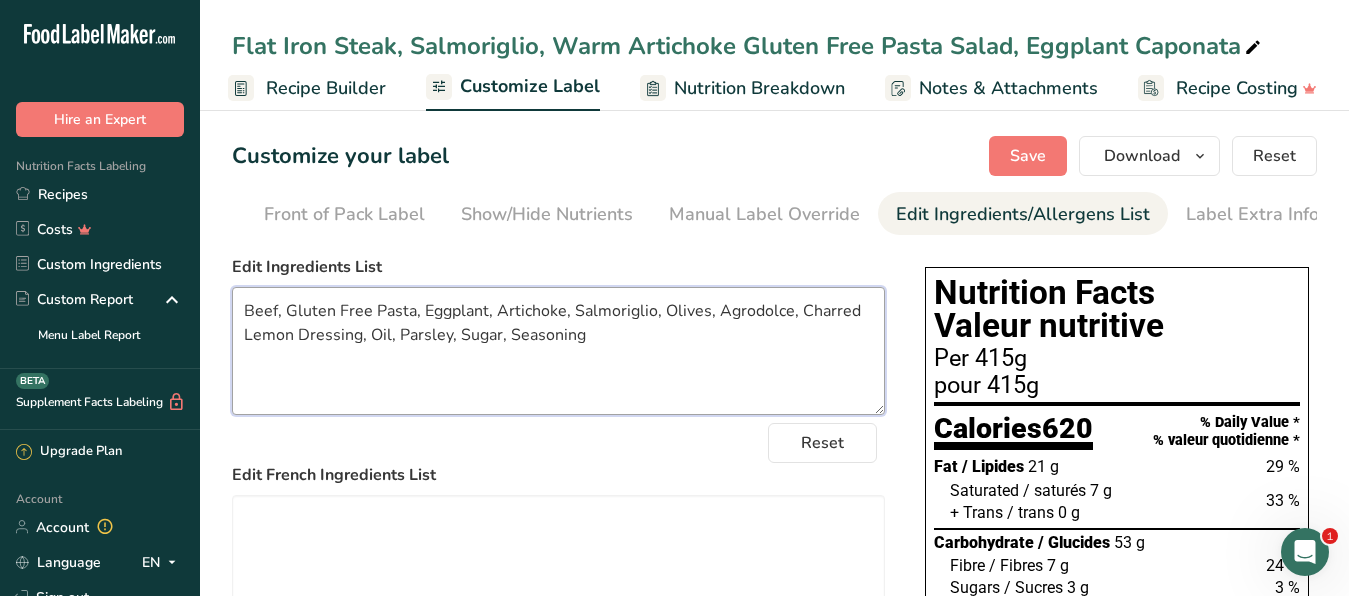 drag, startPoint x: 641, startPoint y: 360, endPoint x: 174, endPoint y: 334, distance: 467.7232 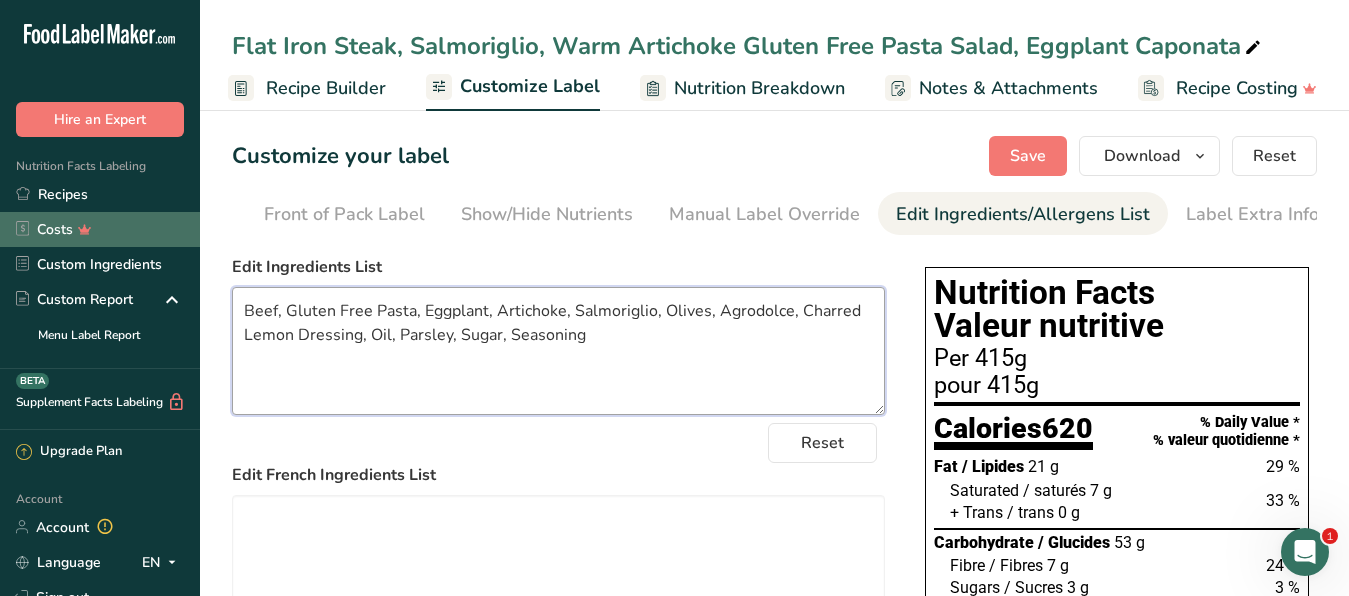 type on "Beef, Gluten Free Pasta, Eggplant, Artichoke, Salmoriglio, Olives, Agrodolce, Charred Lemon Dressing, Oil, Parsley, Sugar, Seasoning" 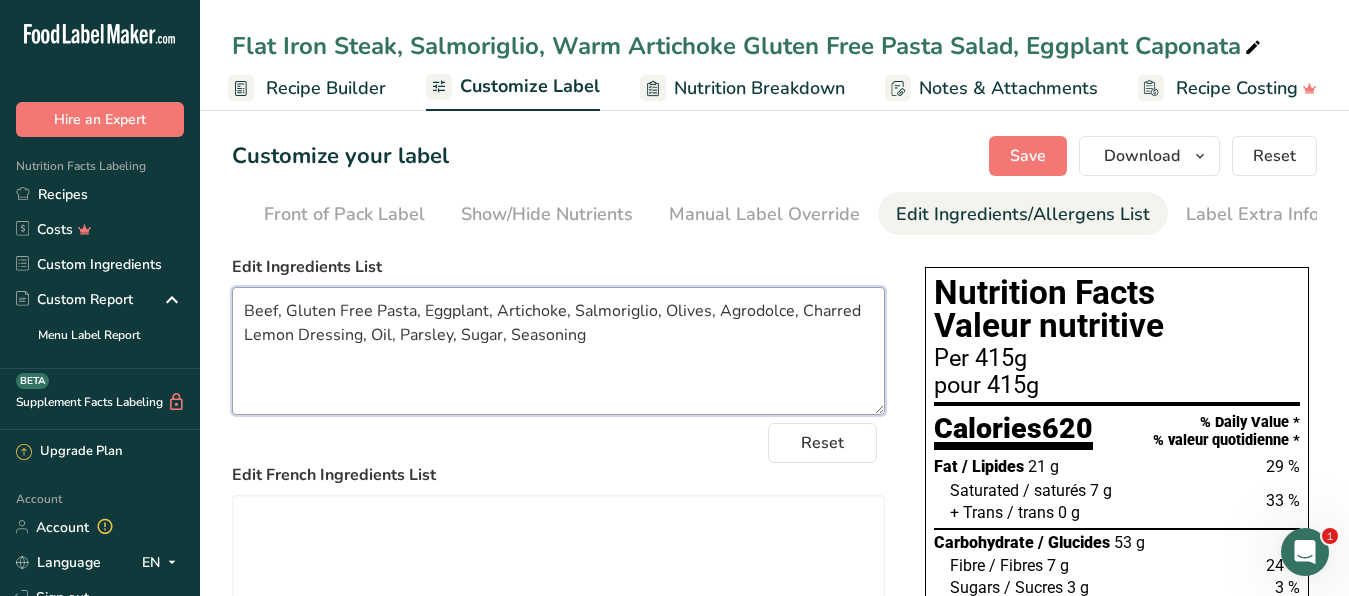 click on "Beef, Gluten Free Pasta, Eggplant, Artichoke, Salmoriglio, Olives, Agrodolce, Charred Lemon Dressing, Oil, Parsley, Sugar, Seasoning" at bounding box center (558, 351) 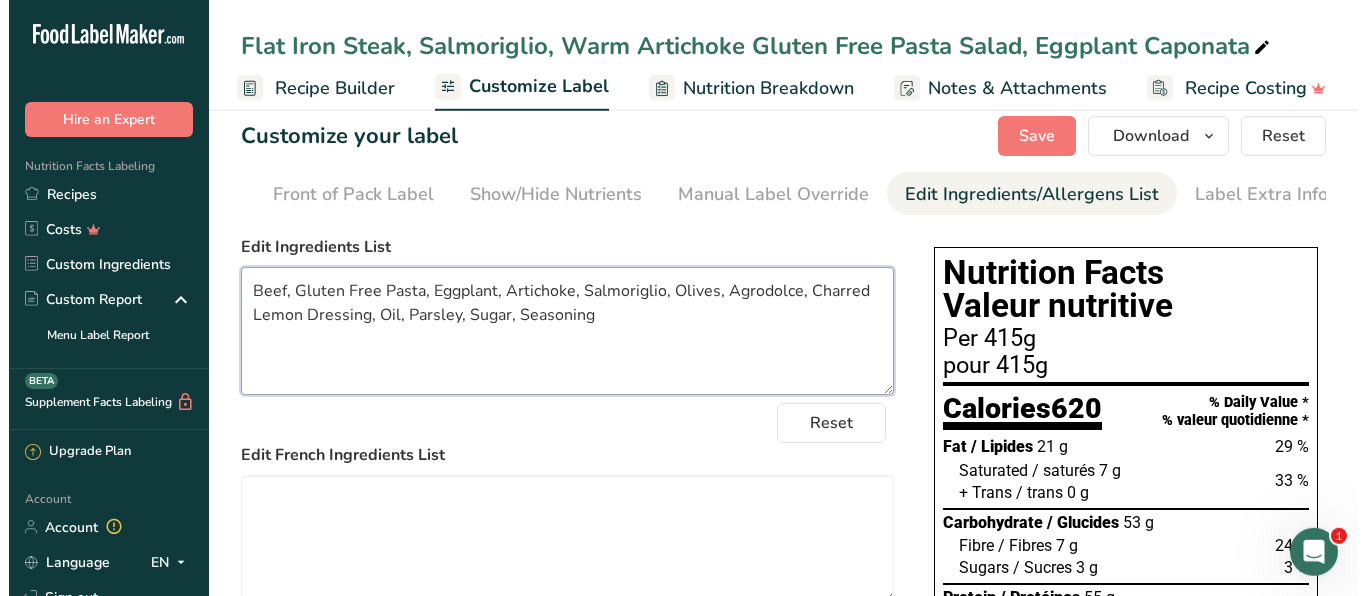 scroll, scrollTop: 0, scrollLeft: 0, axis: both 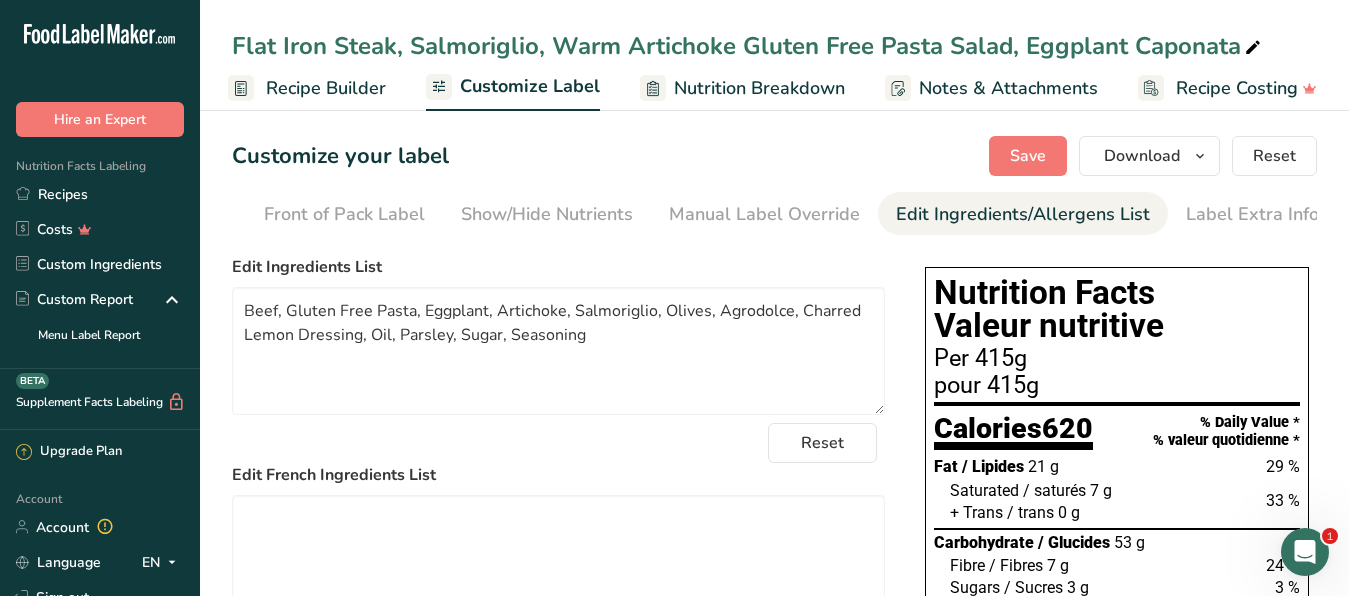 click on "Recipe Builder" at bounding box center (326, 88) 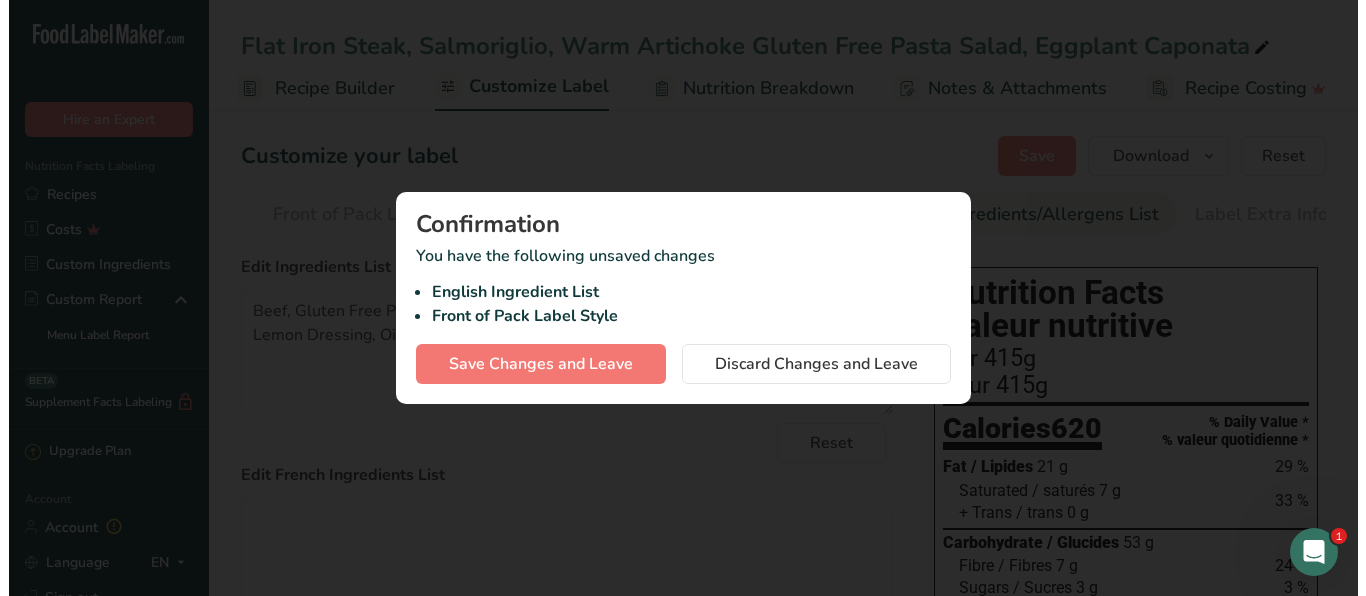 scroll, scrollTop: 0, scrollLeft: 166, axis: horizontal 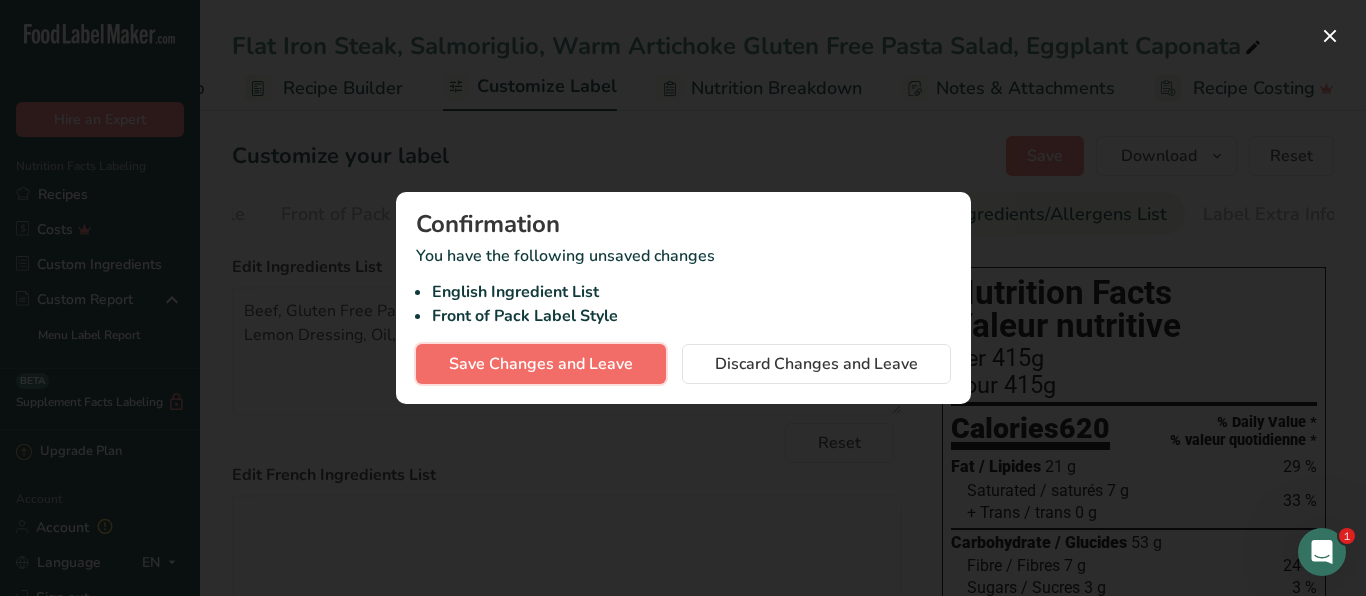 click on "Save Changes and Leave" at bounding box center (541, 364) 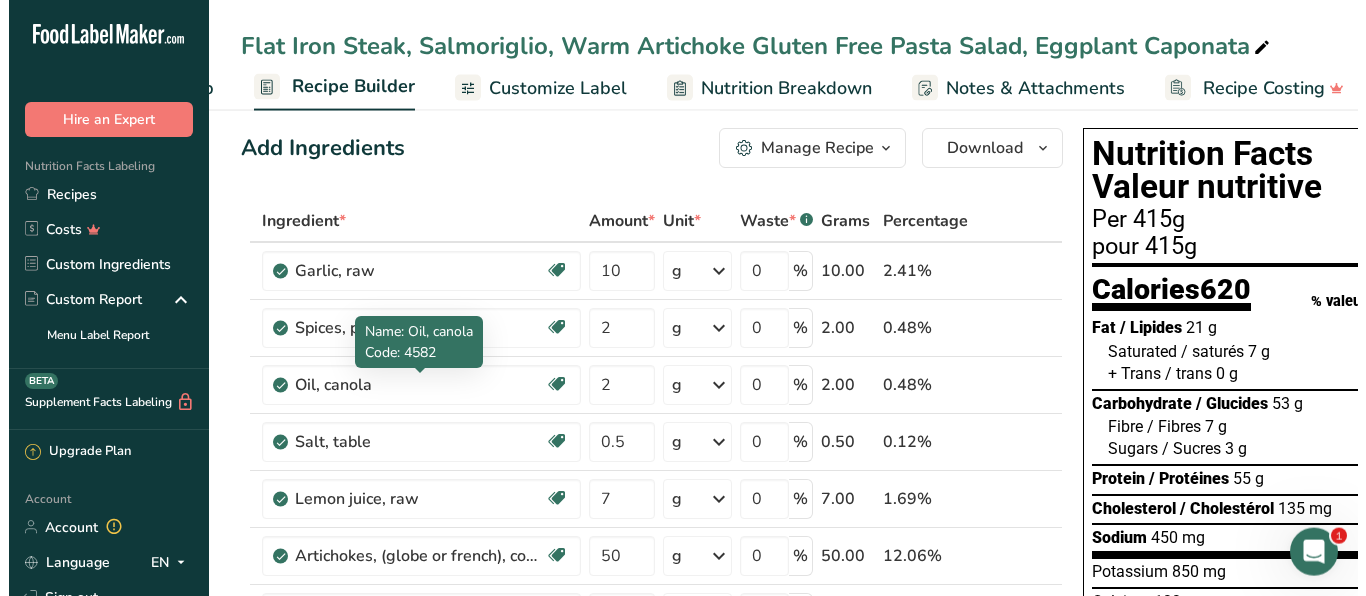scroll, scrollTop: 408, scrollLeft: 0, axis: vertical 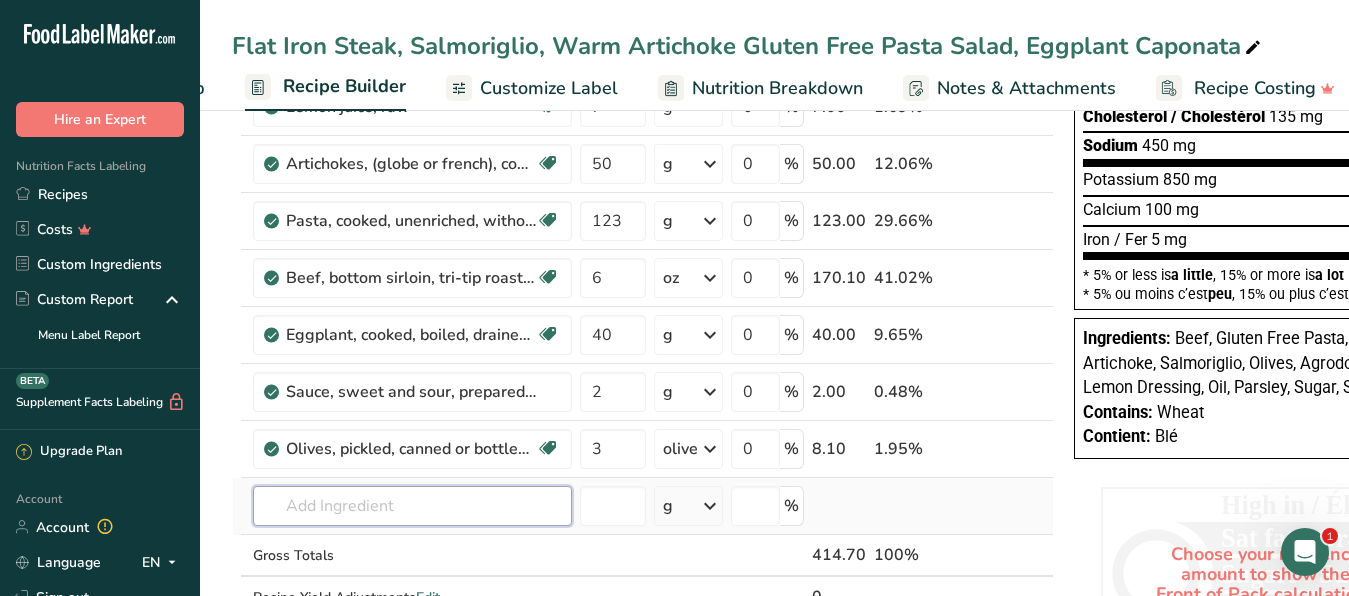 click at bounding box center (412, 506) 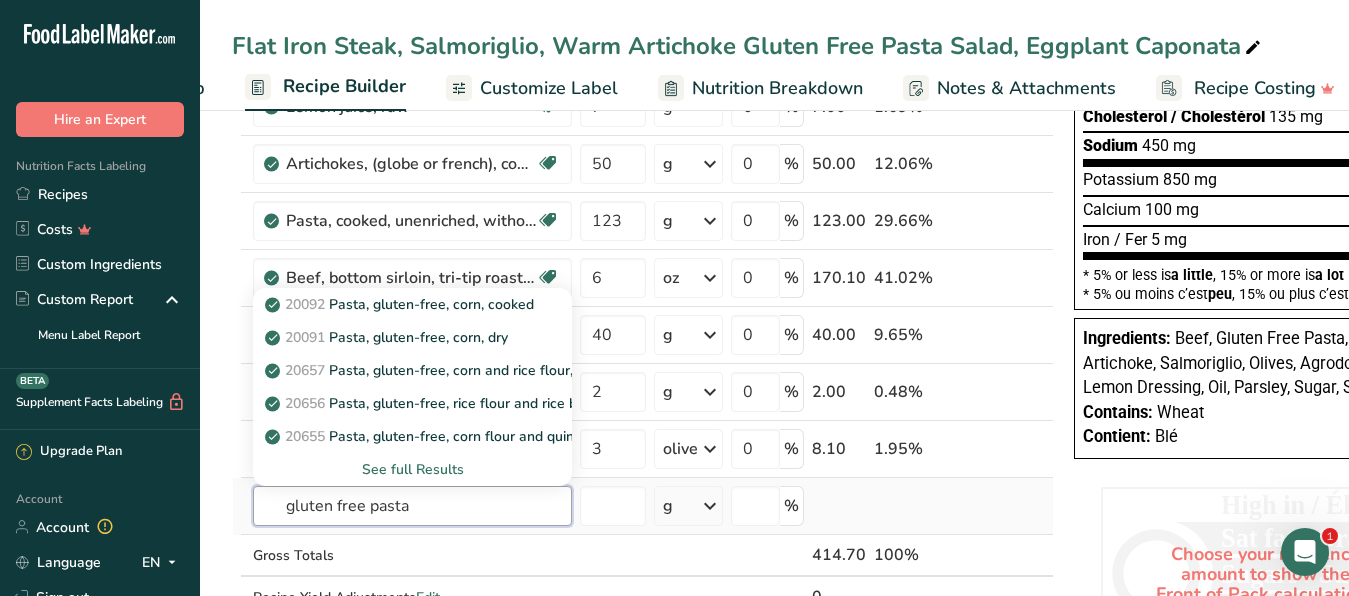 type on "gluten free pasta" 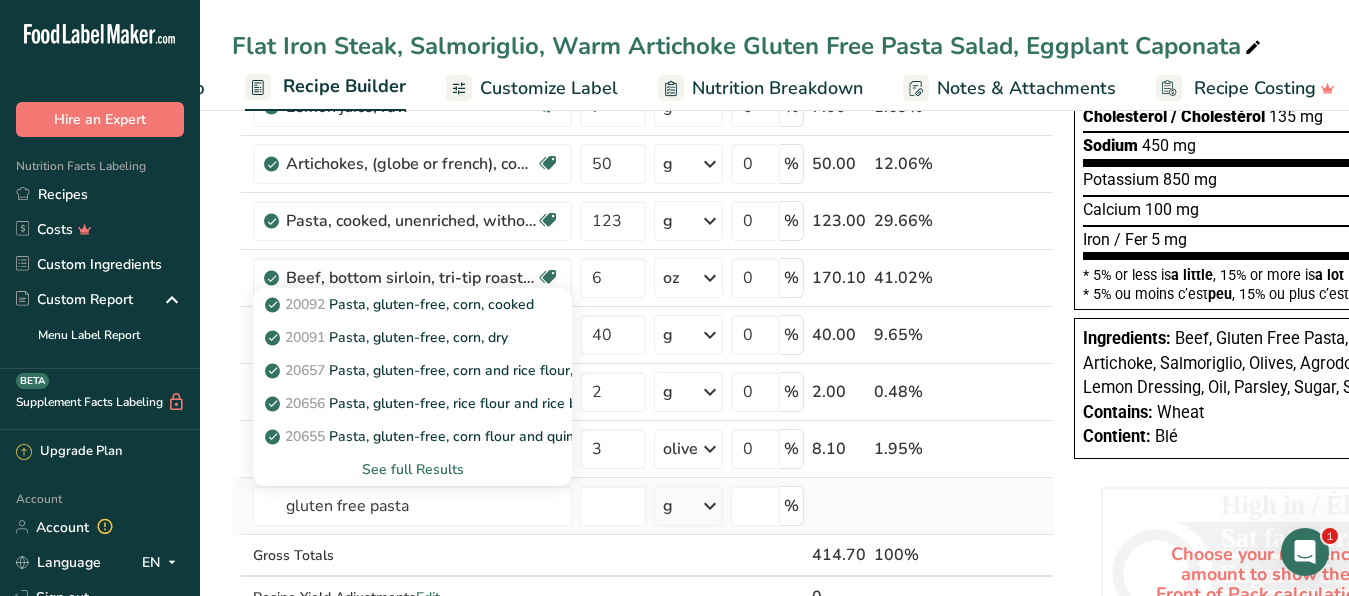 type 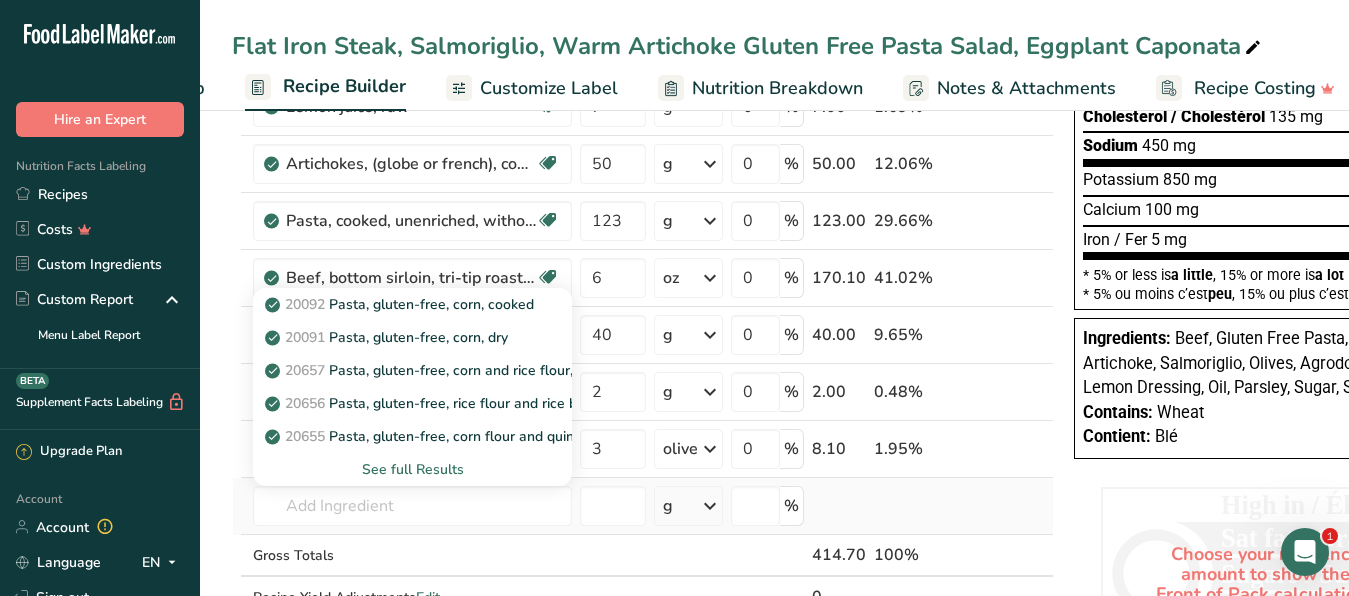 click on "See full Results" at bounding box center [412, 469] 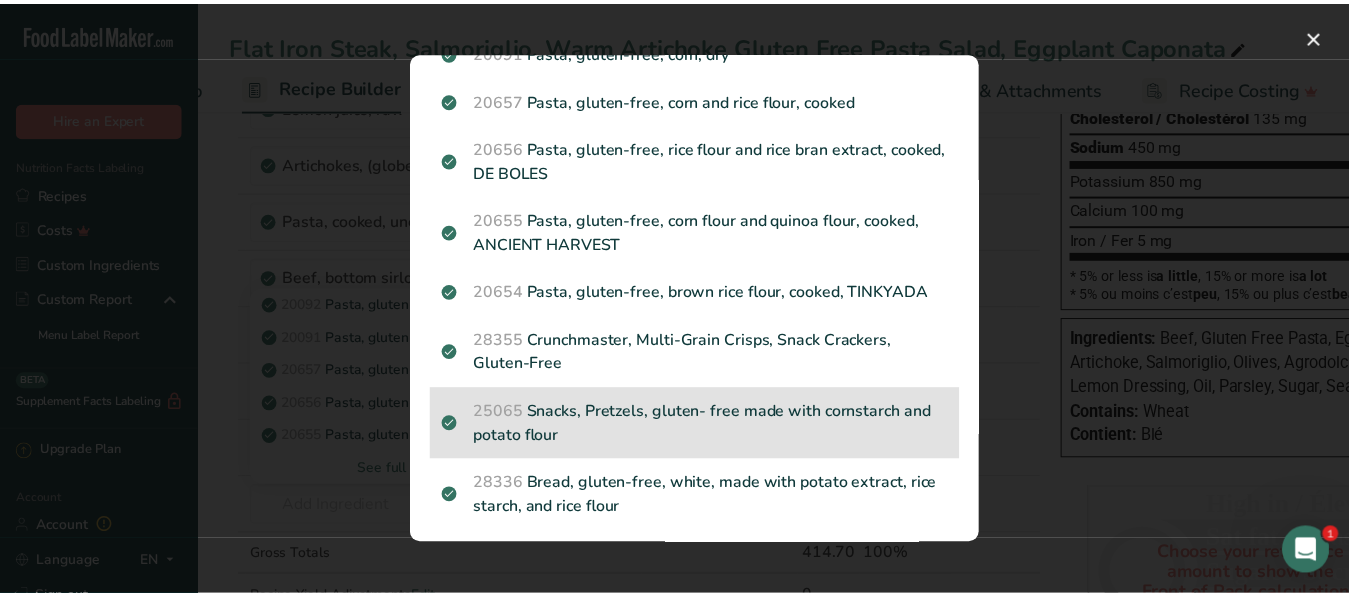 scroll, scrollTop: 212, scrollLeft: 0, axis: vertical 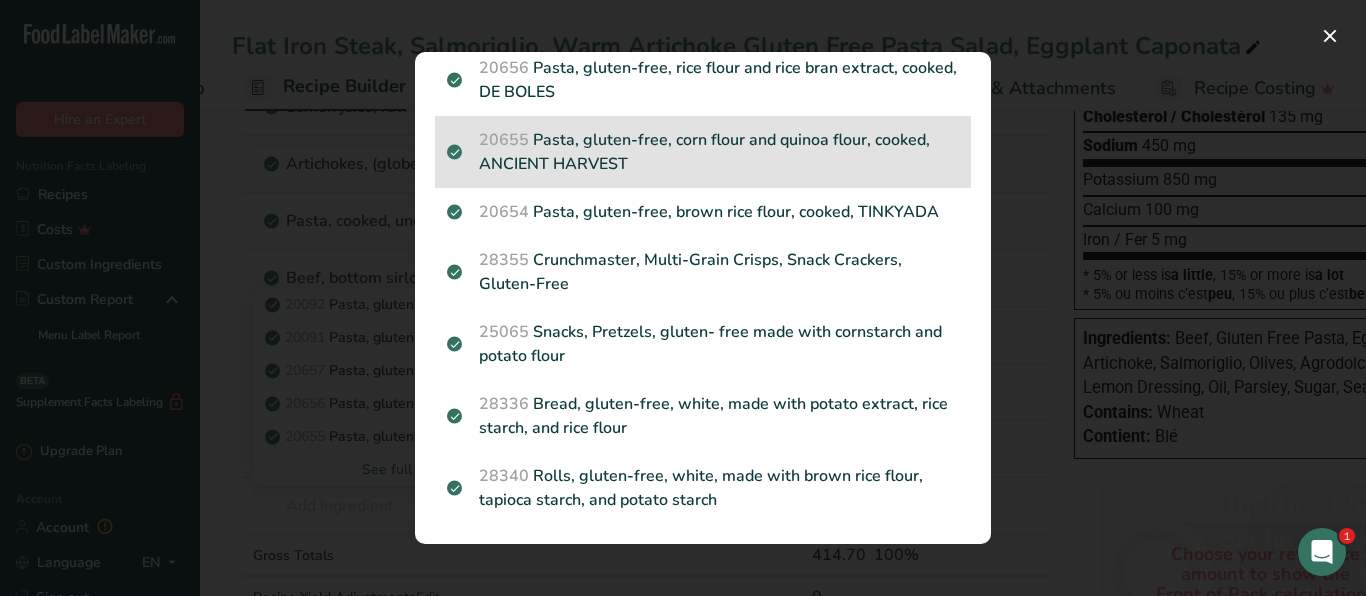 click on "20655
Pasta, gluten-free, corn flour and quinoa flour, cooked, ANCIENT HARVEST" at bounding box center (703, 152) 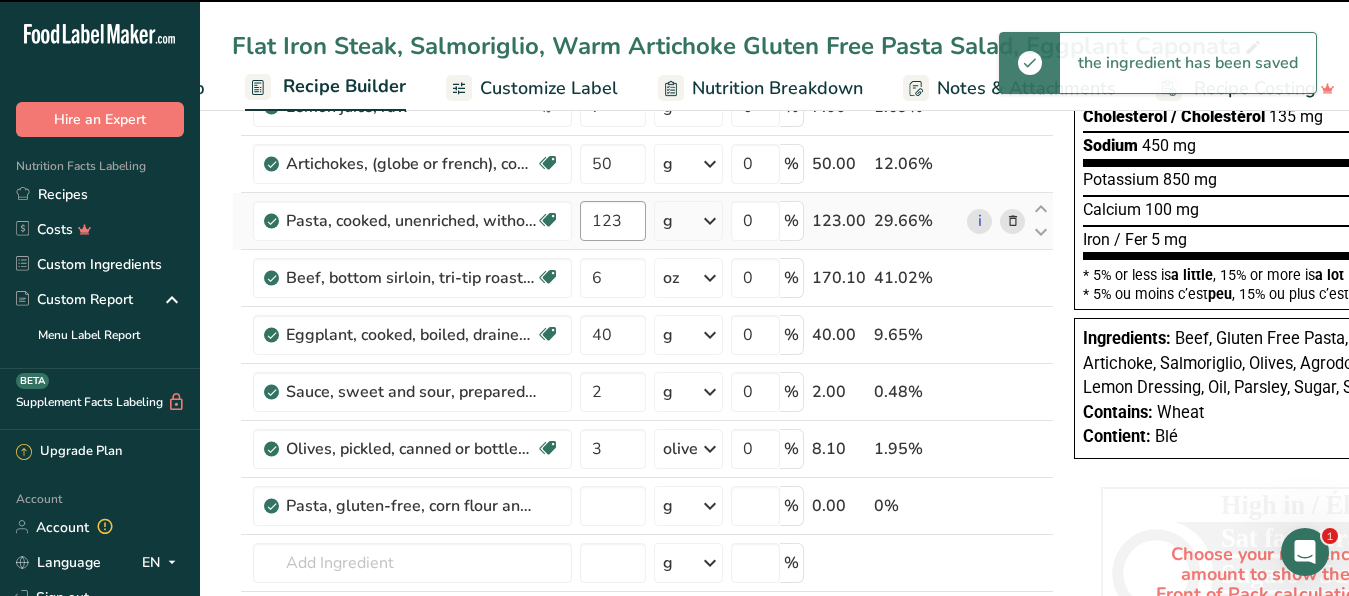 type on "0" 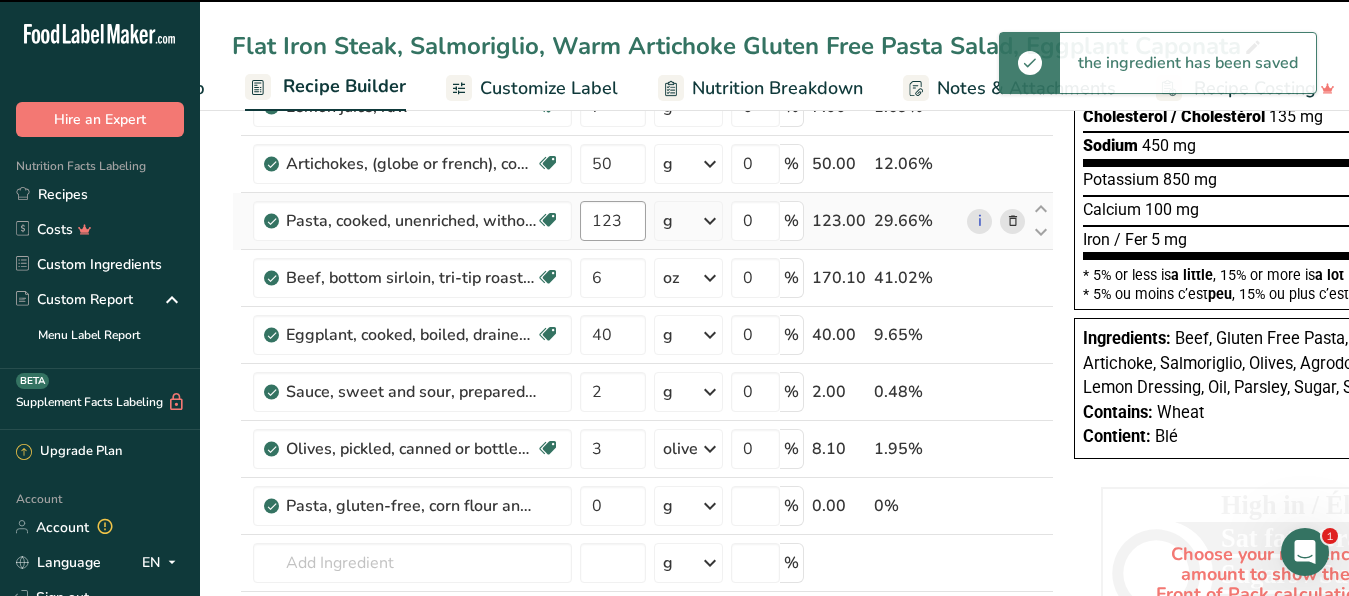type on "0" 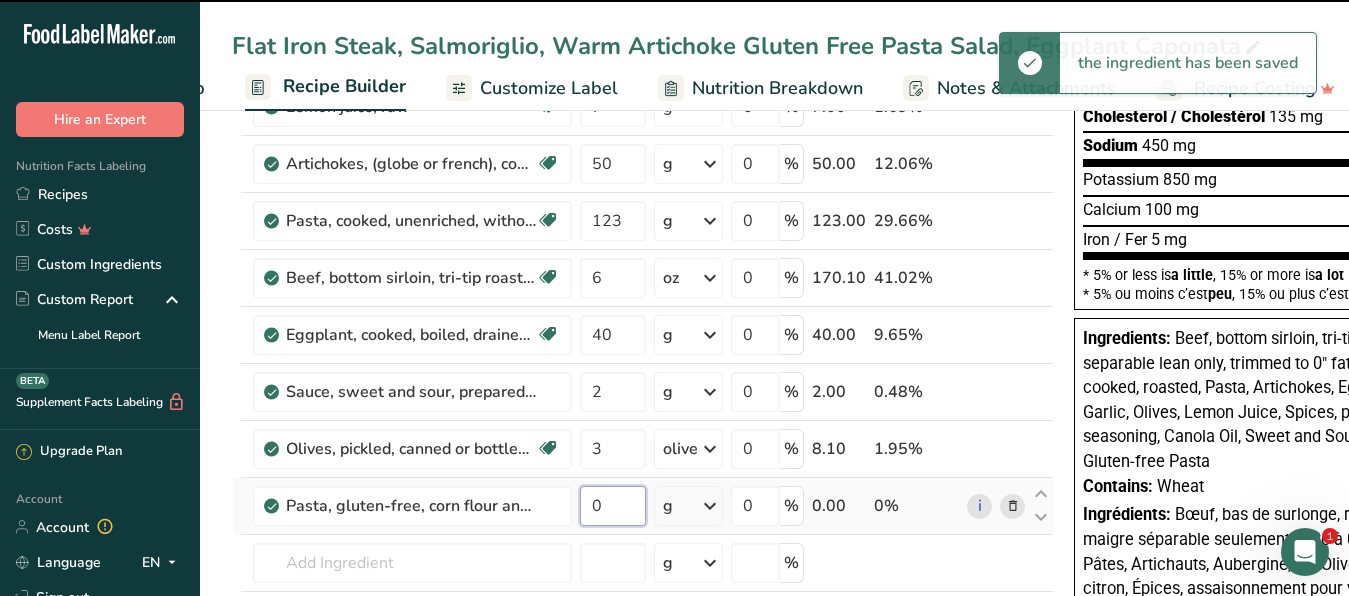 click on "0" at bounding box center [613, 506] 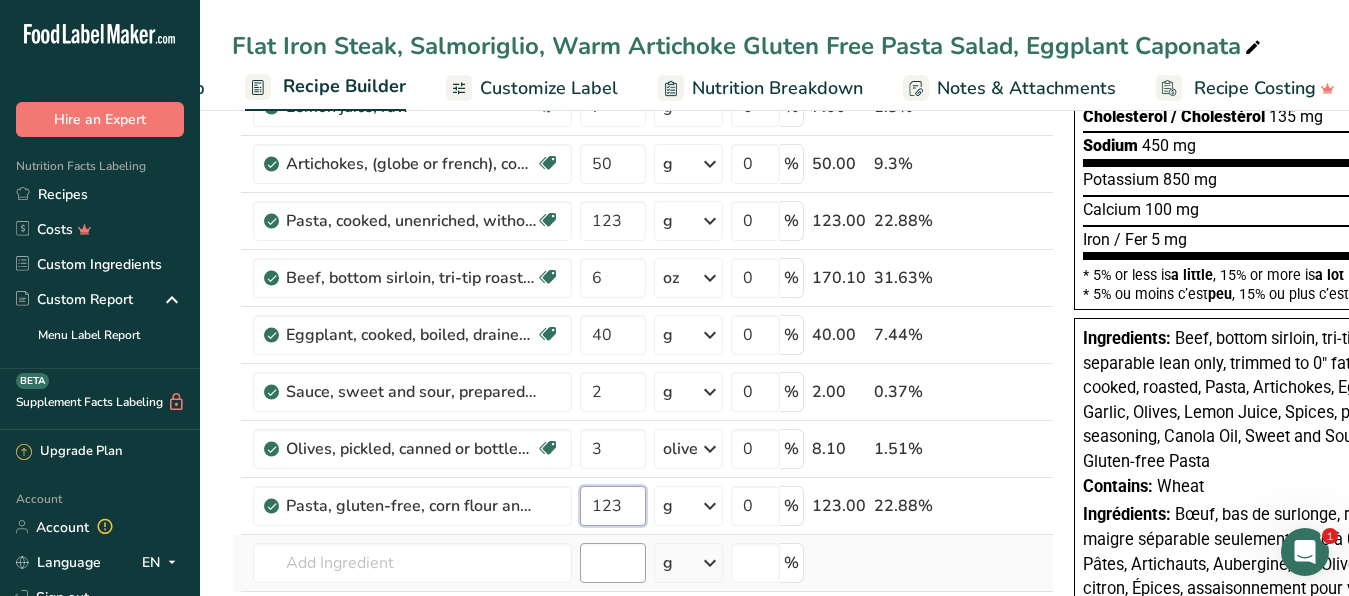 type on "123" 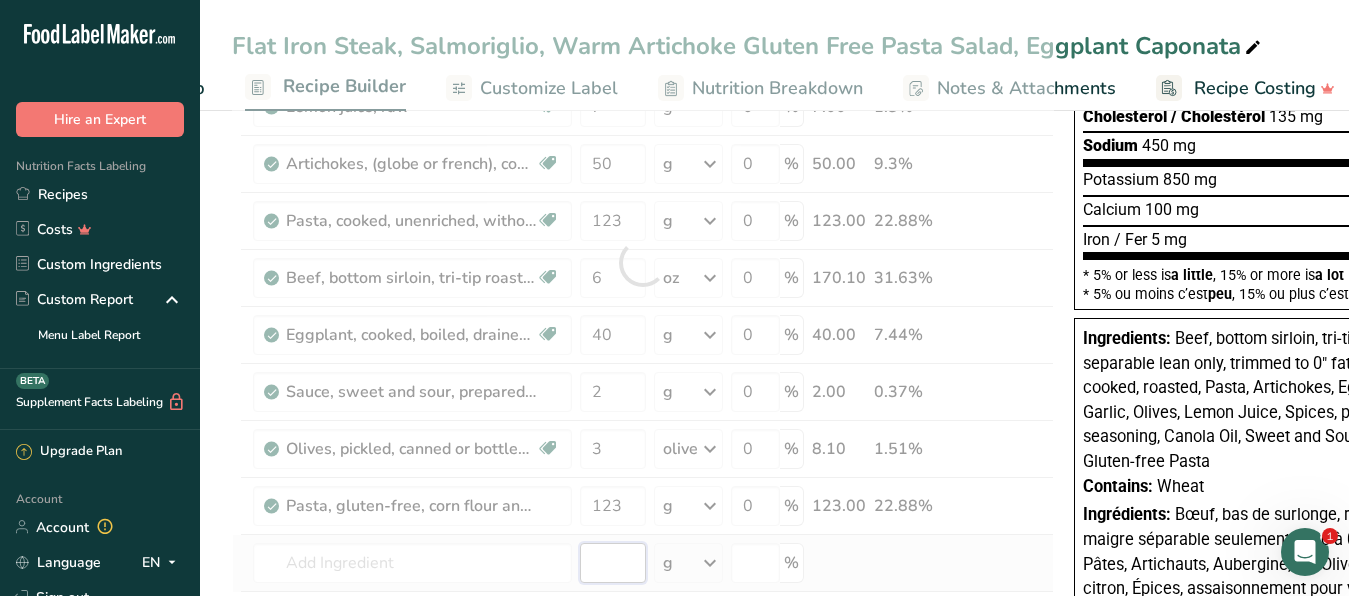 click at bounding box center (613, 563) 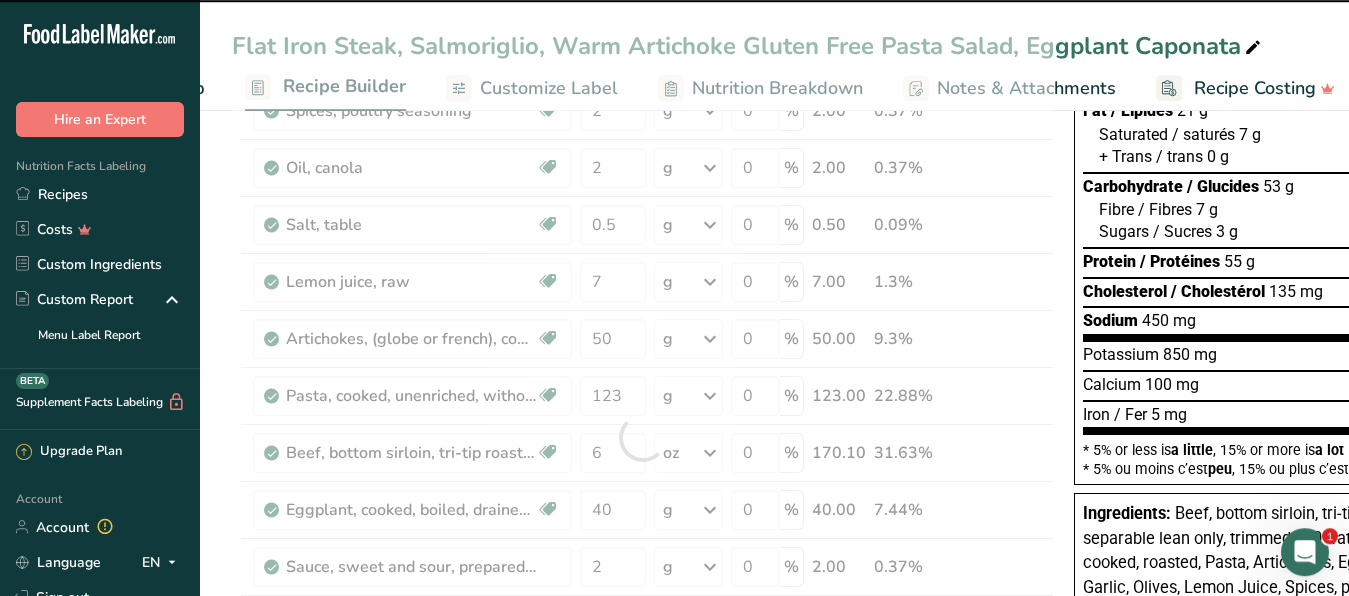 scroll, scrollTop: 204, scrollLeft: 0, axis: vertical 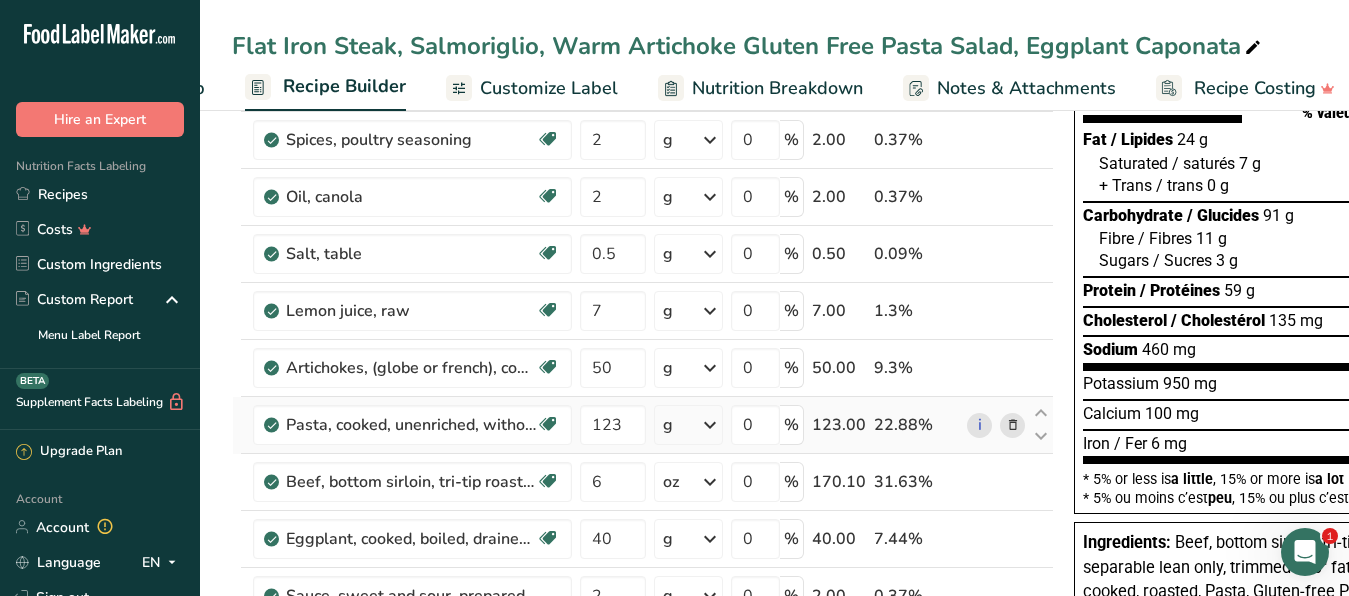 click at bounding box center [1013, 425] 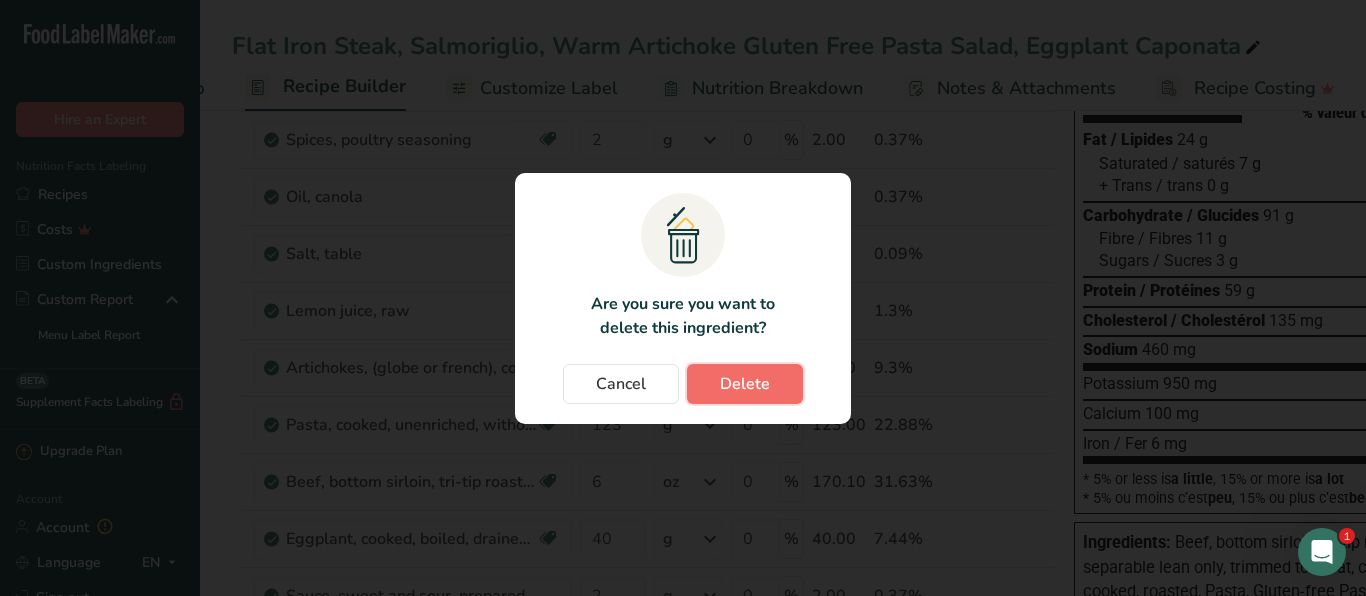 click on "Delete" at bounding box center (745, 384) 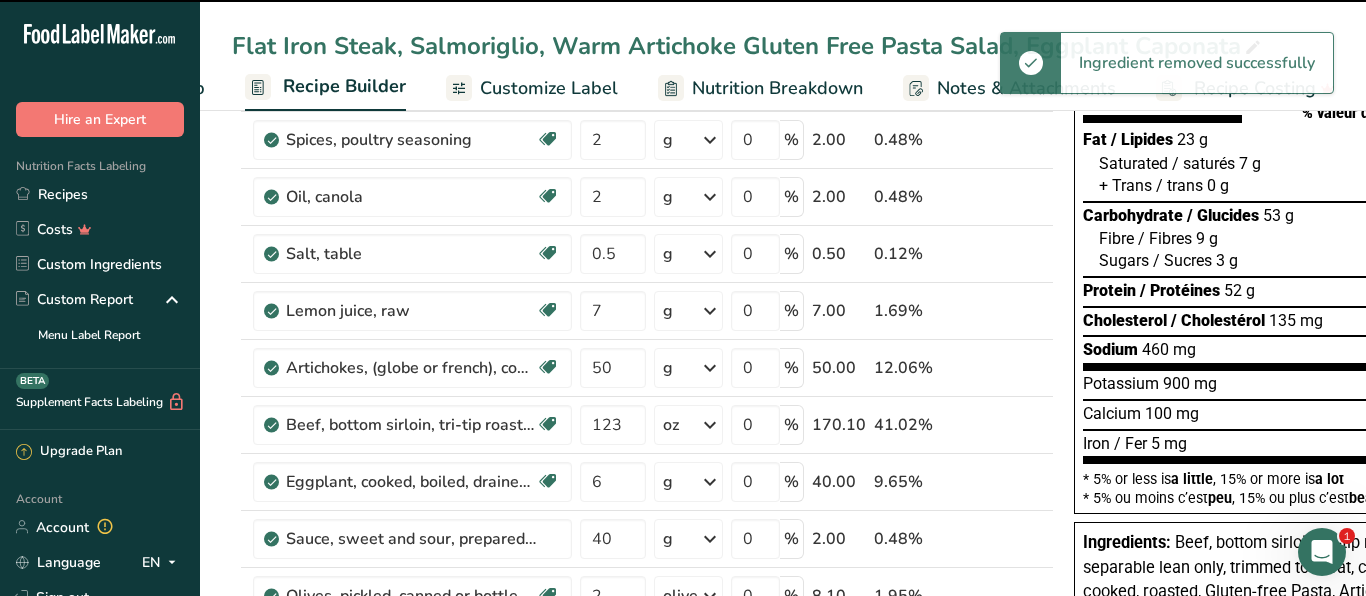 type on "6" 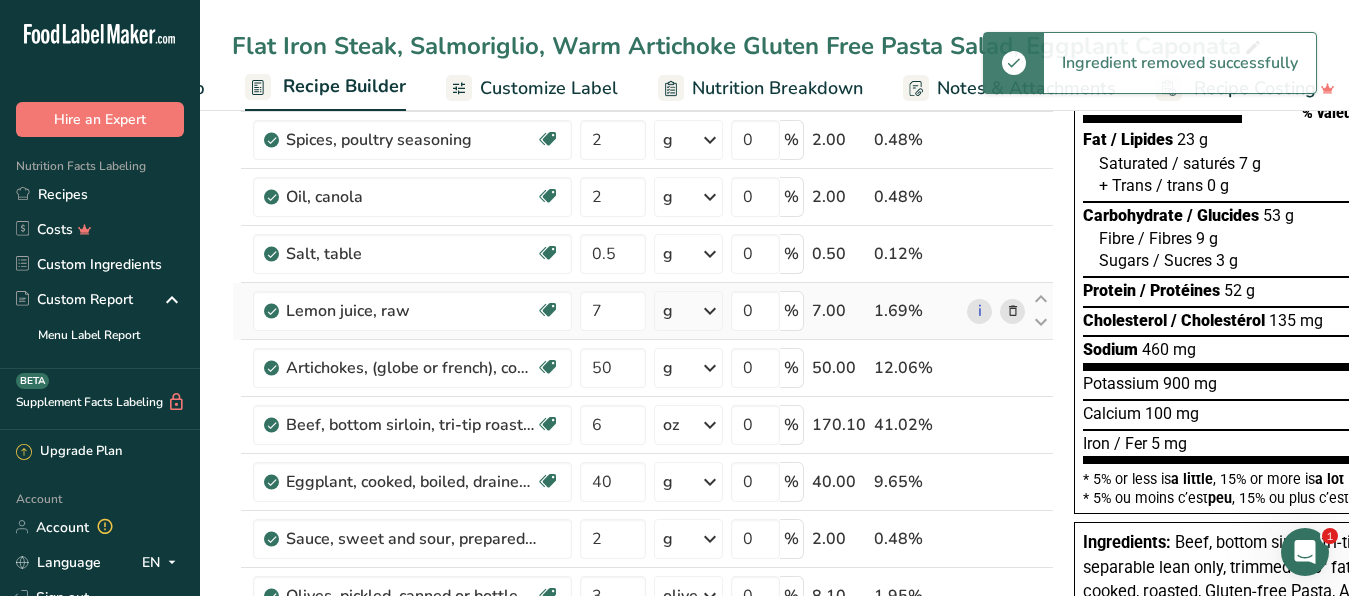 scroll, scrollTop: 0, scrollLeft: 0, axis: both 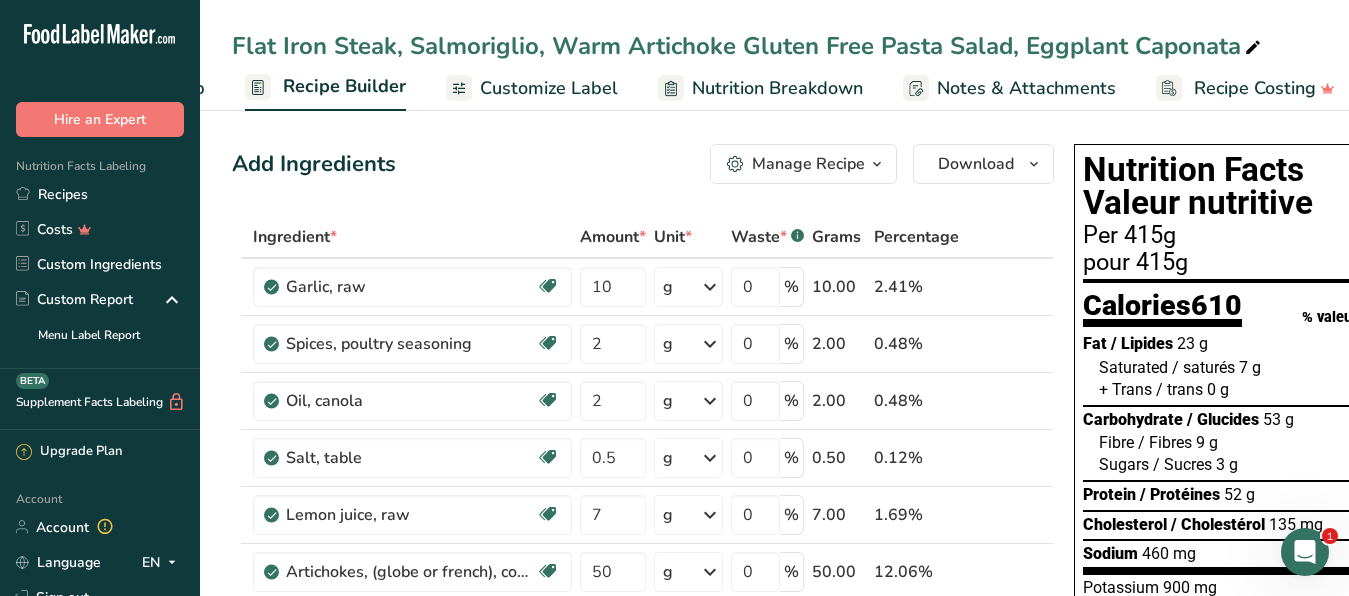 click on "Nutrition Breakdown" at bounding box center (777, 88) 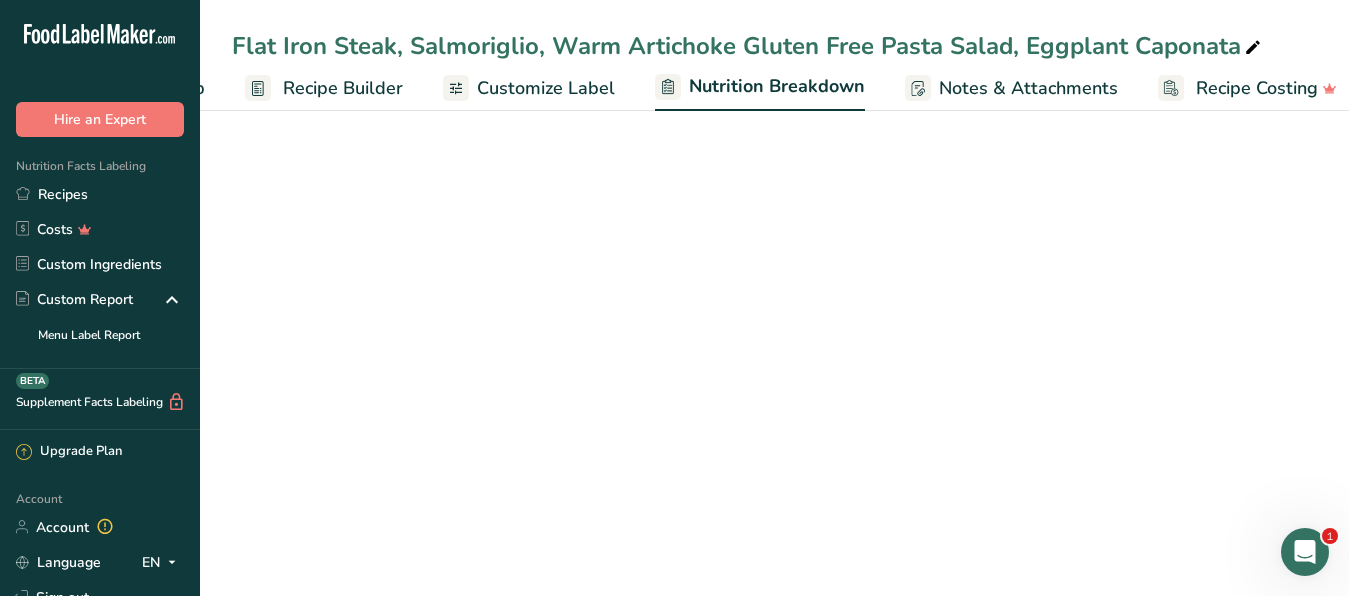 scroll, scrollTop: 0, scrollLeft: 189, axis: horizontal 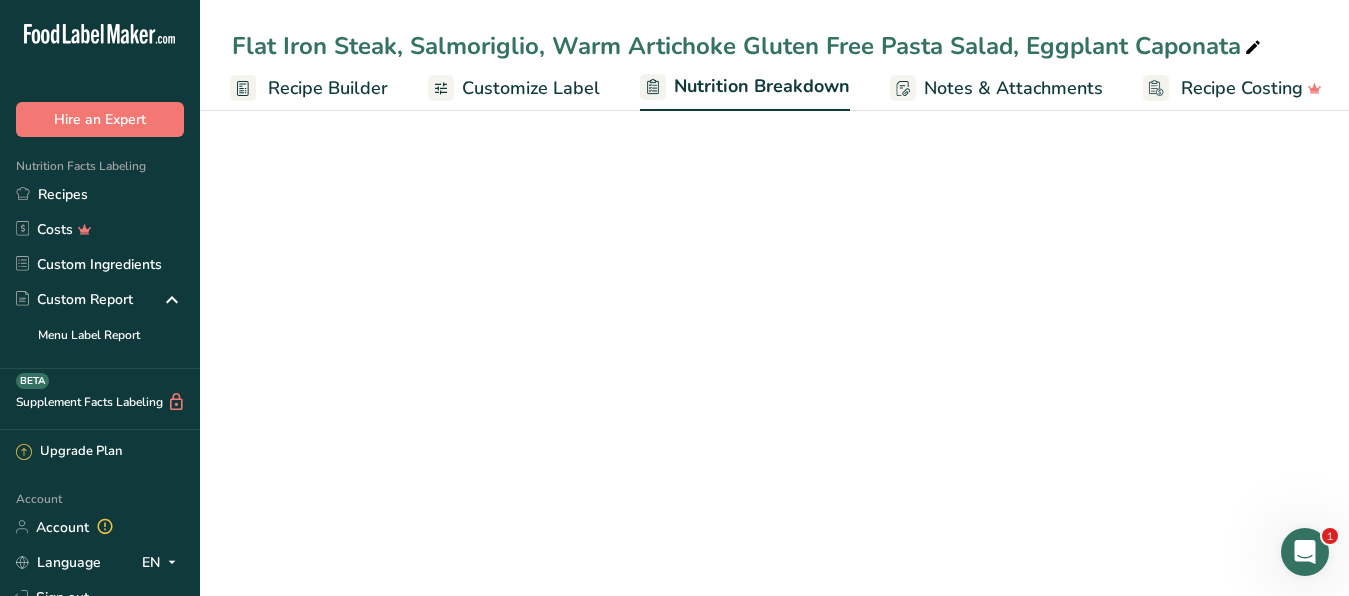 select on "Calories" 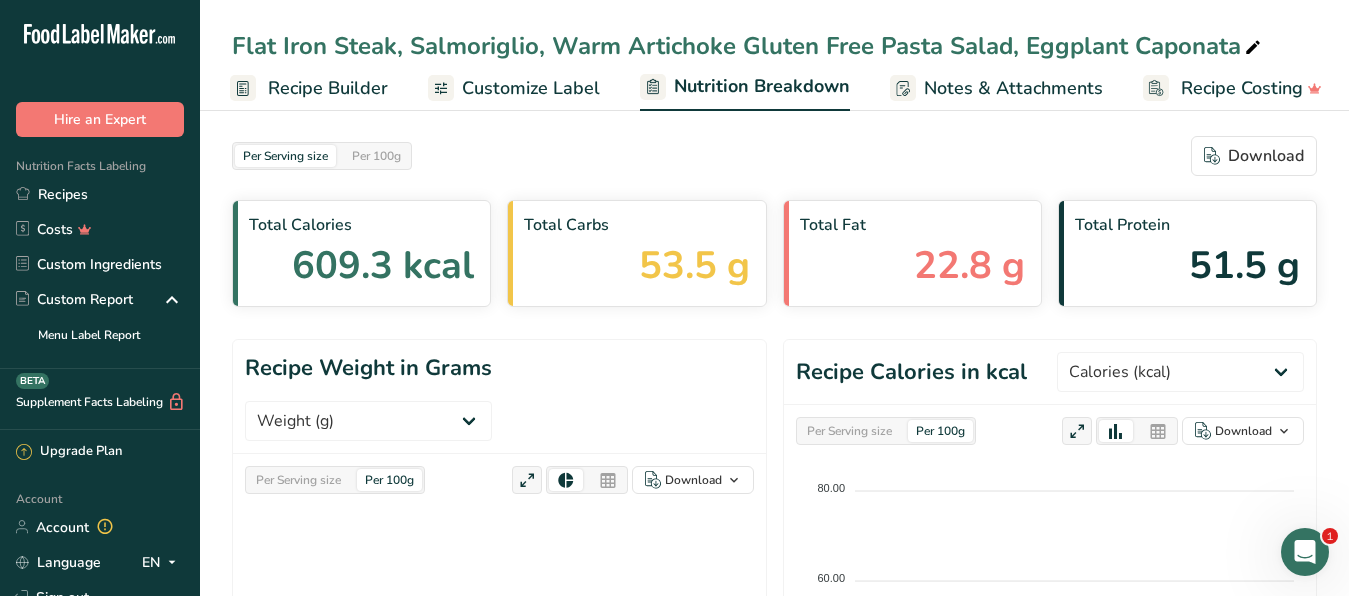 scroll, scrollTop: 0, scrollLeft: 193, axis: horizontal 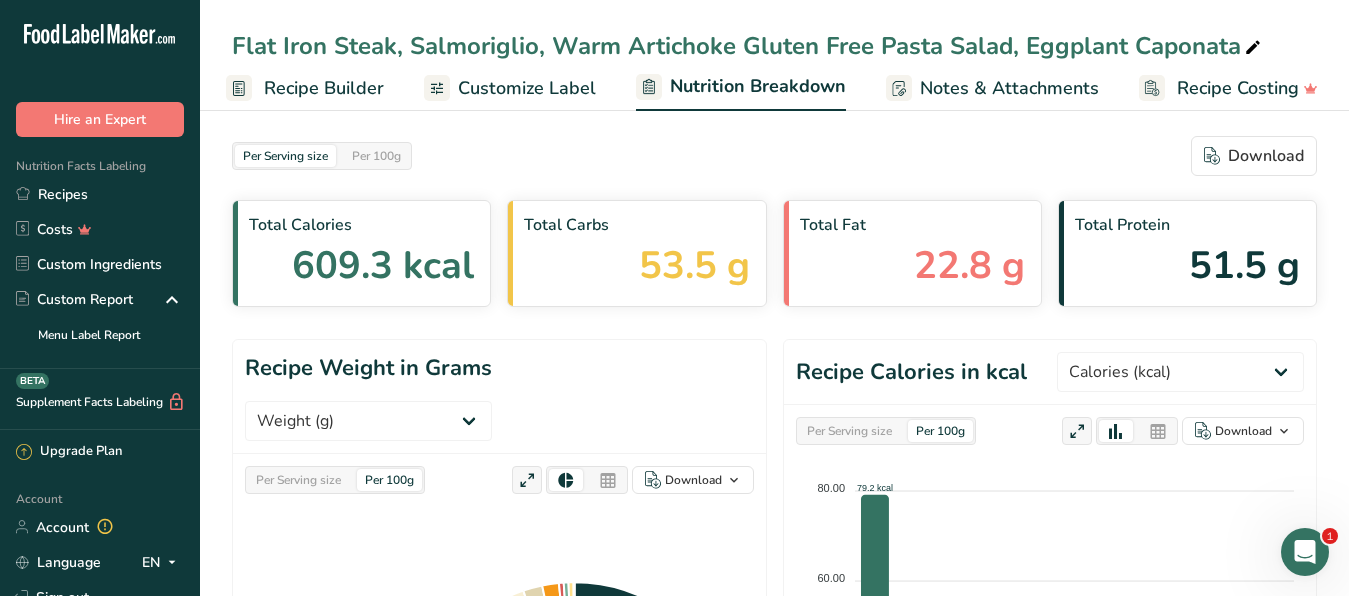 click on "Customize Label" at bounding box center [527, 88] 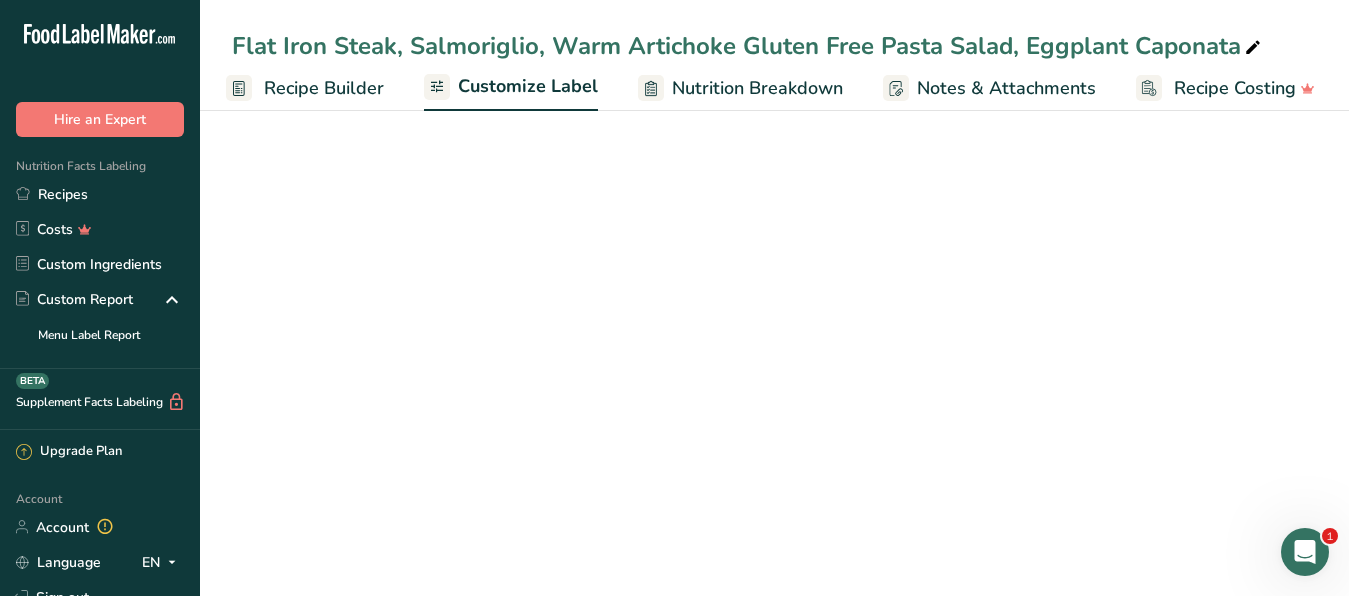 scroll, scrollTop: 0, scrollLeft: 191, axis: horizontal 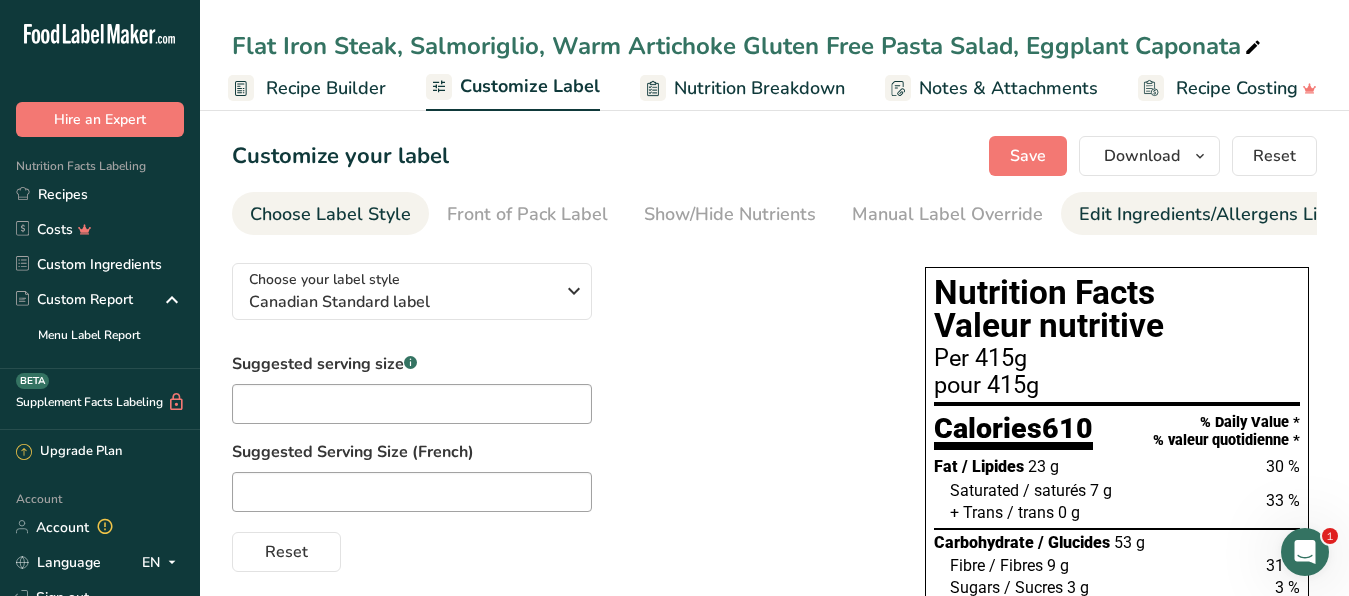 click on "Edit Ingredients/Allergens List" at bounding box center (1206, 214) 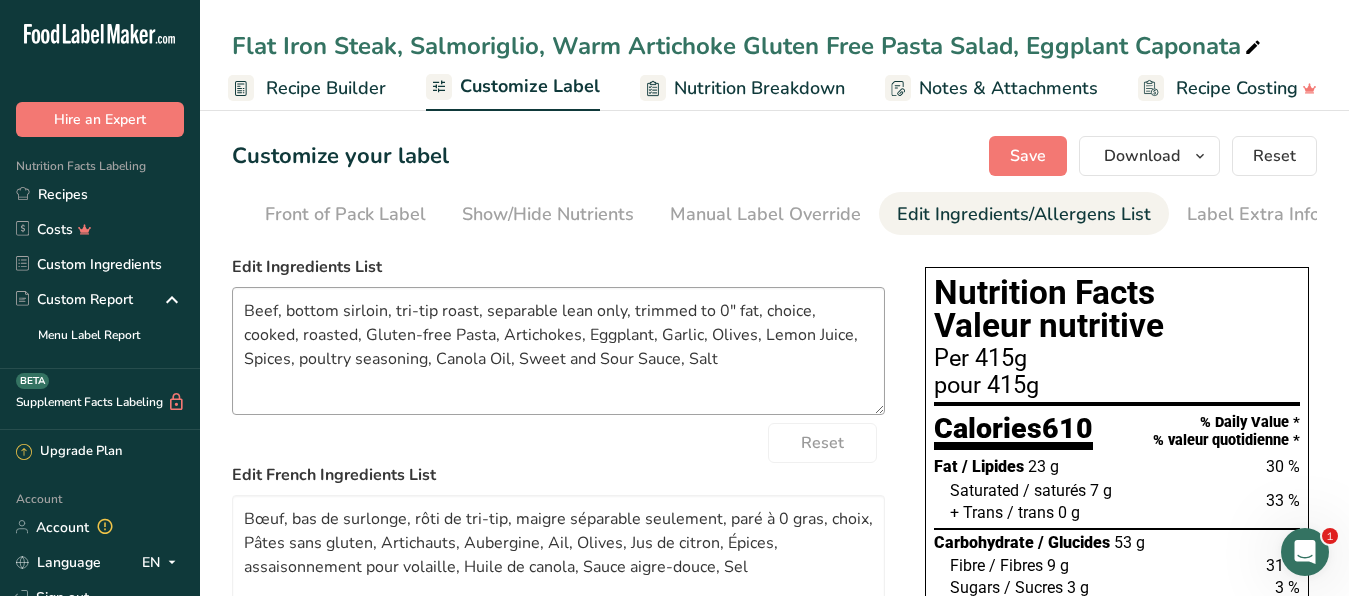 scroll, scrollTop: 0, scrollLeft: 183, axis: horizontal 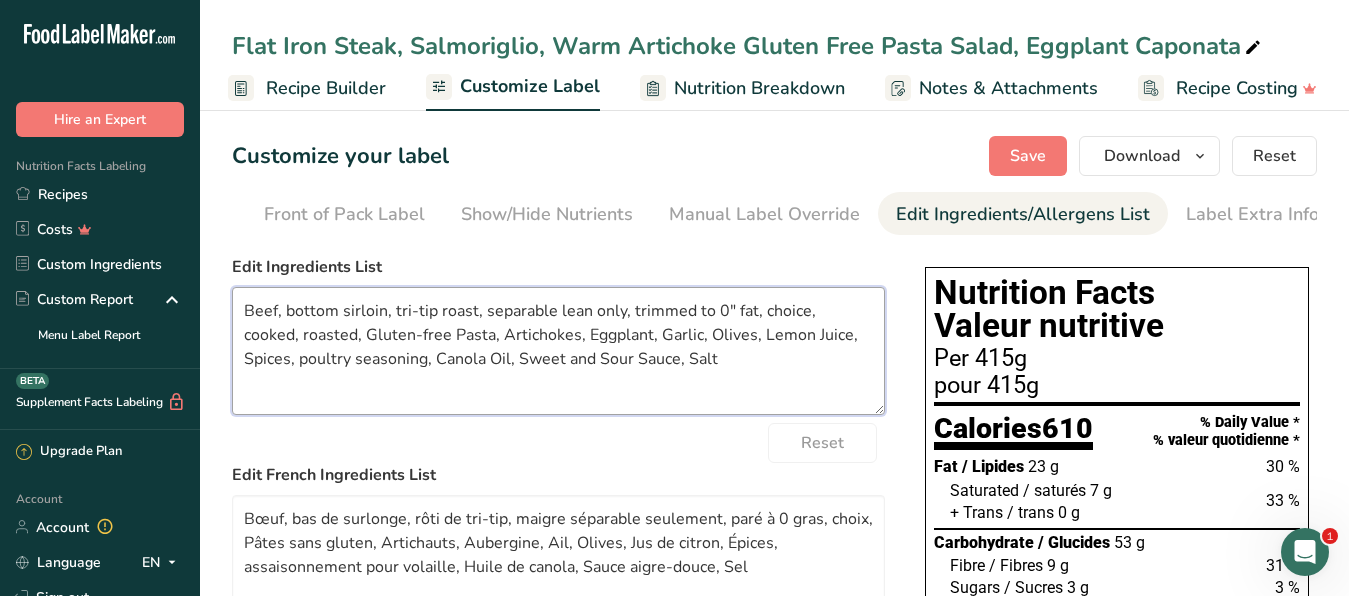 drag, startPoint x: 670, startPoint y: 375, endPoint x: 125, endPoint y: 293, distance: 551.1343 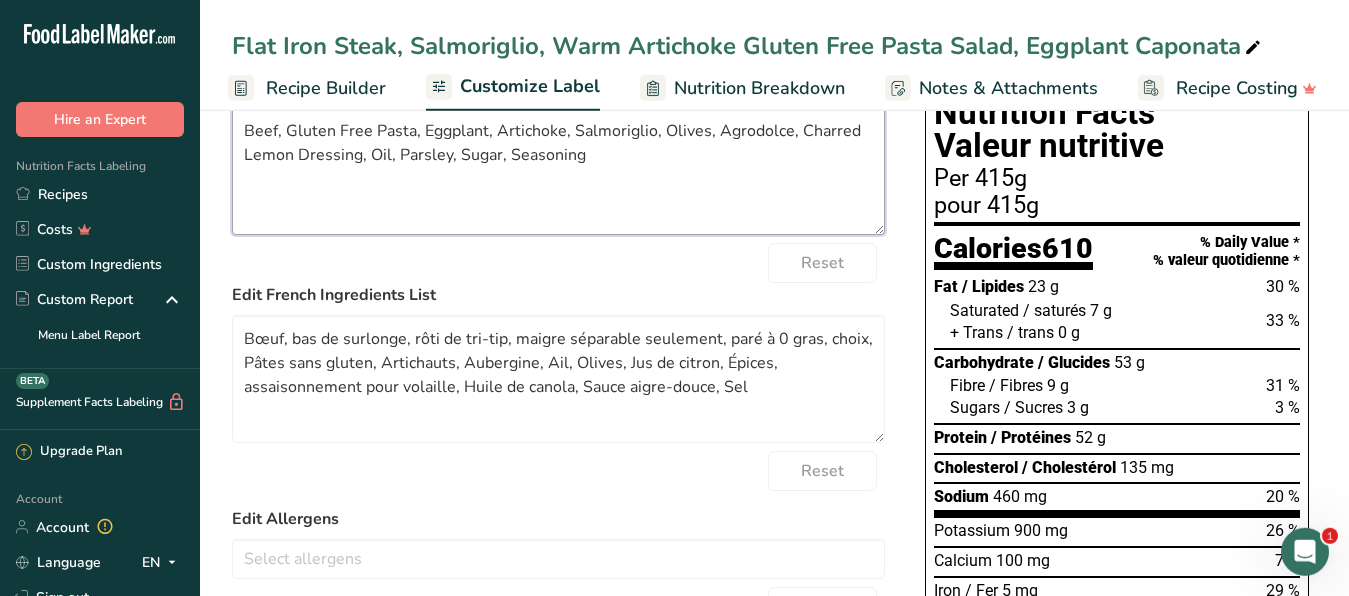 scroll, scrollTop: 204, scrollLeft: 0, axis: vertical 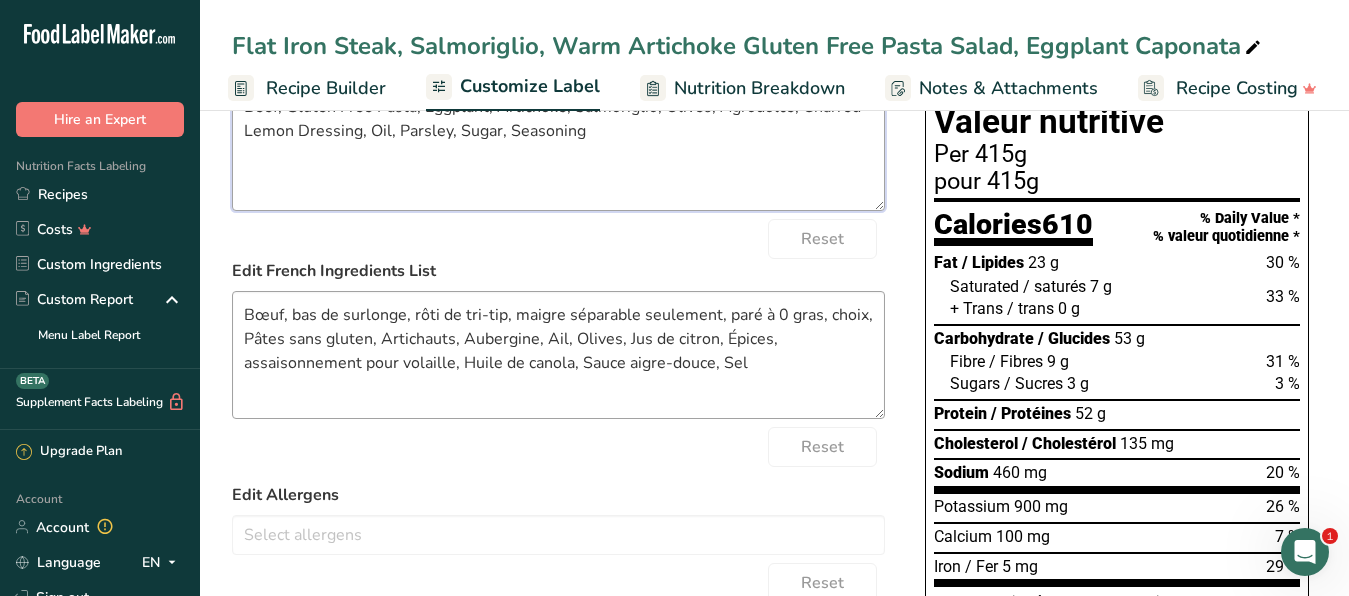 type on "Beef, Gluten Free Pasta, Eggplant, Artichoke, Salmoriglio, Olives, Agrodolce, Charred Lemon Dressing, Oil, Parsley, Sugar, Seasoning" 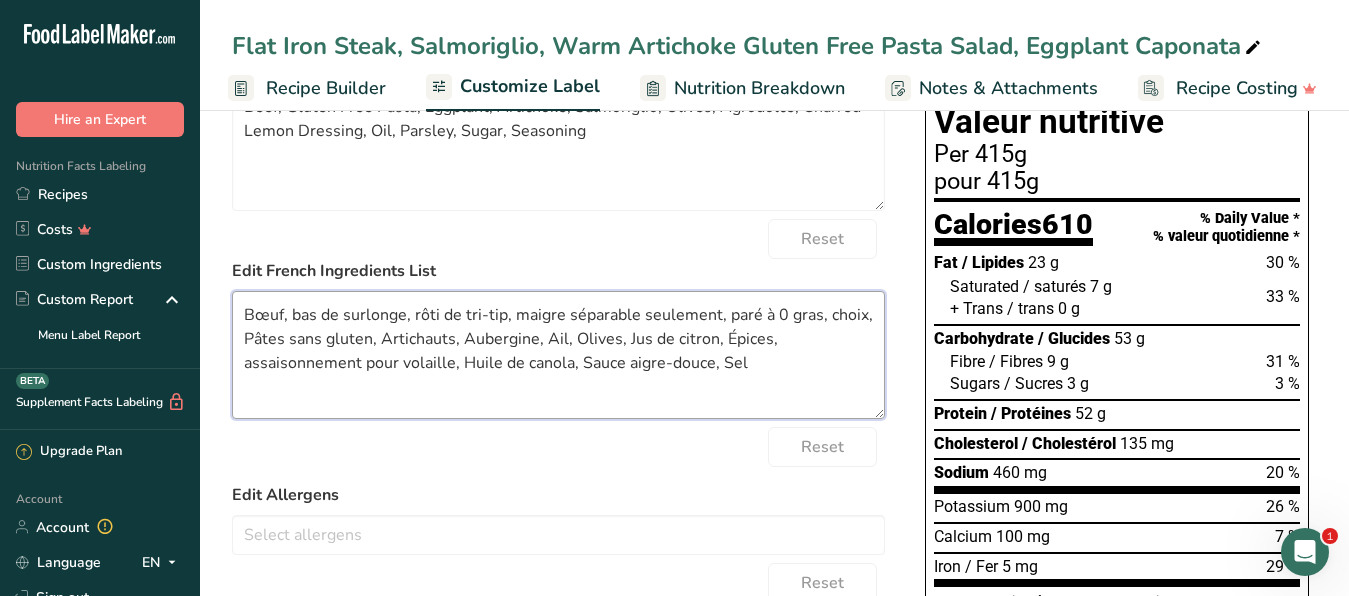 drag, startPoint x: 762, startPoint y: 385, endPoint x: 159, endPoint y: 265, distance: 614.82434 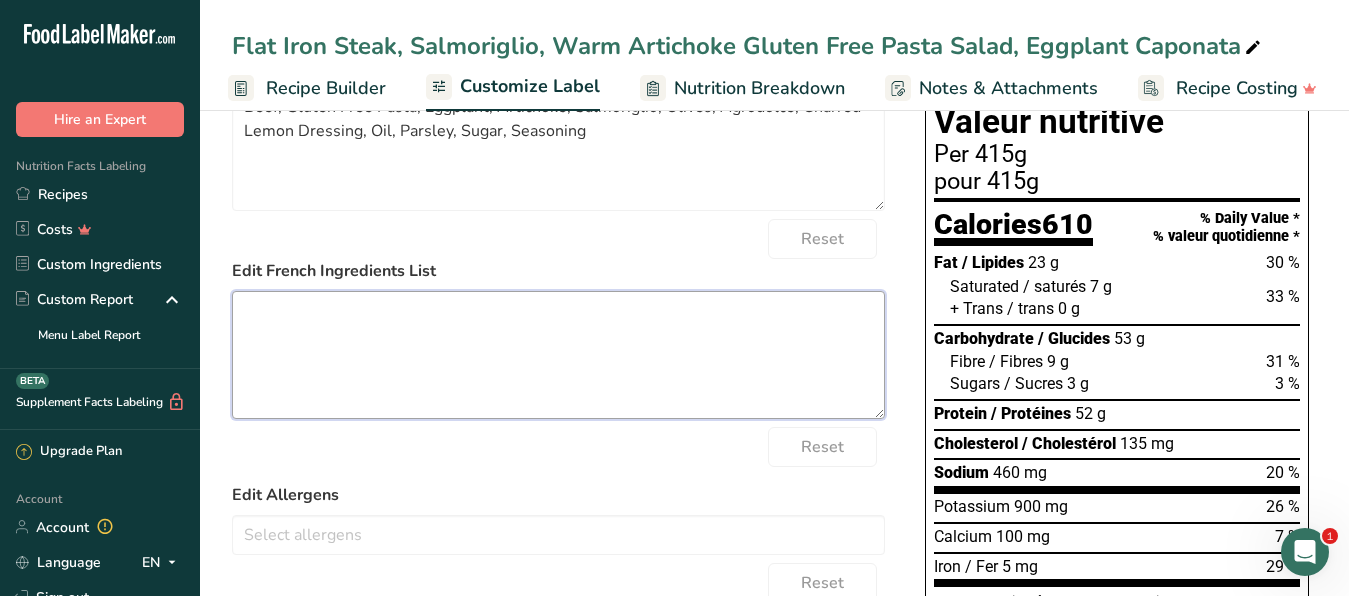 scroll, scrollTop: 0, scrollLeft: 0, axis: both 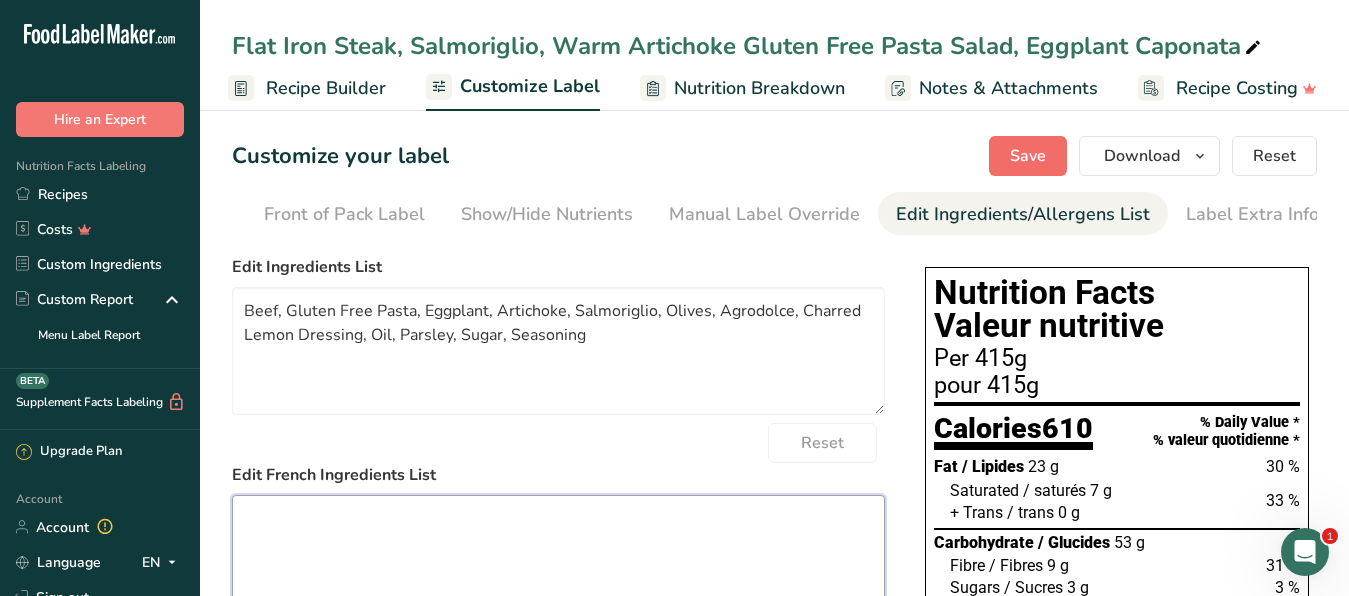 type 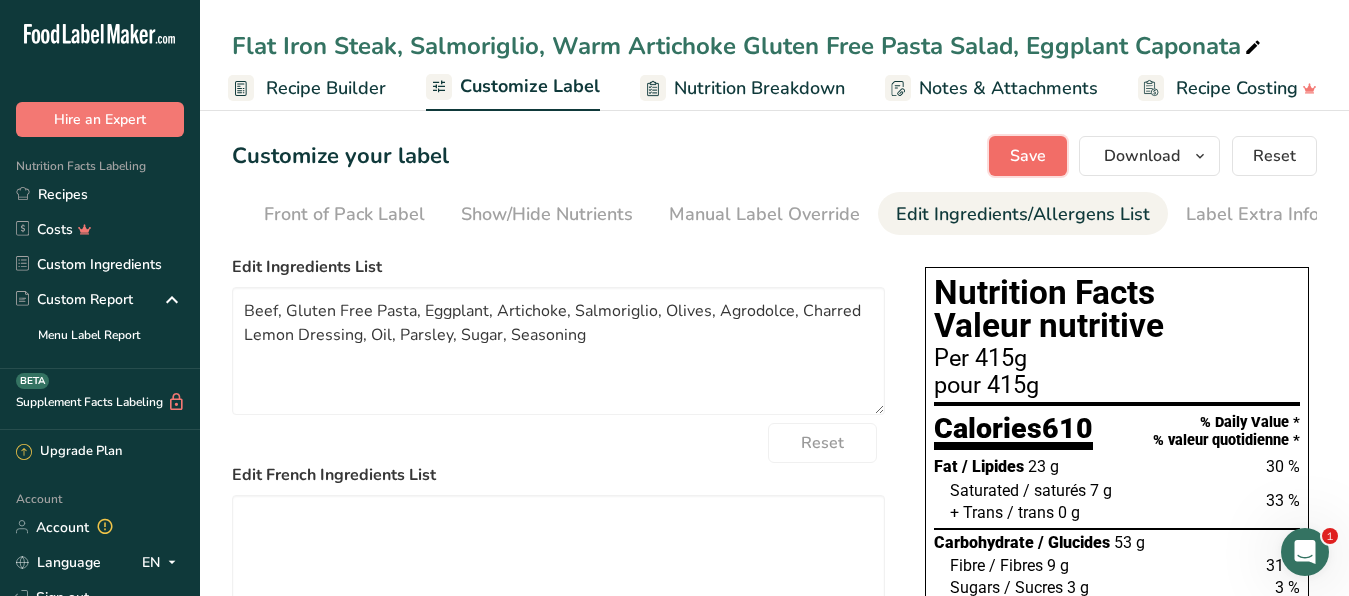 click on "Save" at bounding box center [1028, 156] 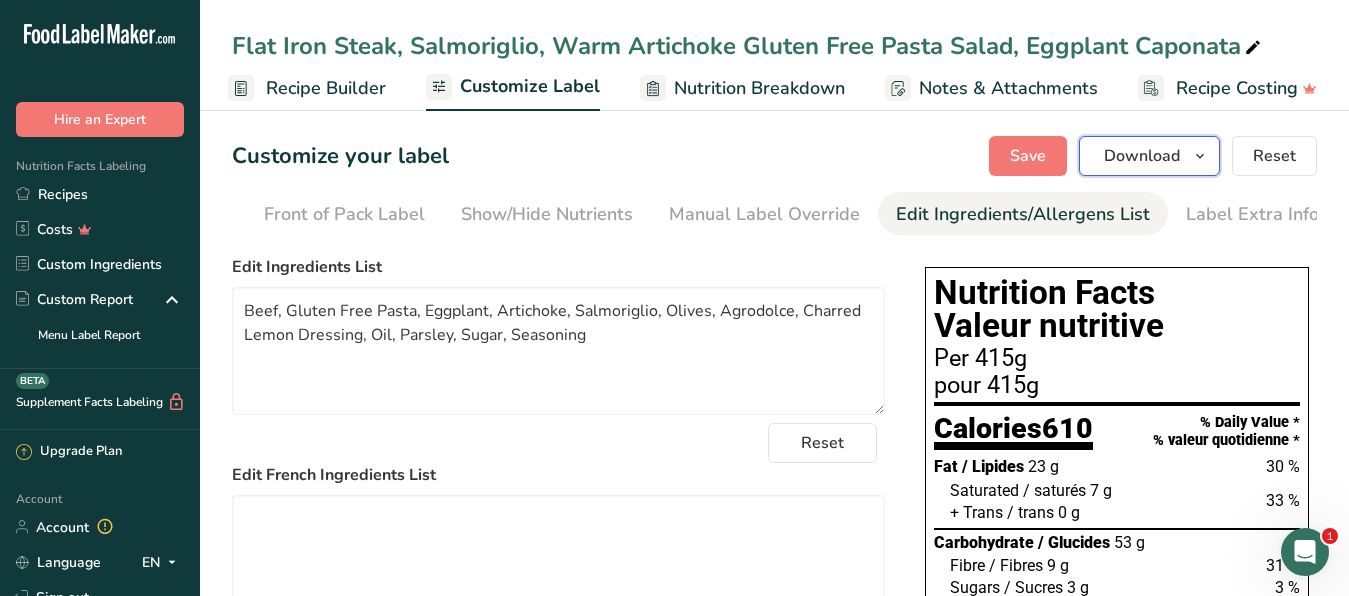 click on "Download" at bounding box center (1142, 156) 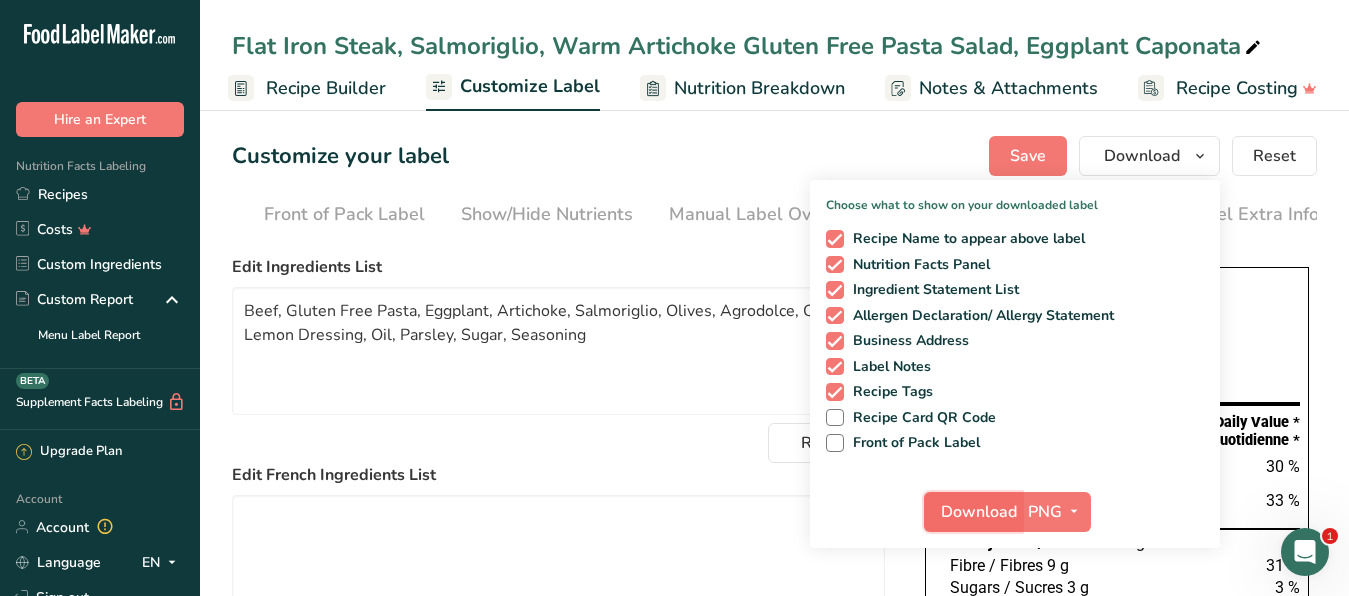 click on "Download" at bounding box center [979, 512] 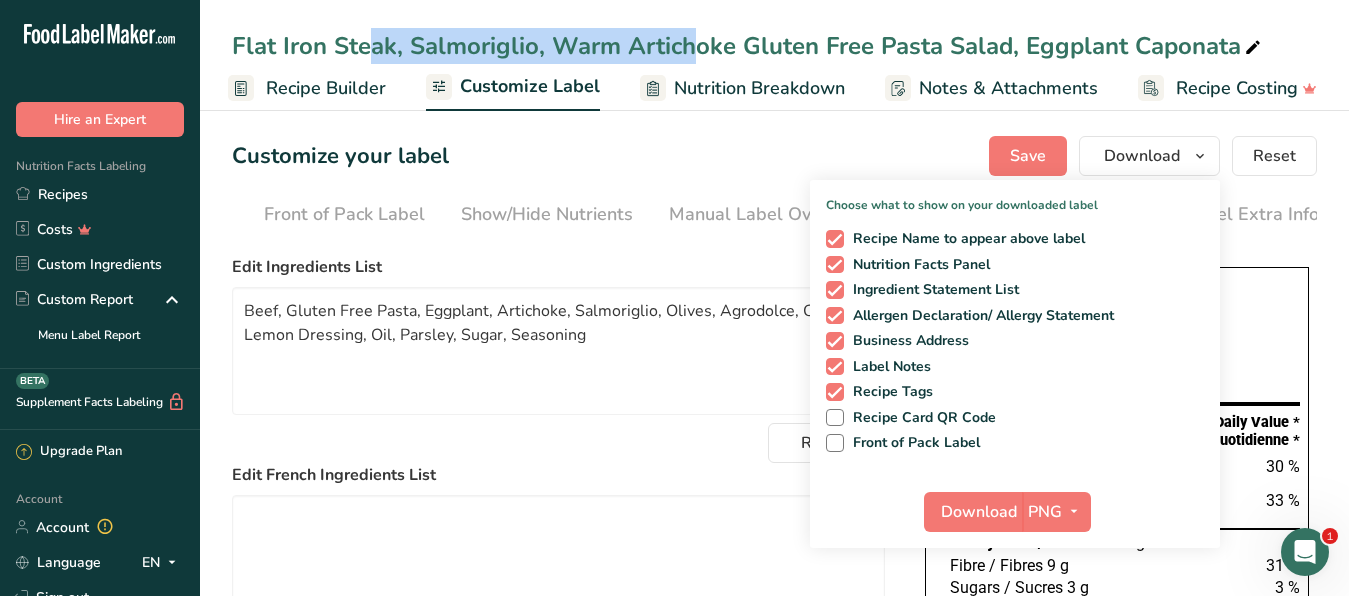 drag, startPoint x: 242, startPoint y: 49, endPoint x: 539, endPoint y: 44, distance: 297.04208 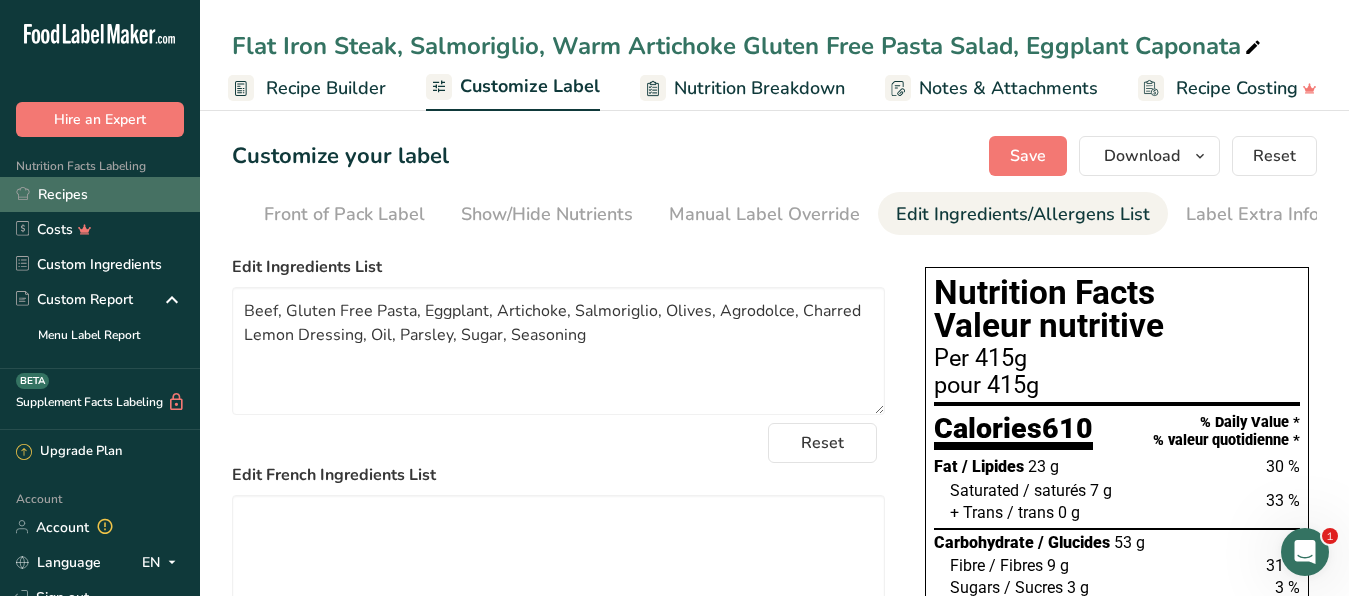 click on "Recipes" at bounding box center [100, 194] 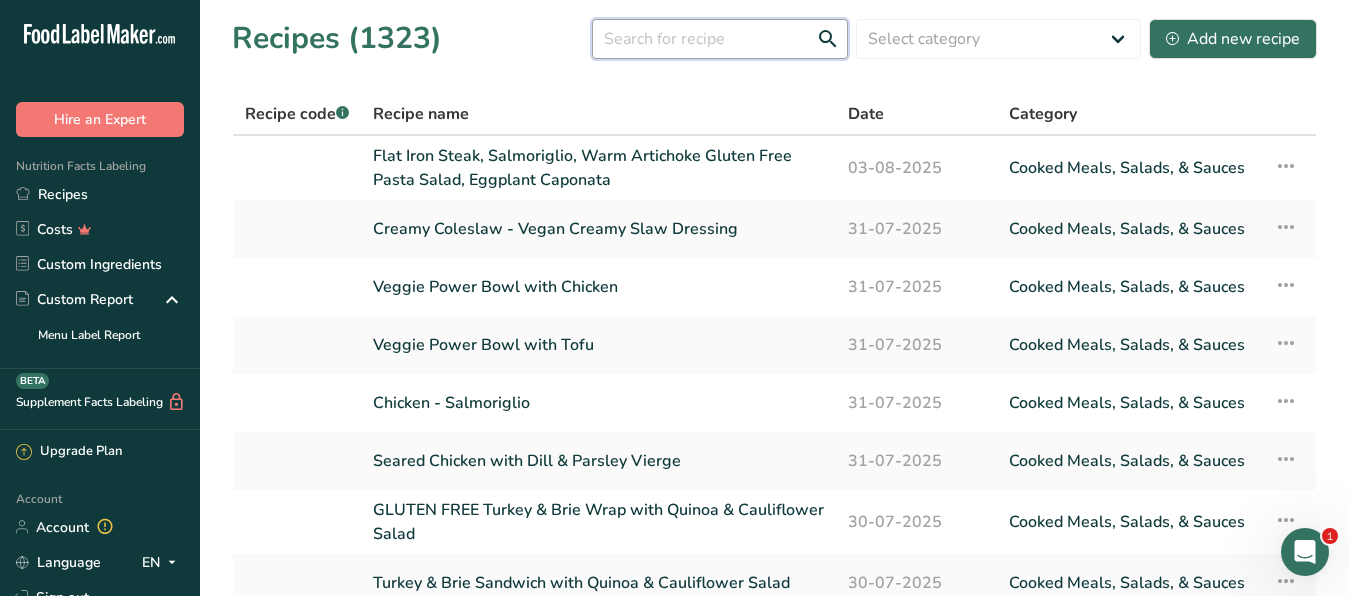 click at bounding box center [720, 39] 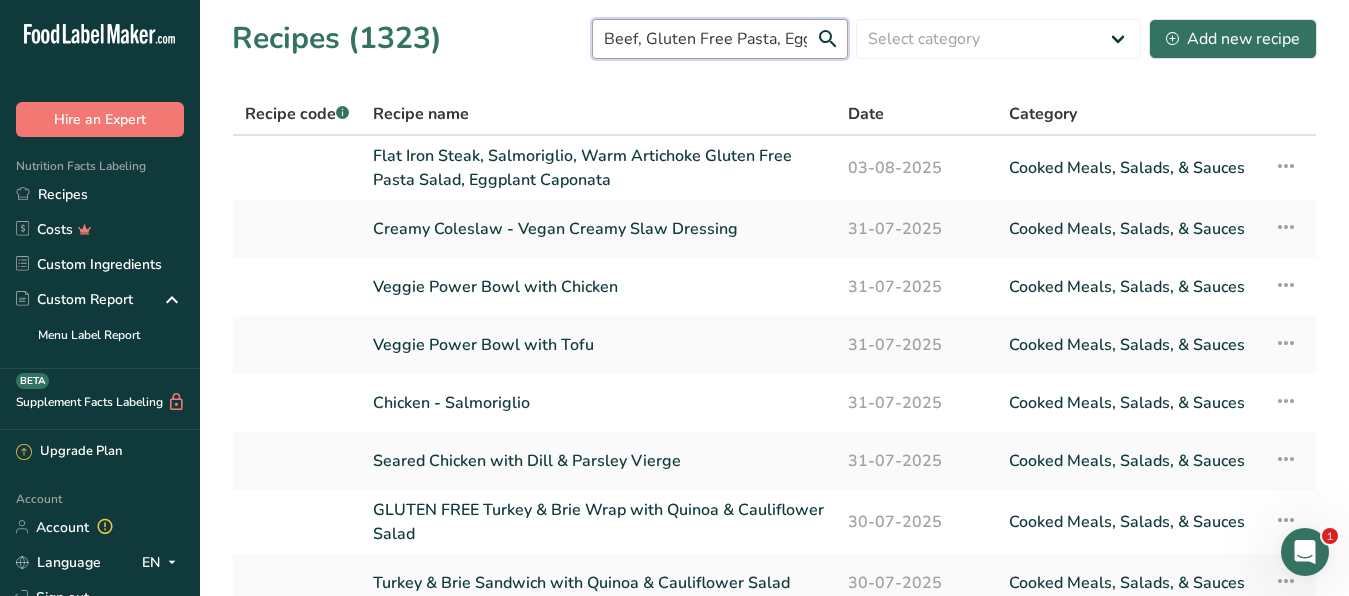 scroll, scrollTop: 0, scrollLeft: 743, axis: horizontal 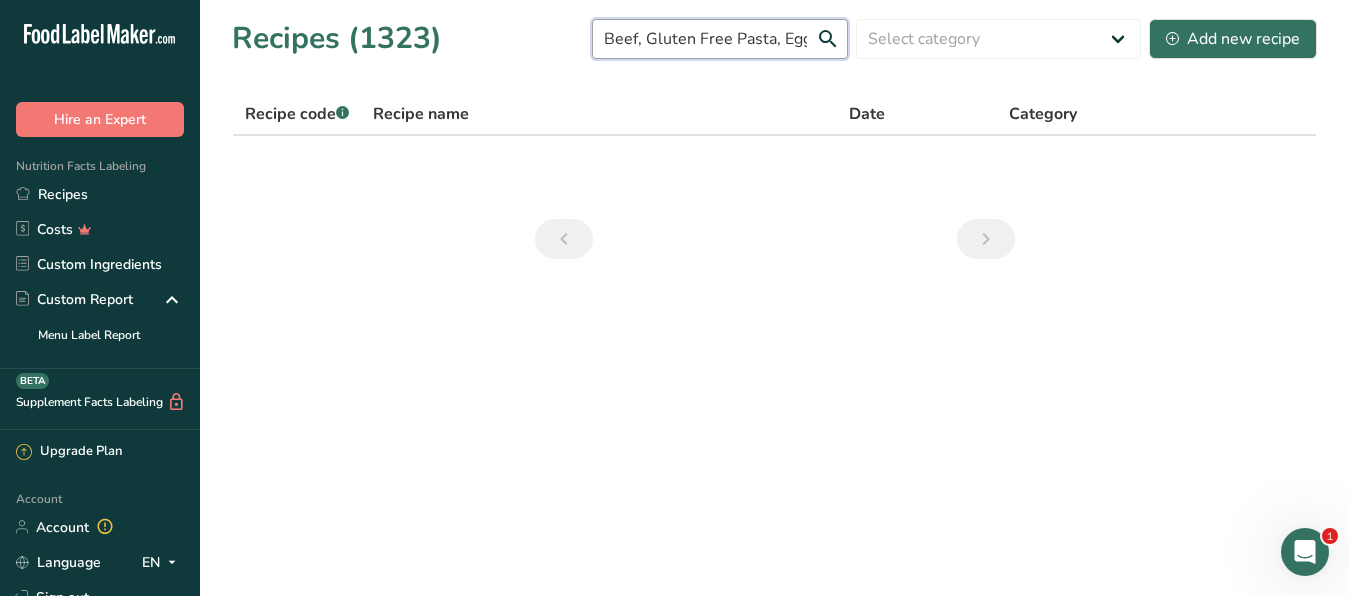 drag, startPoint x: 812, startPoint y: 37, endPoint x: 374, endPoint y: 13, distance: 438.65704 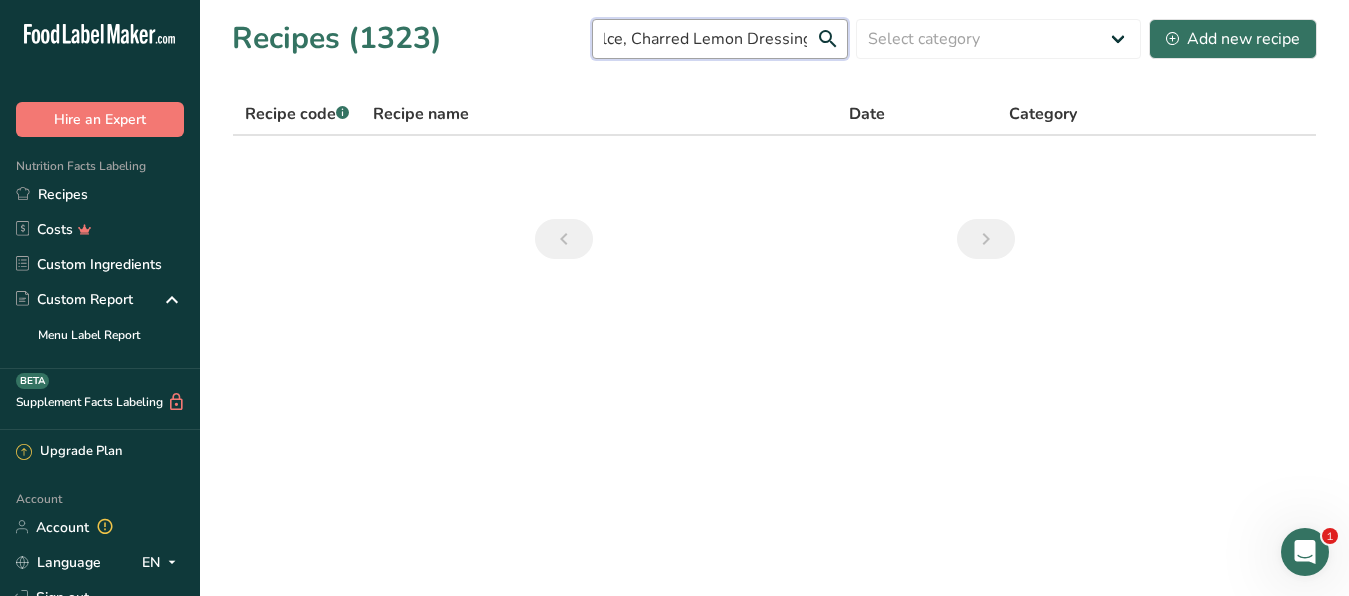 scroll, scrollTop: 0, scrollLeft: 743, axis: horizontal 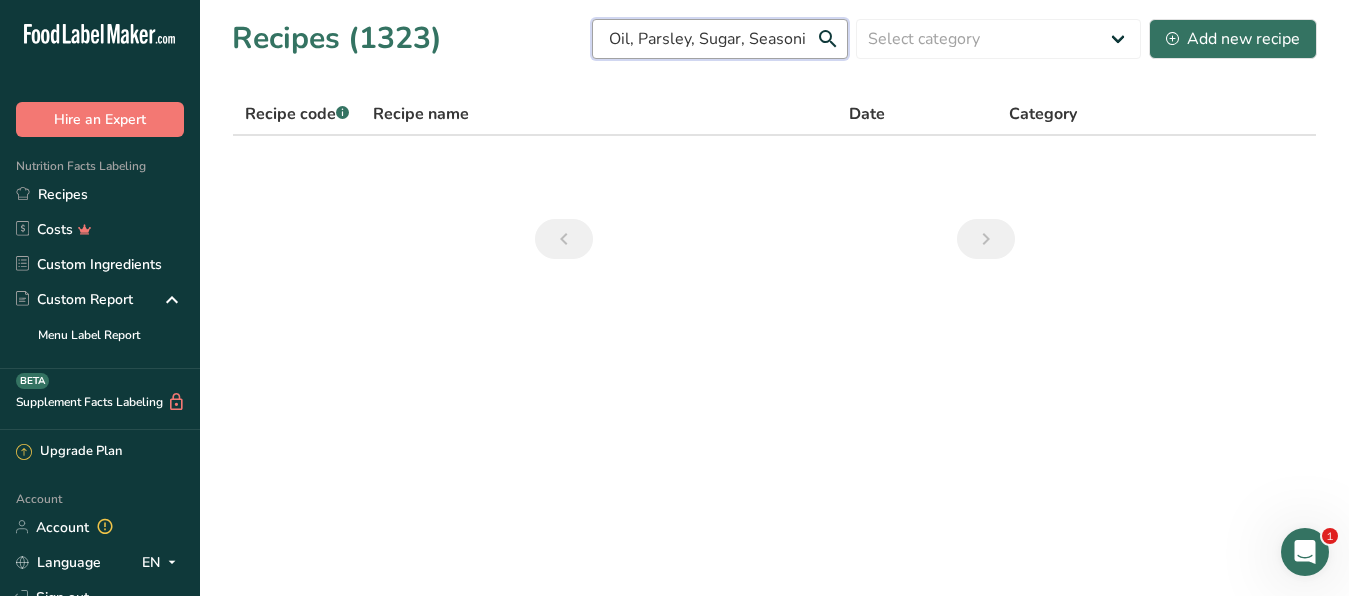 drag, startPoint x: 599, startPoint y: 40, endPoint x: 952, endPoint y: 86, distance: 355.98456 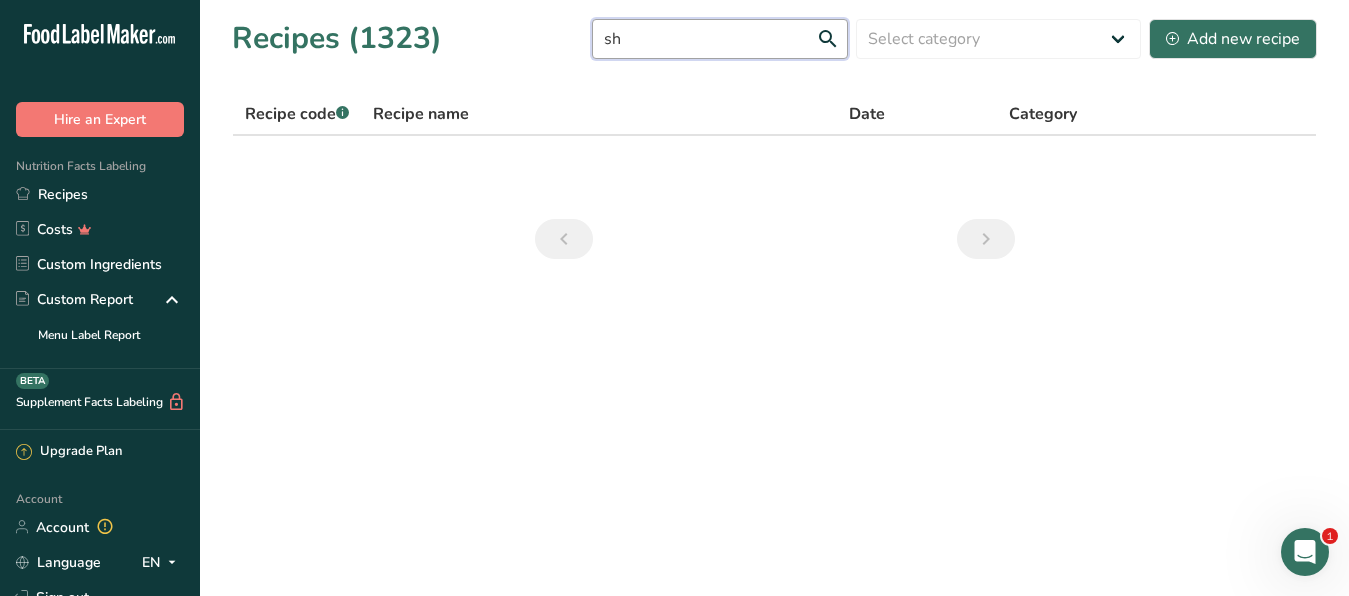 scroll, scrollTop: 0, scrollLeft: 0, axis: both 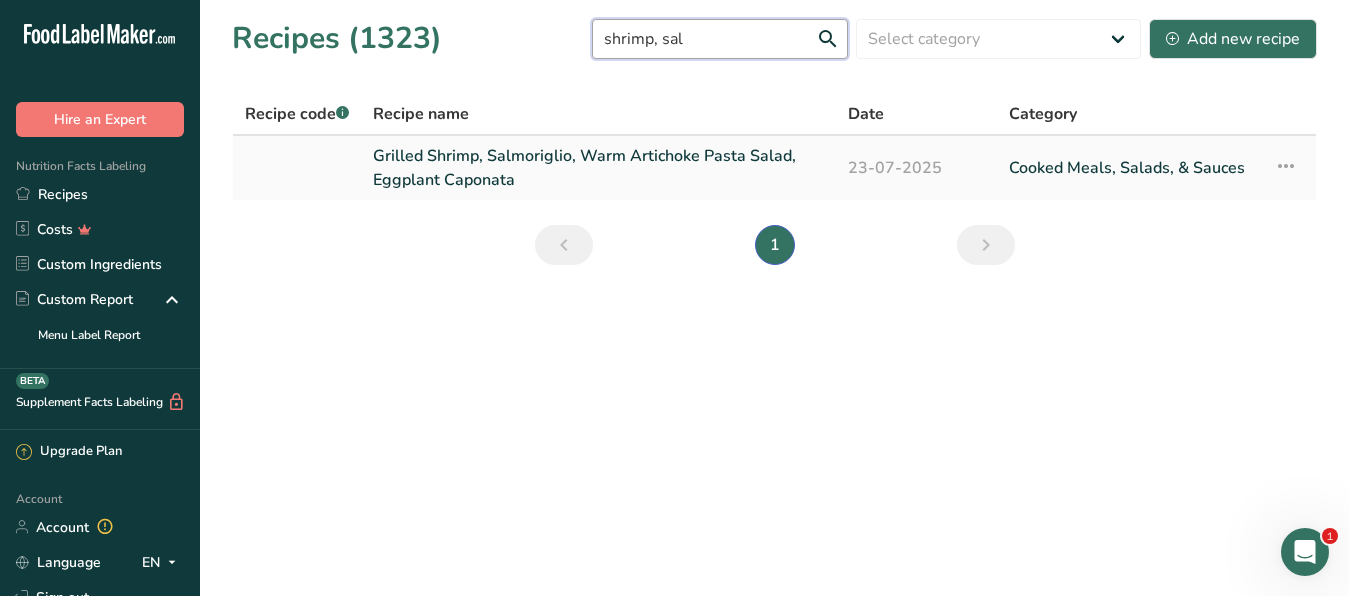 type on "shrimp, sal" 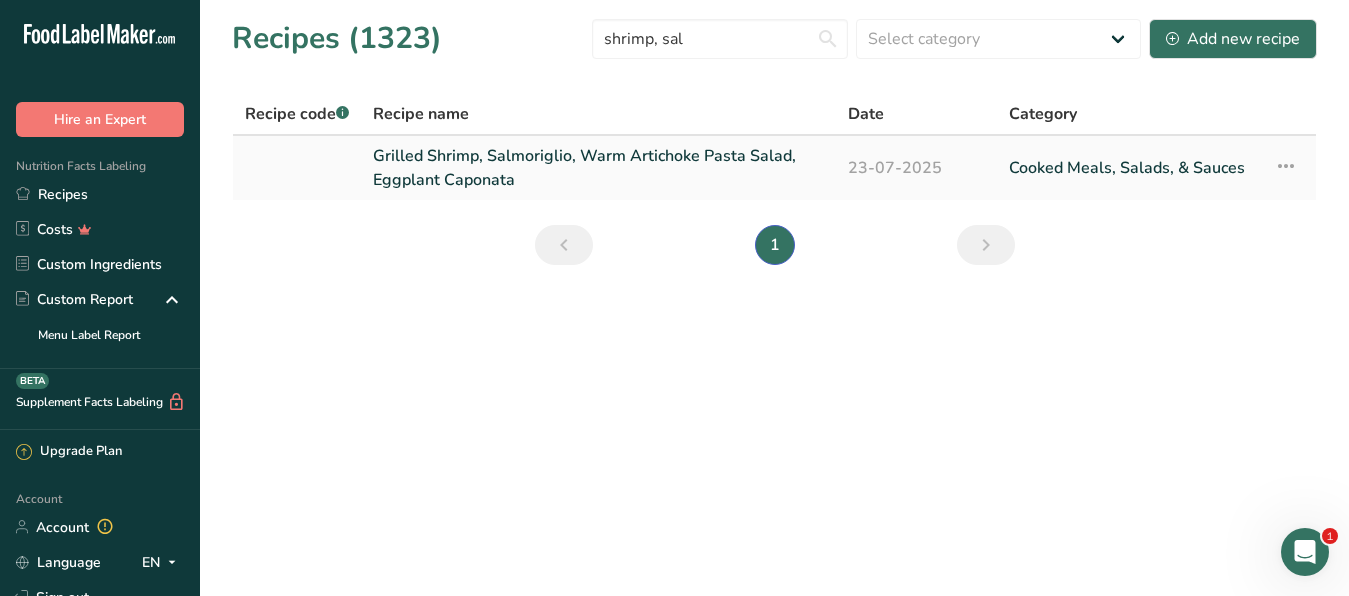 click on "Grilled Shrimp, Salmoriglio, Warm Artichoke Pasta Salad, Eggplant Caponata" at bounding box center (598, 168) 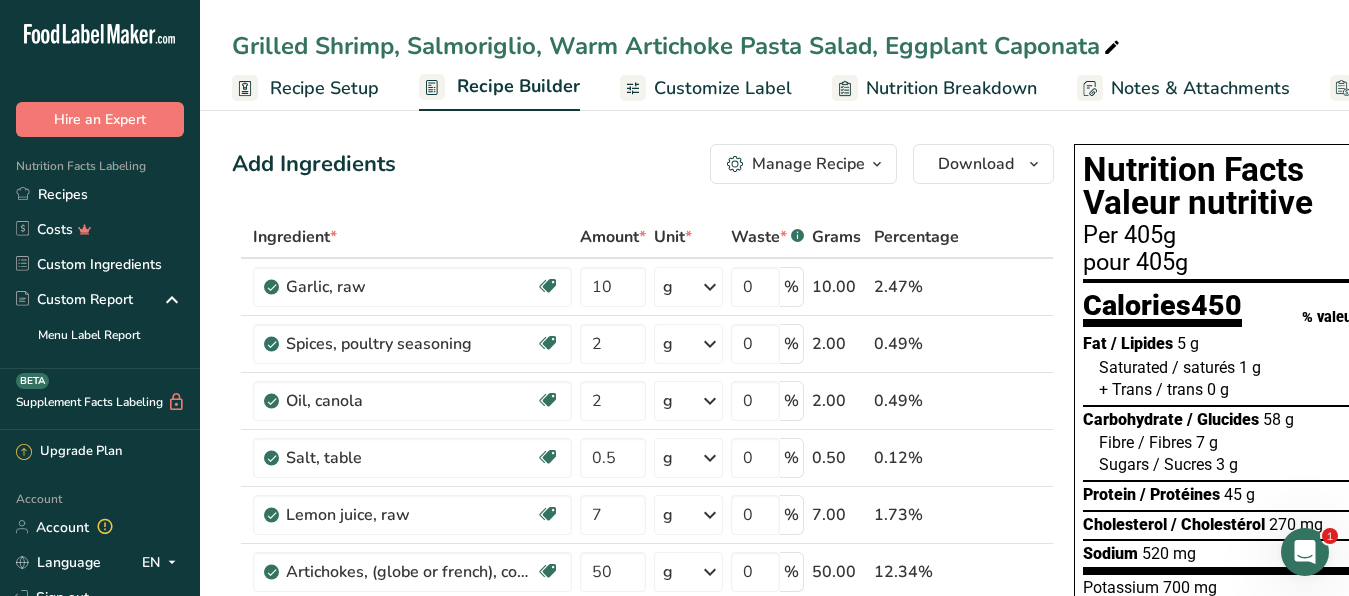 click on "Manage Recipe" at bounding box center [808, 164] 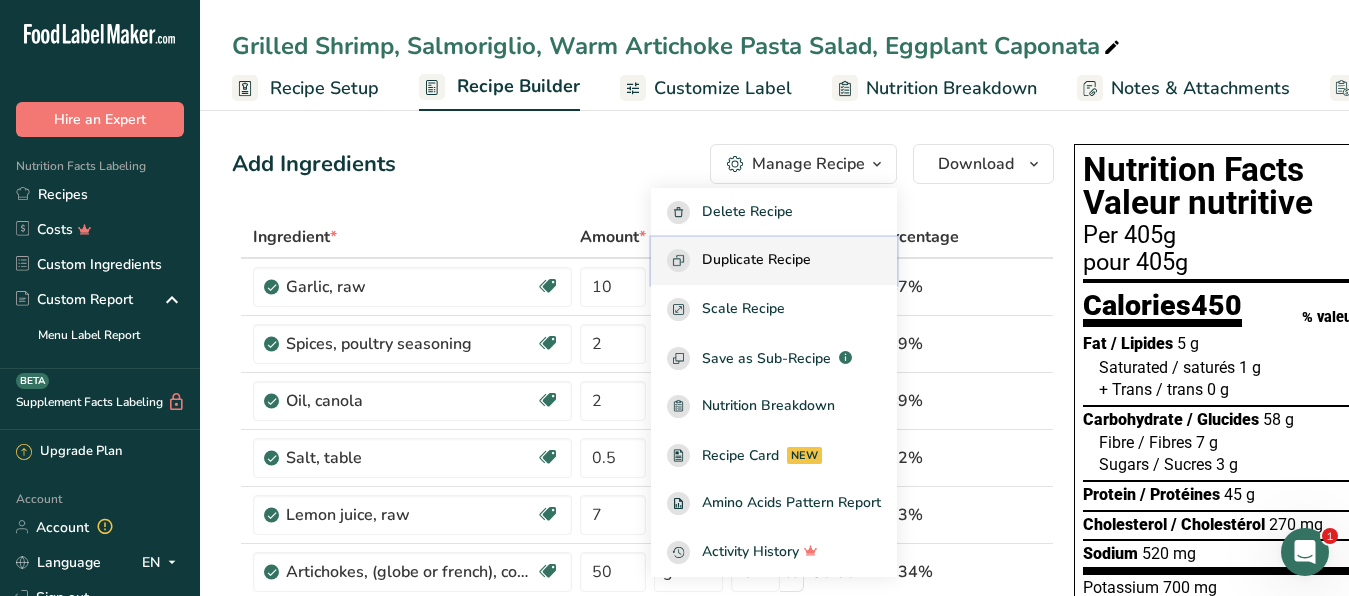 click on "Duplicate Recipe" at bounding box center [756, 260] 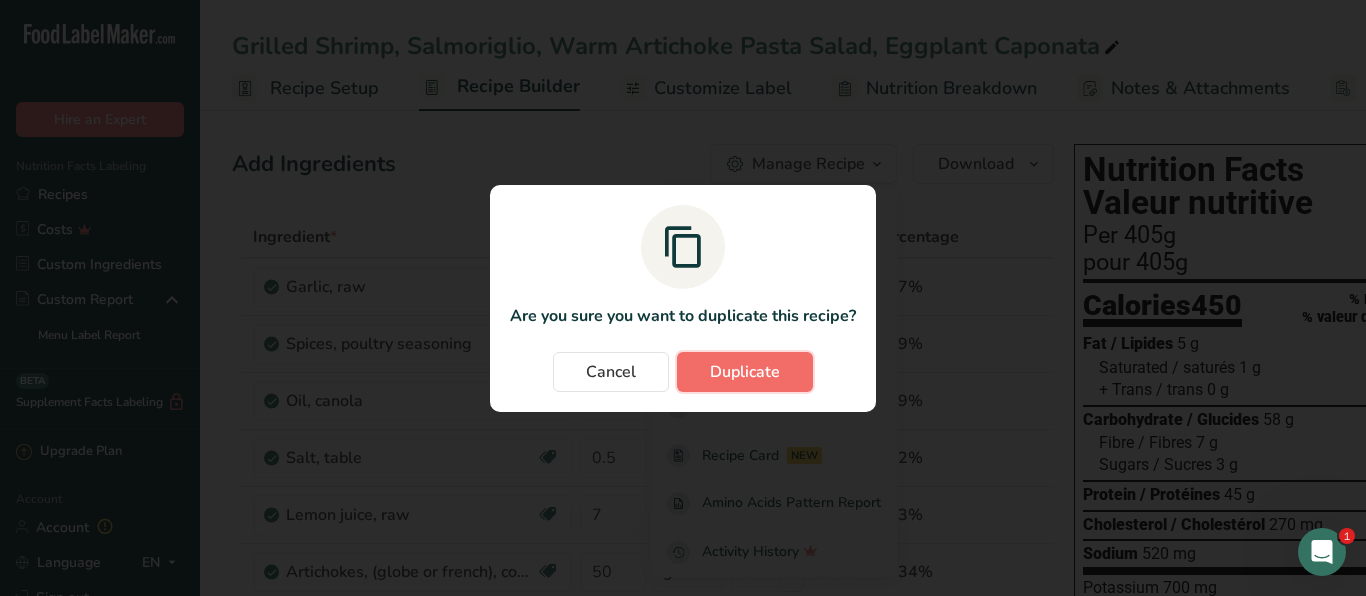 click on "Duplicate" at bounding box center (745, 372) 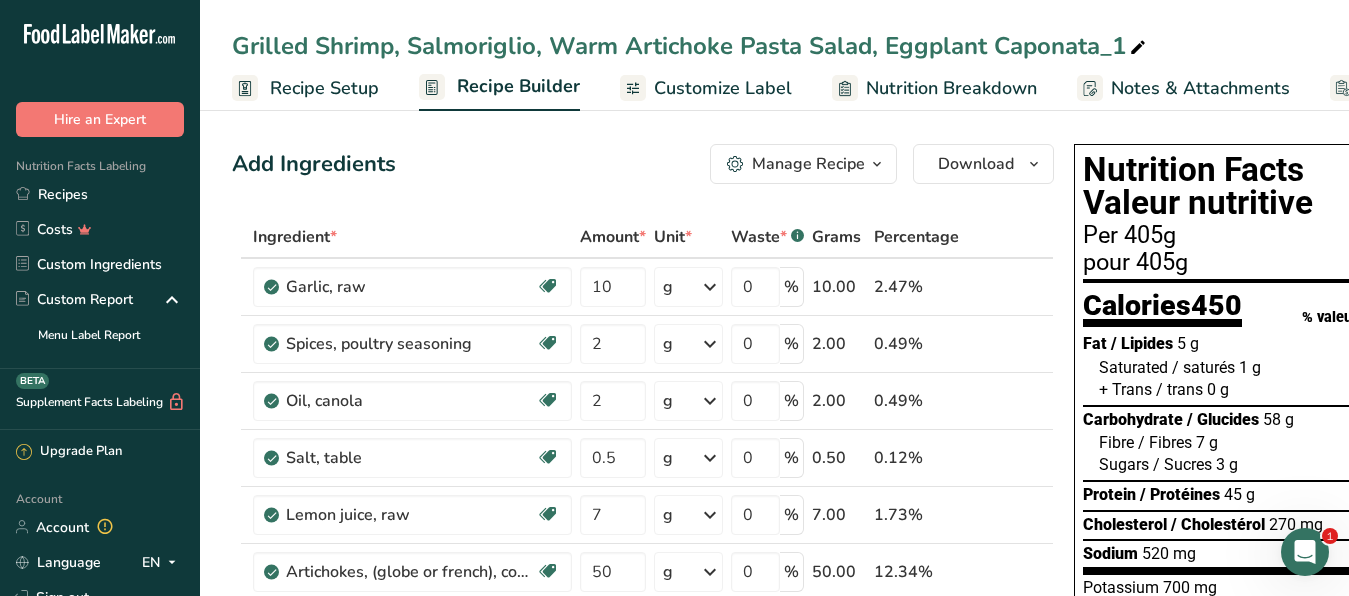 click on "Customize Label" at bounding box center [723, 88] 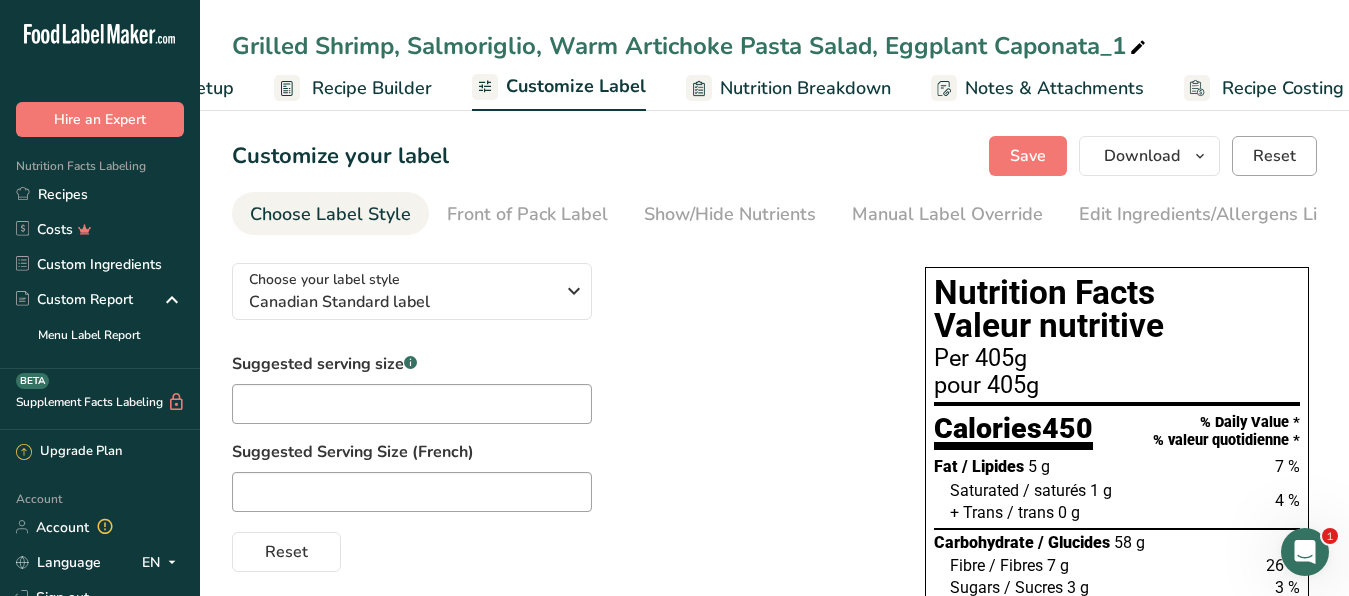 scroll, scrollTop: 0, scrollLeft: 191, axis: horizontal 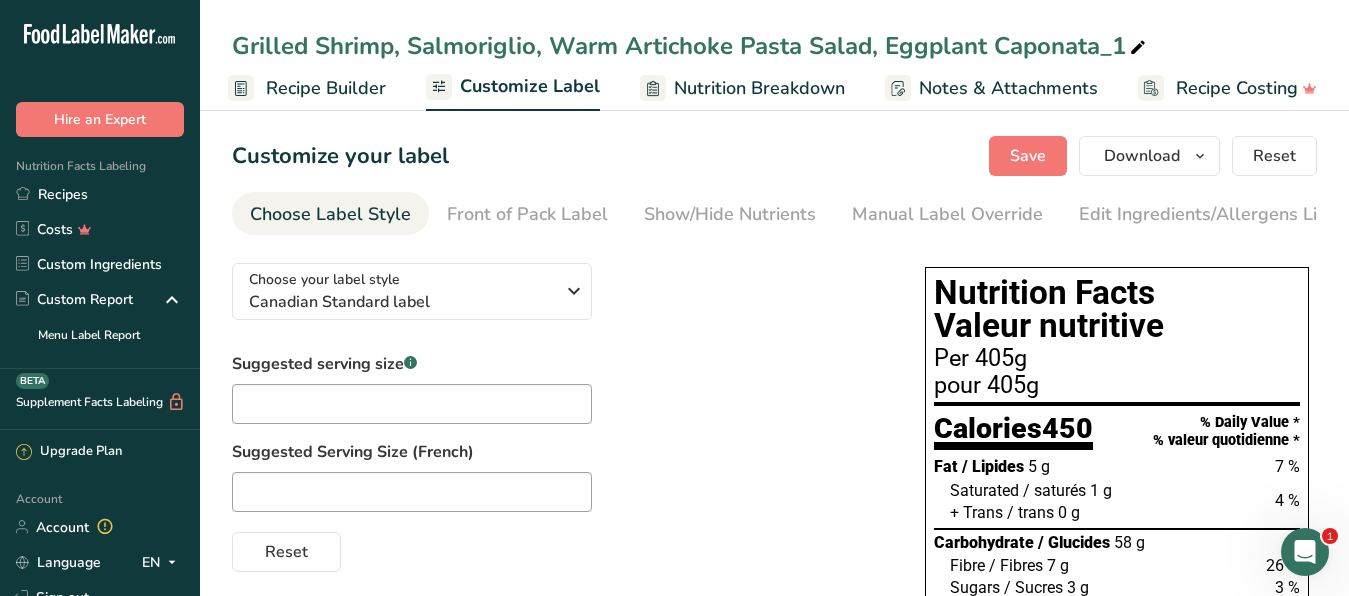 click on "Grilled Shrimp, Salmoriglio, Warm Artichoke Pasta Salad, Eggplant Caponata_1" at bounding box center [691, 46] 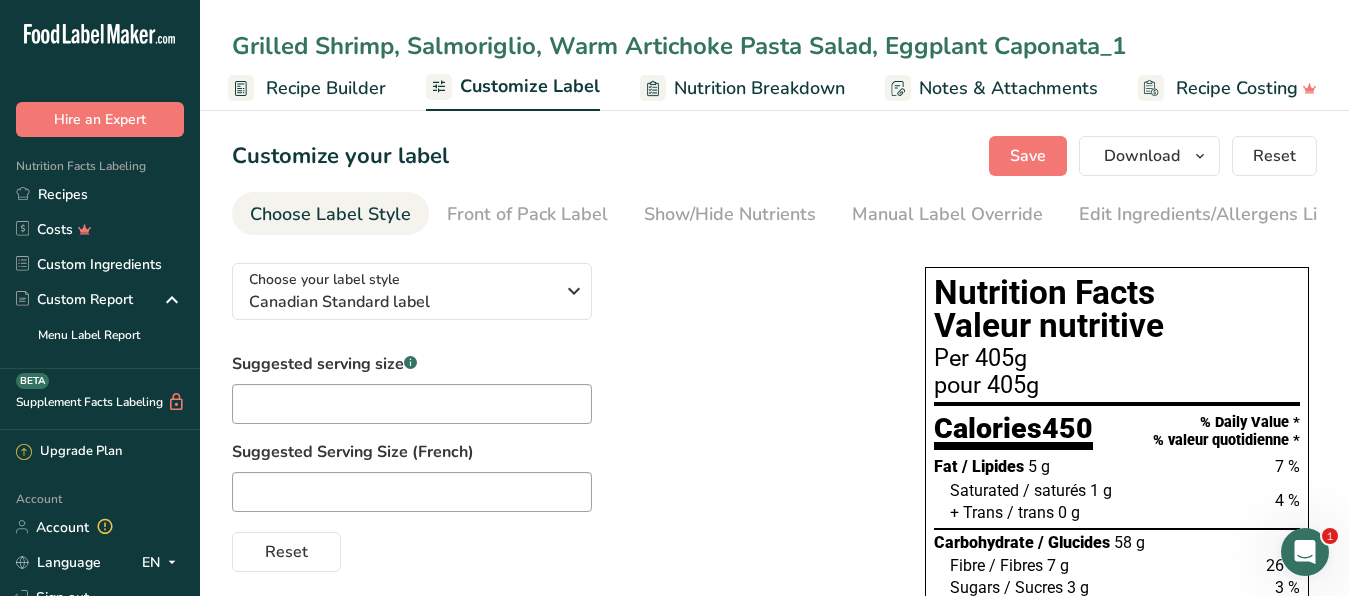 click on "Grilled Shrimp, Salmoriglio, Warm Artichoke Pasta Salad, Eggplant Caponata_1" at bounding box center [774, 46] 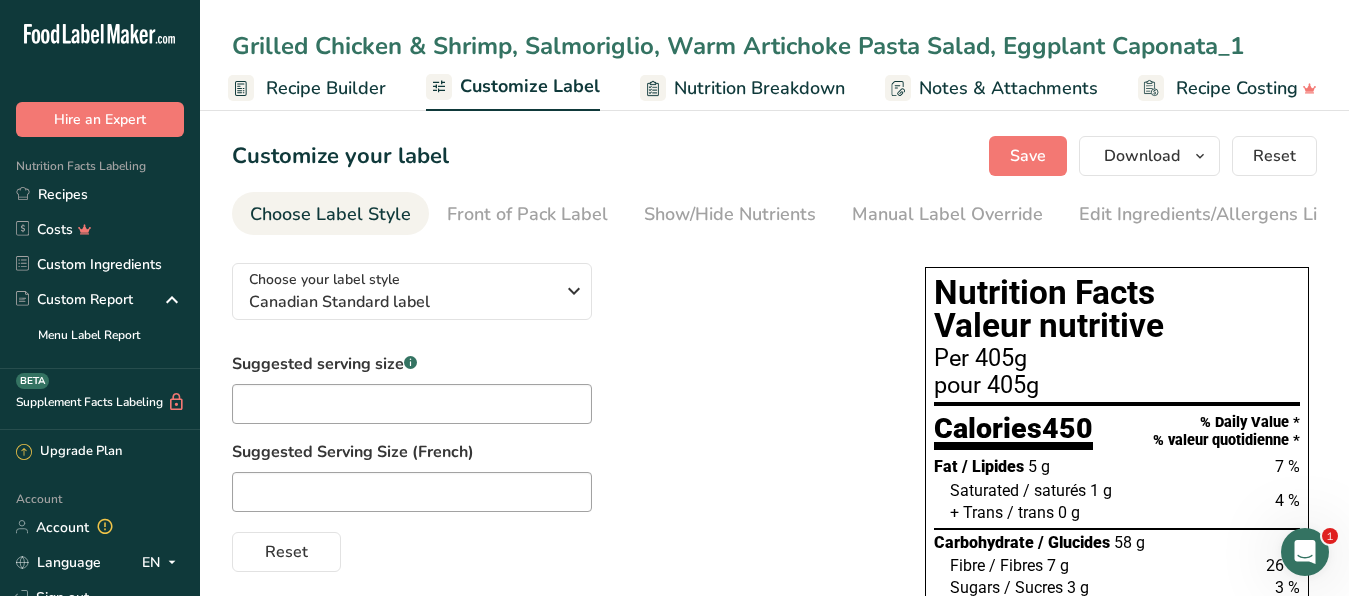 click on "Grilled Chicken & Shrimp, Salmoriglio, Warm Artichoke Pasta Salad, Eggplant Caponata_1" at bounding box center [774, 46] 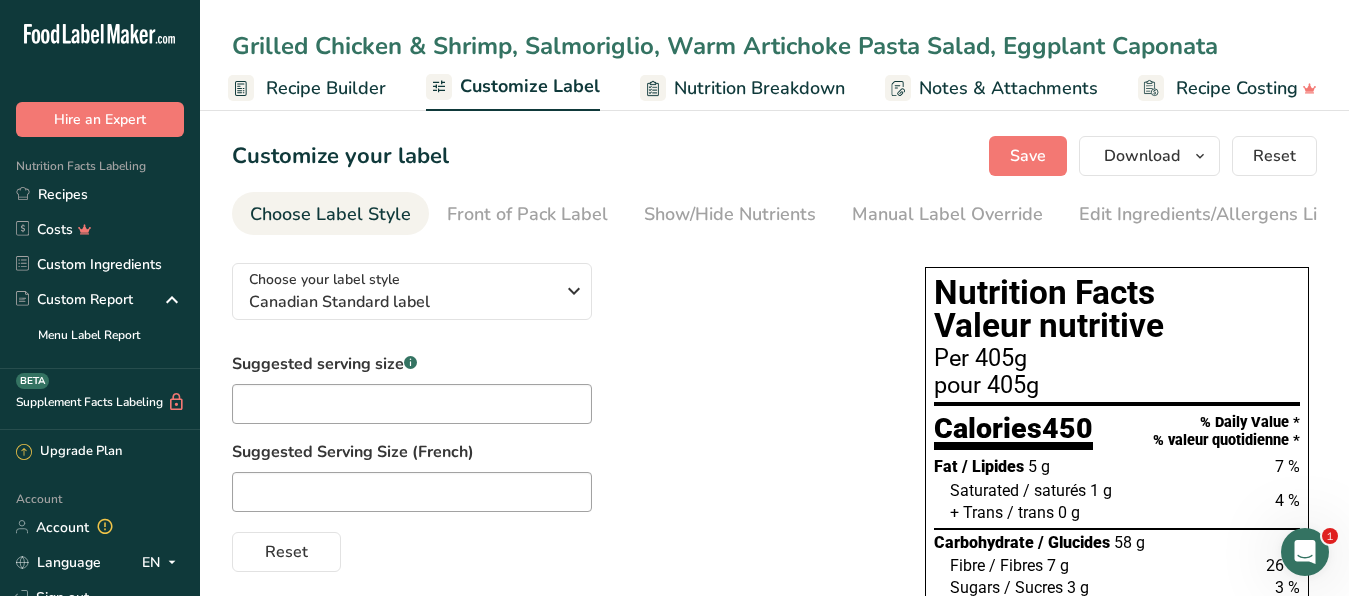 click on "Grilled Chicken & Shrimp, Salmoriglio, Warm Artichoke Pasta Salad, Eggplant Caponata" at bounding box center [774, 46] 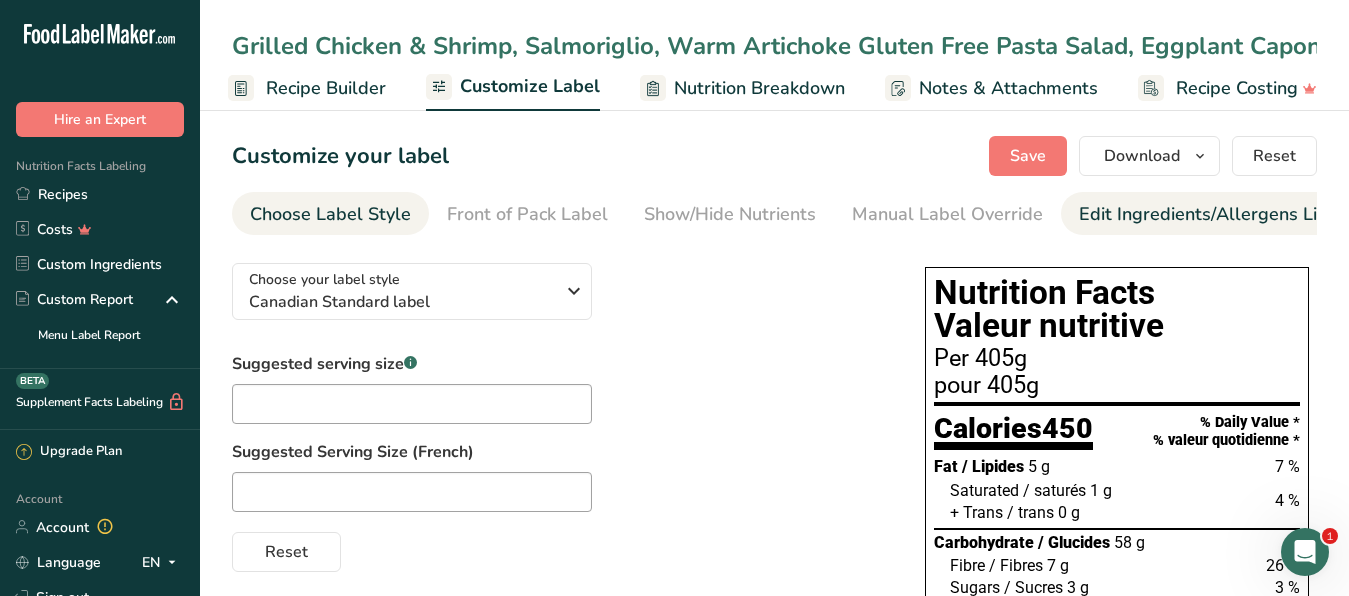 type on "Grilled Chicken & Shrimp, Salmoriglio, Warm Artichoke Gluten Free Pasta Salad, Eggplant Caponata" 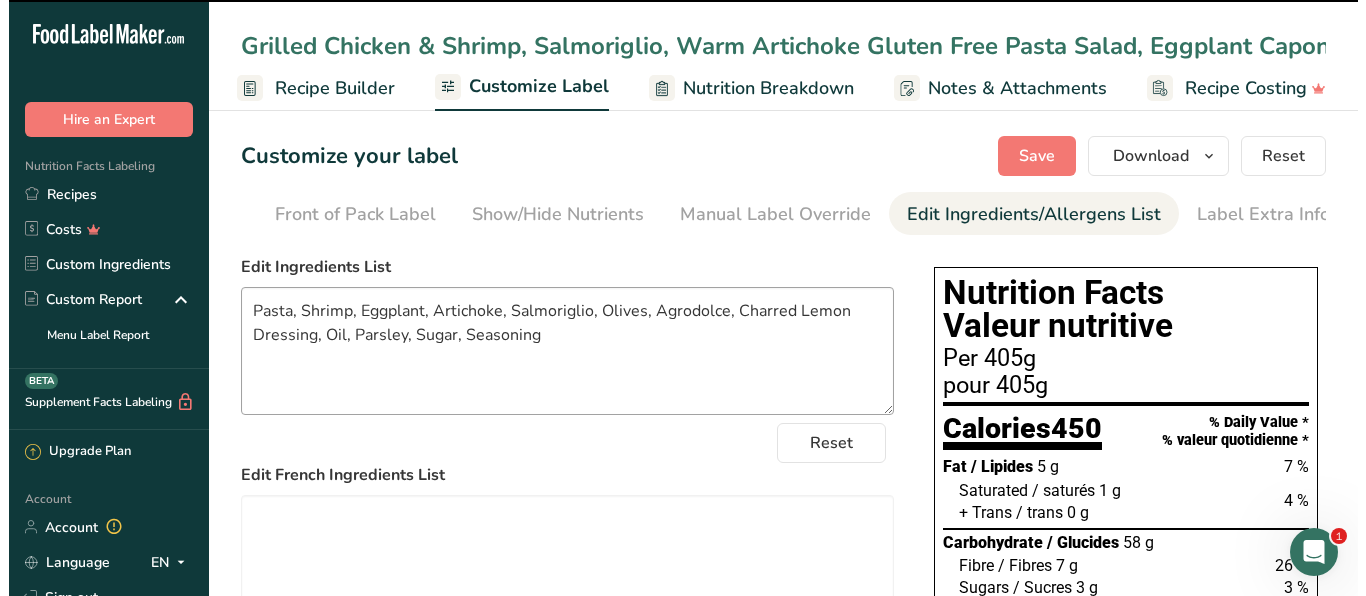 scroll, scrollTop: 0, scrollLeft: 183, axis: horizontal 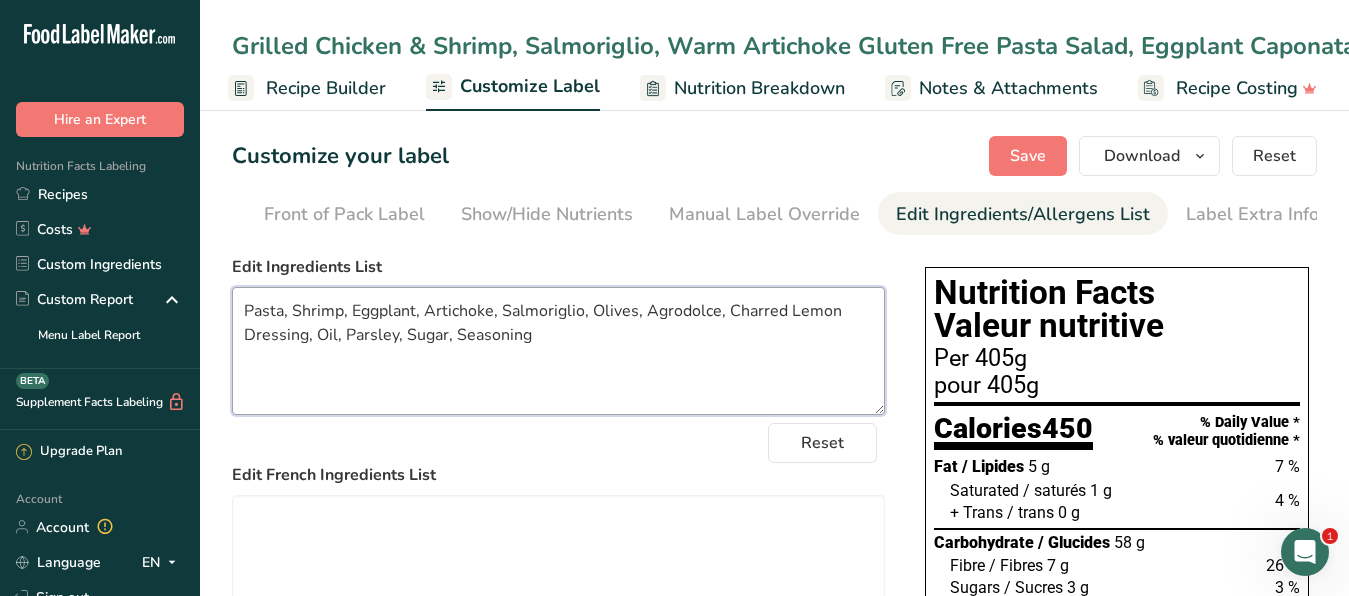 drag, startPoint x: 290, startPoint y: 325, endPoint x: 95, endPoint y: 306, distance: 195.92346 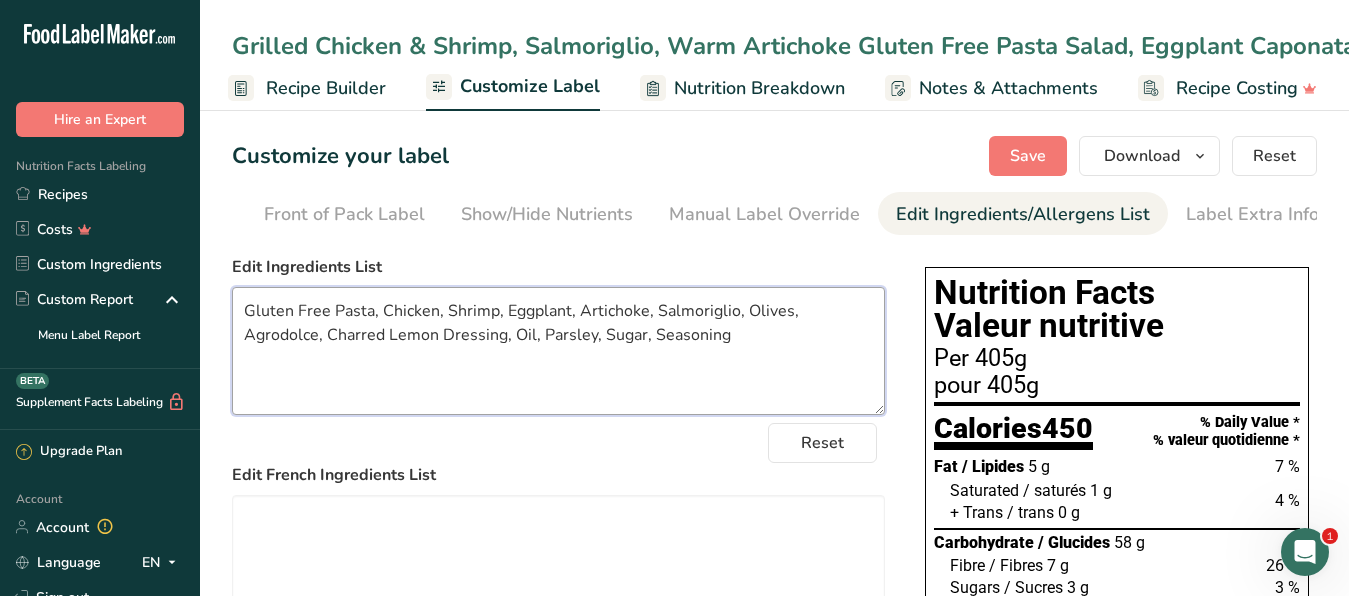 drag, startPoint x: 648, startPoint y: 353, endPoint x: 205, endPoint y: 287, distance: 447.8895 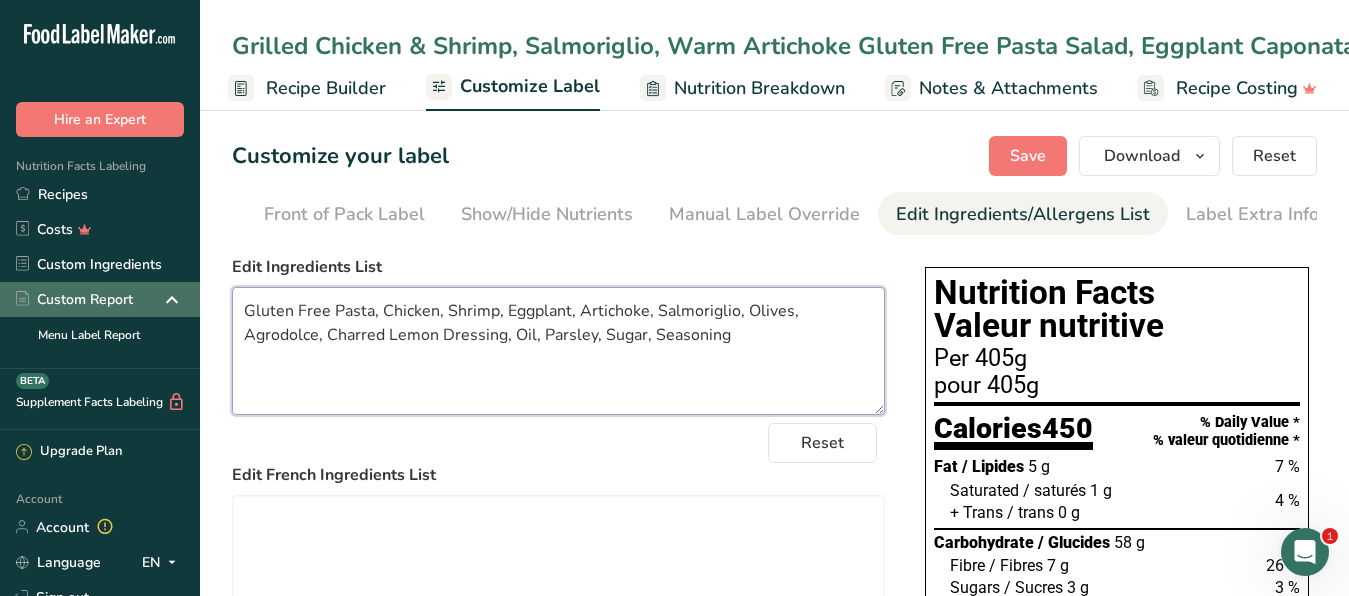 type on "Gluten Free Pasta, Chicken, Shrimp, Eggplant, Artichoke, Salmoriglio, Olives, Agrodolce, Charred Lemon Dressing, Oil, Parsley, Sugar, Seasoning" 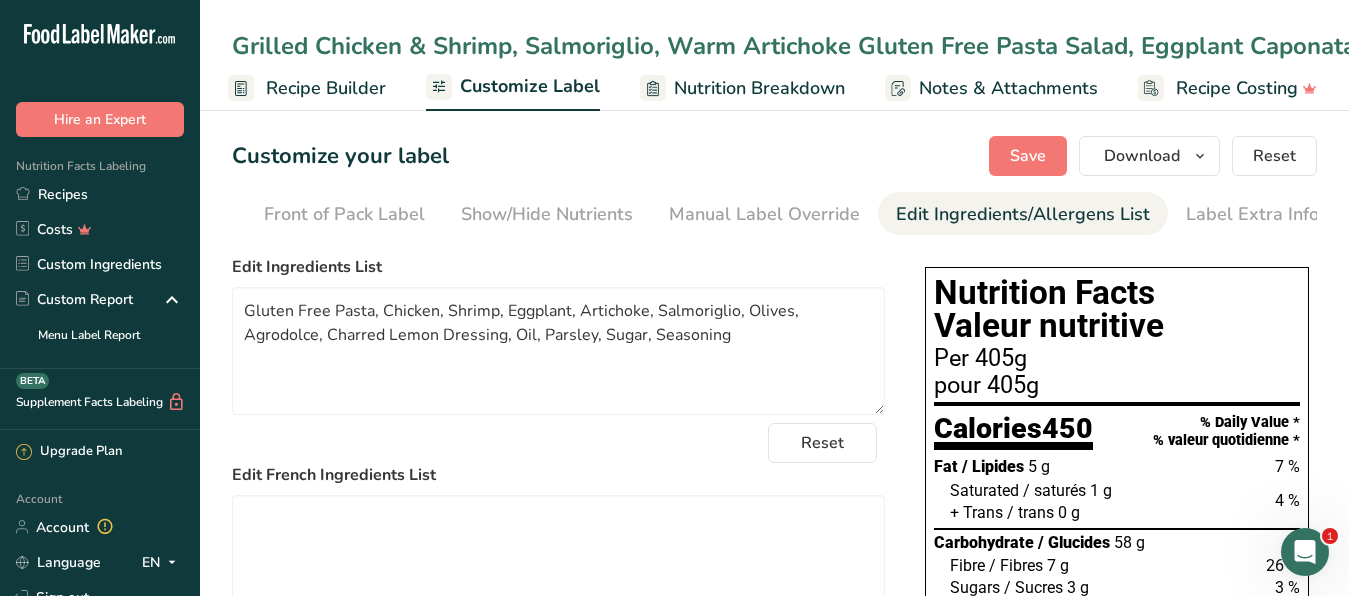 click on "Recipe Builder" at bounding box center [326, 88] 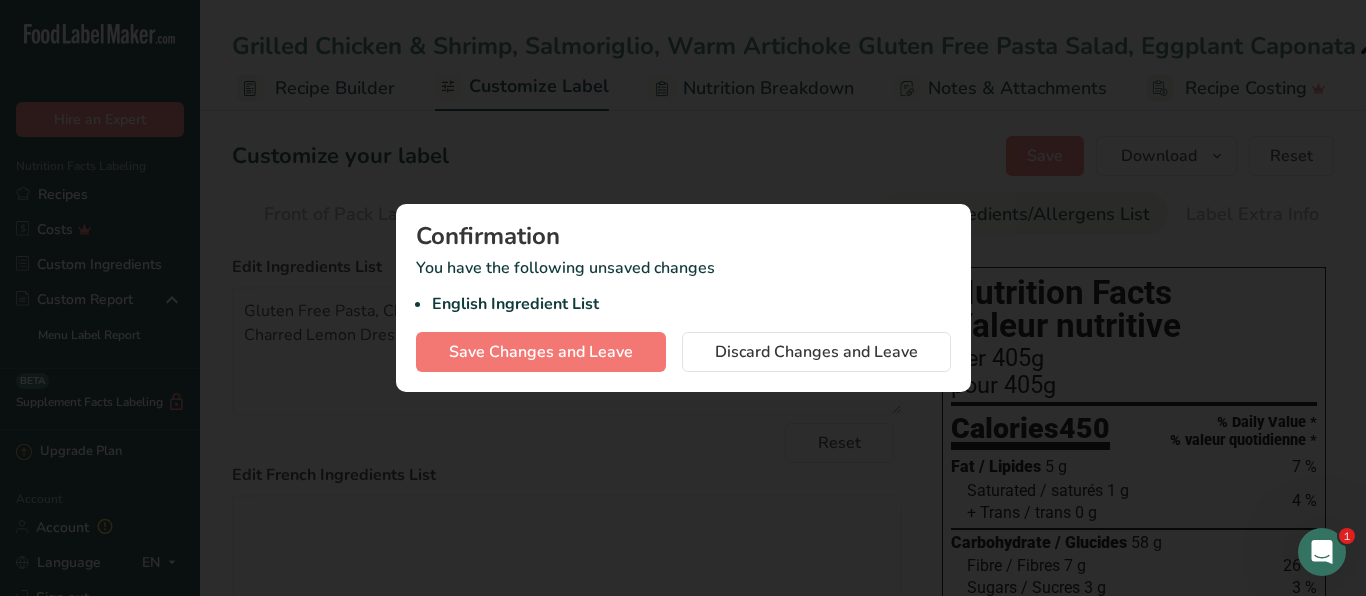 scroll, scrollTop: 0, scrollLeft: 166, axis: horizontal 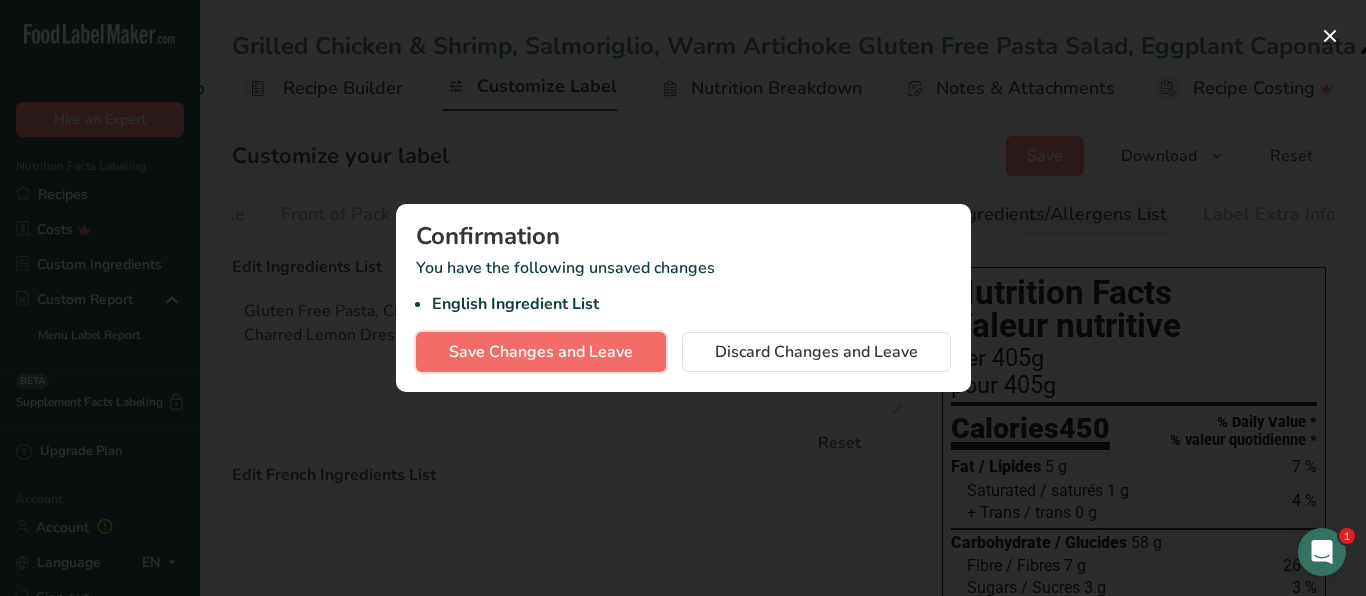 click on "Save Changes and Leave" at bounding box center (541, 352) 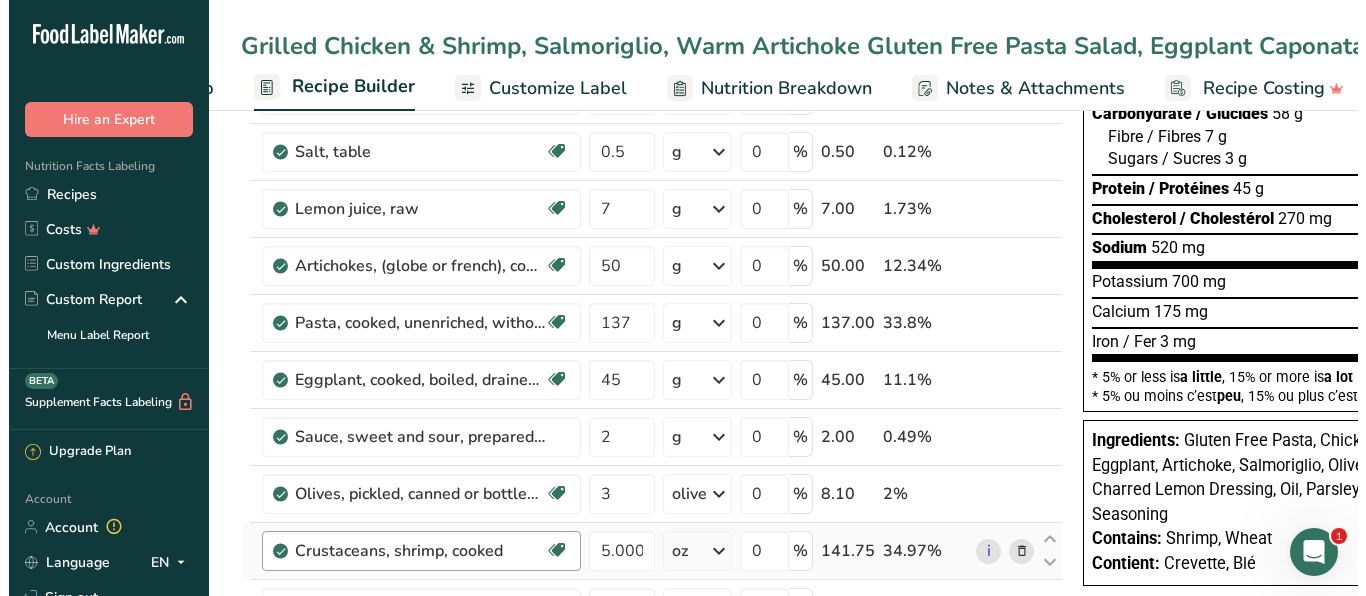 scroll, scrollTop: 408, scrollLeft: 0, axis: vertical 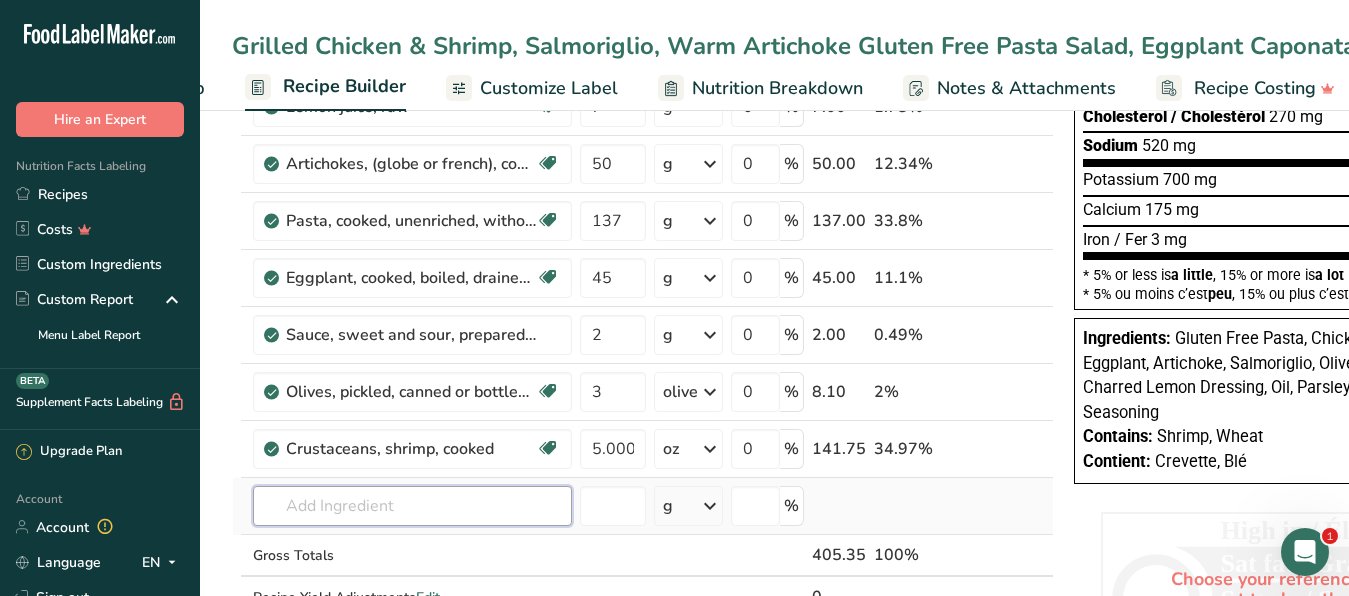 click at bounding box center [412, 506] 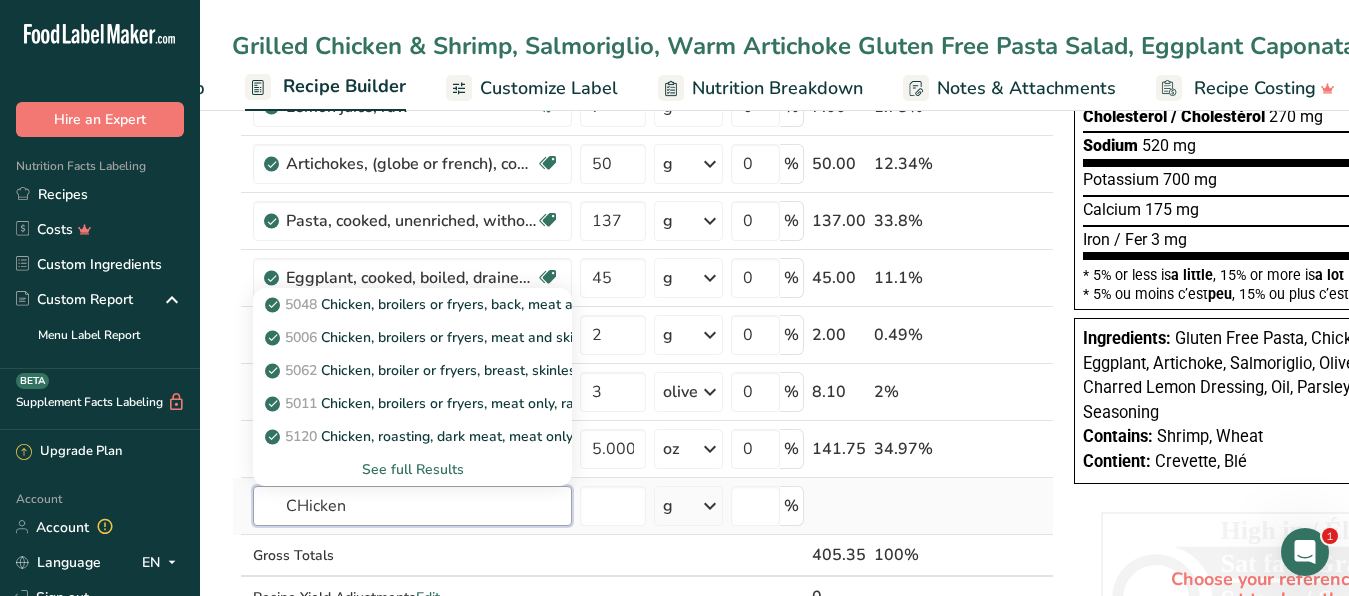click on "CHicken" at bounding box center [412, 506] 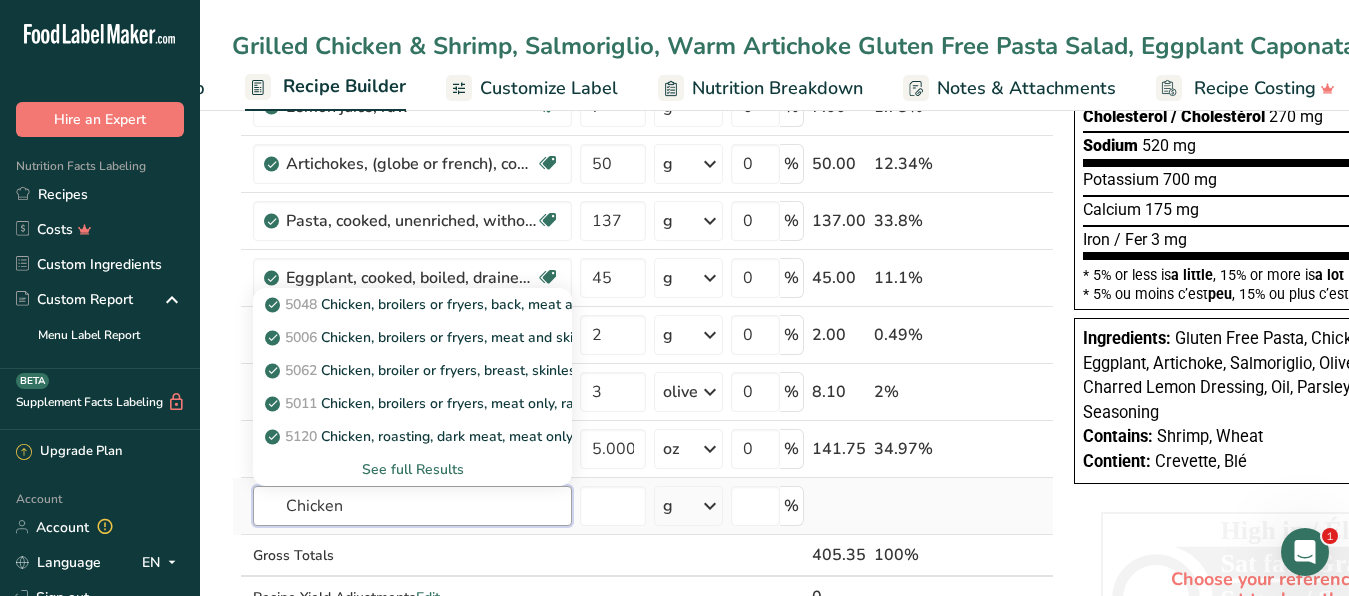 type on "Chicken" 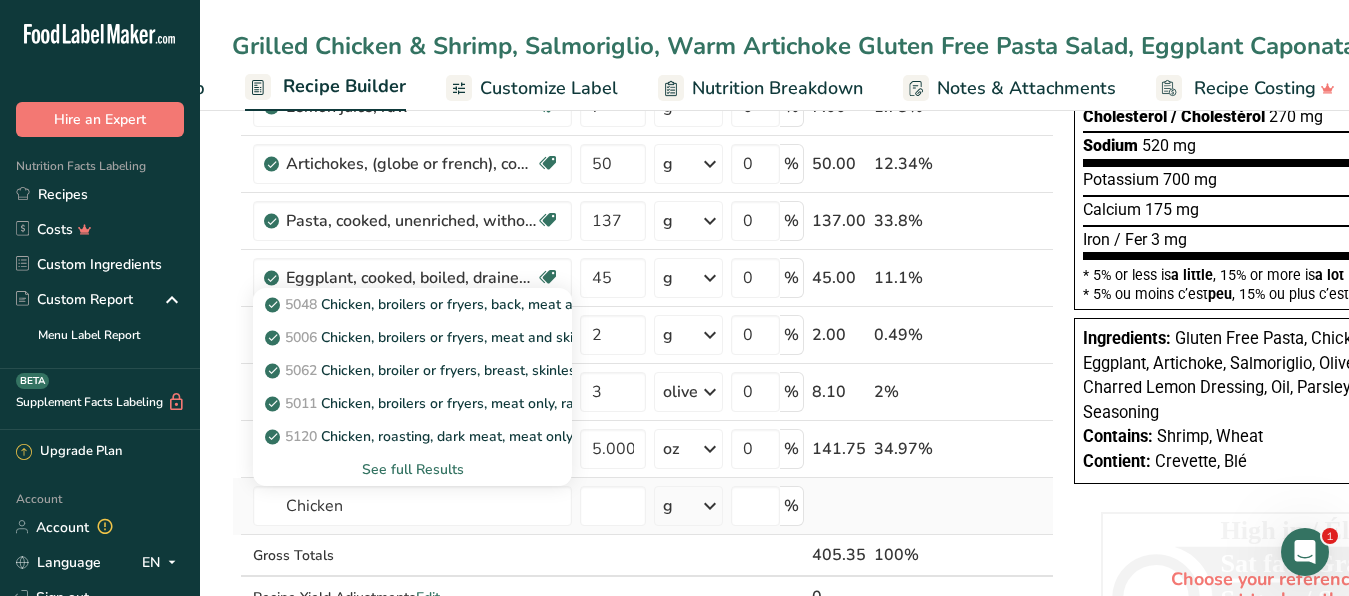 type 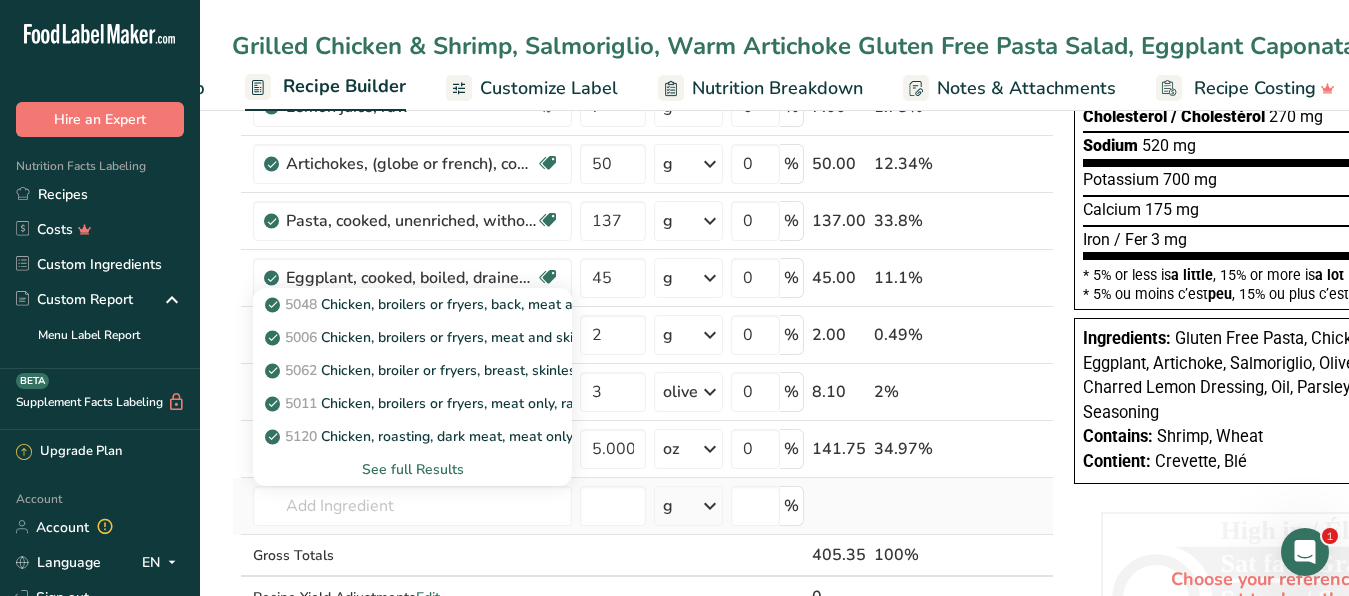 click on "See full Results" at bounding box center [412, 469] 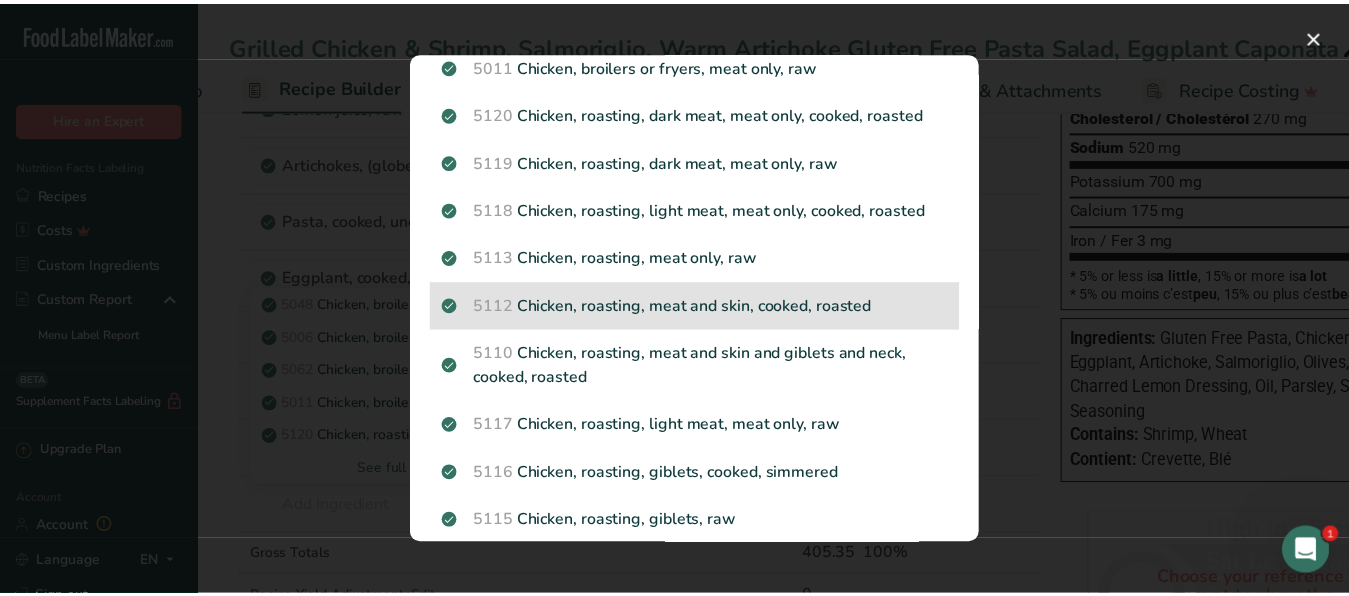 scroll, scrollTop: 264, scrollLeft: 0, axis: vertical 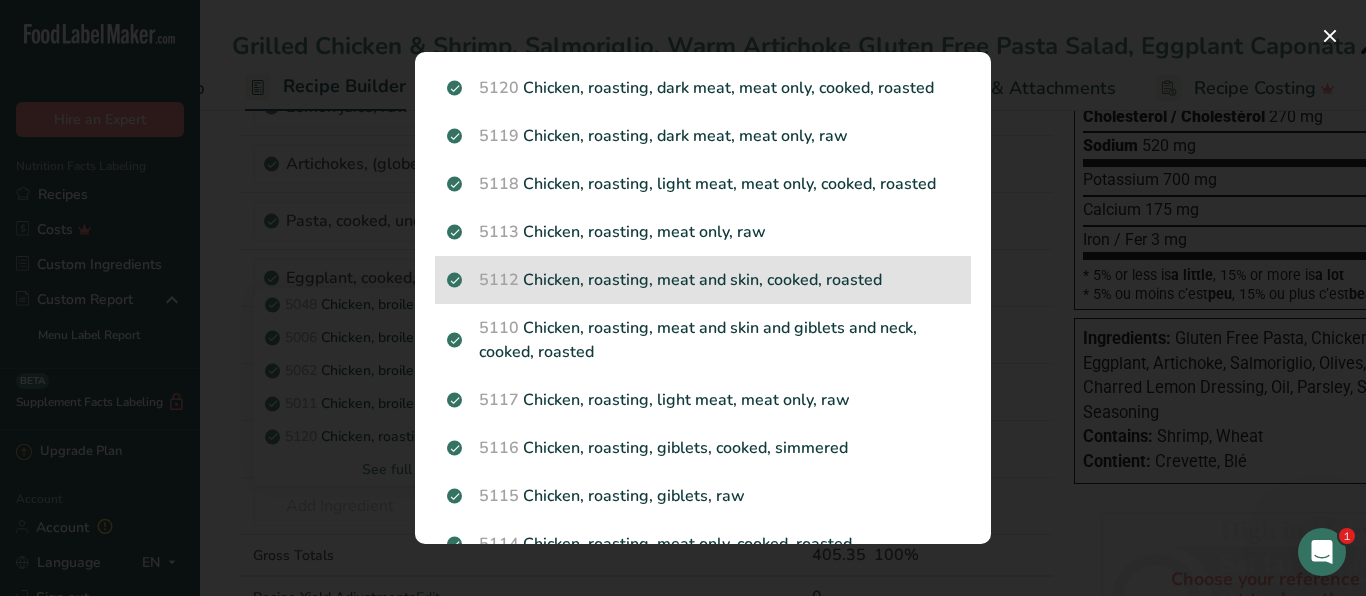 click on "5112
Chicken, roasting, meat and skin, cooked, roasted" at bounding box center (703, 280) 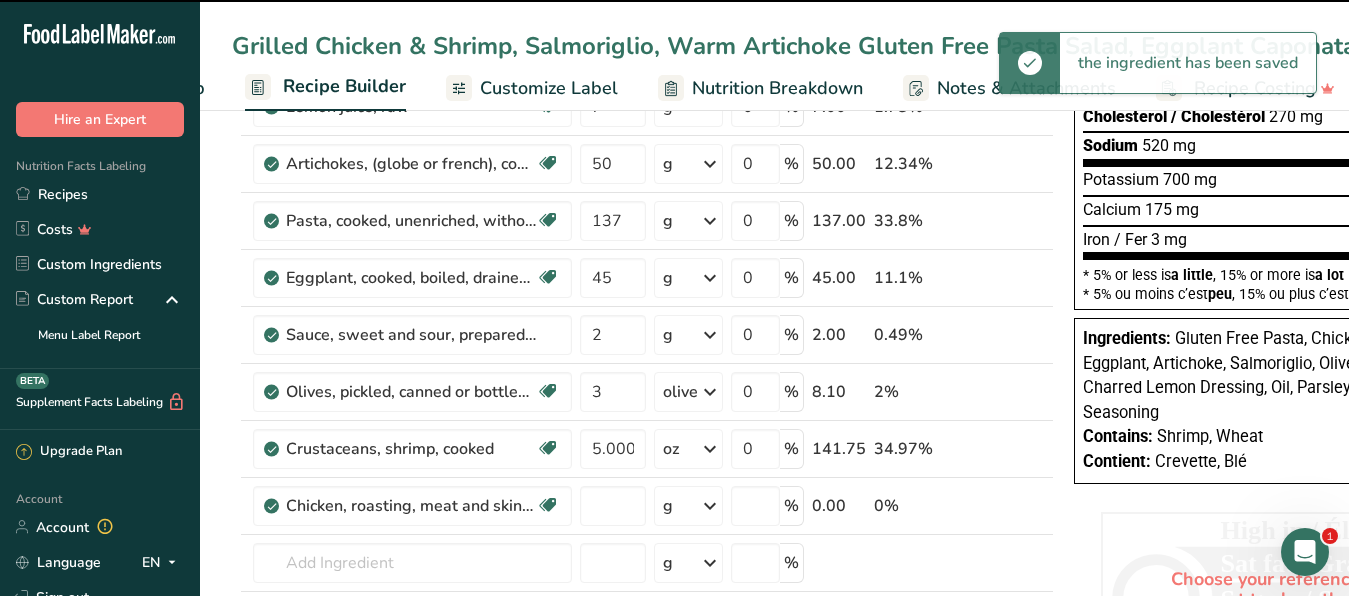 type on "0" 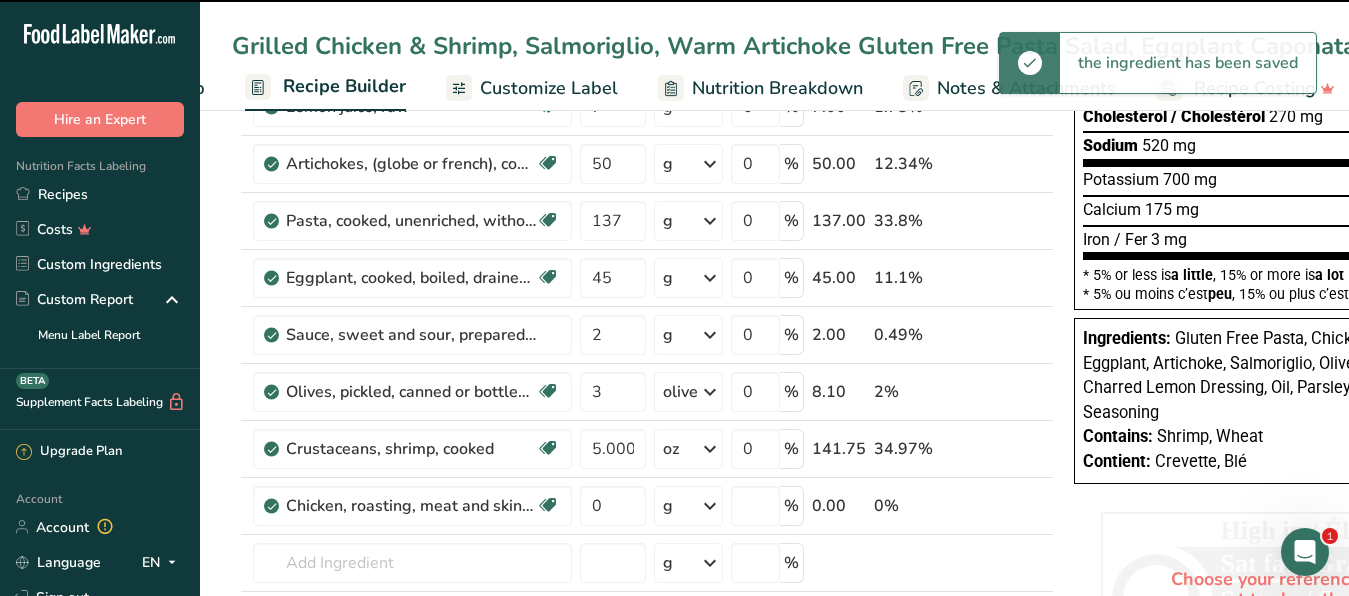 type on "0" 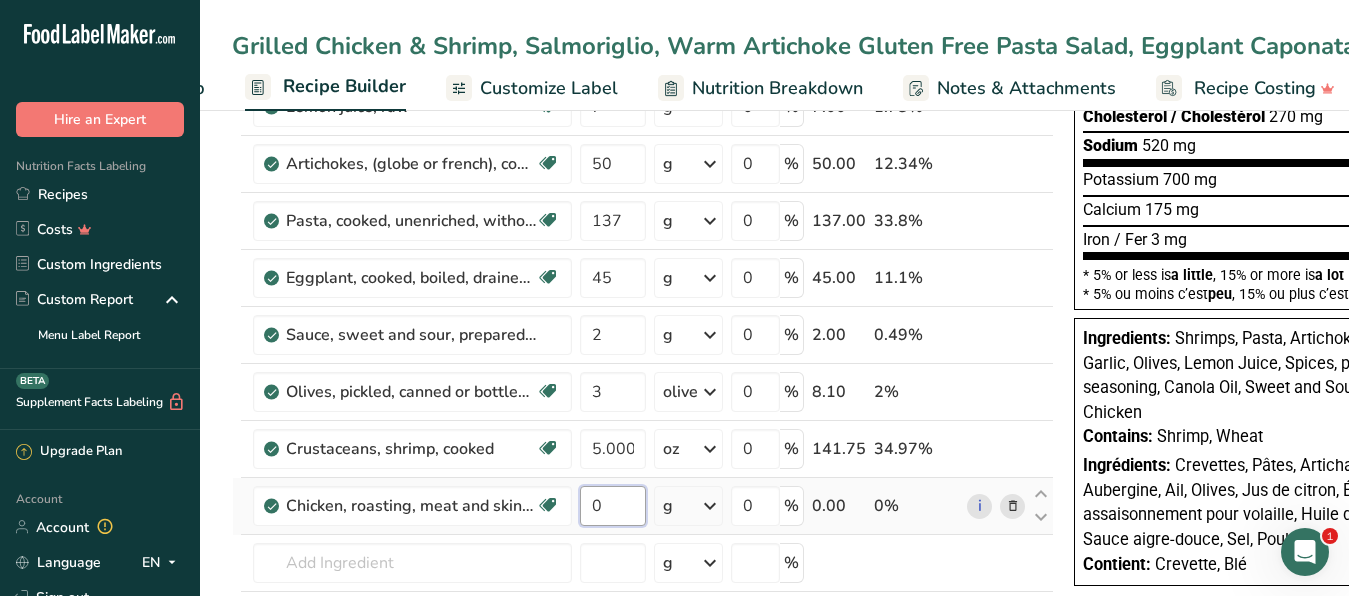 drag, startPoint x: 613, startPoint y: 501, endPoint x: 584, endPoint y: 502, distance: 29.017237 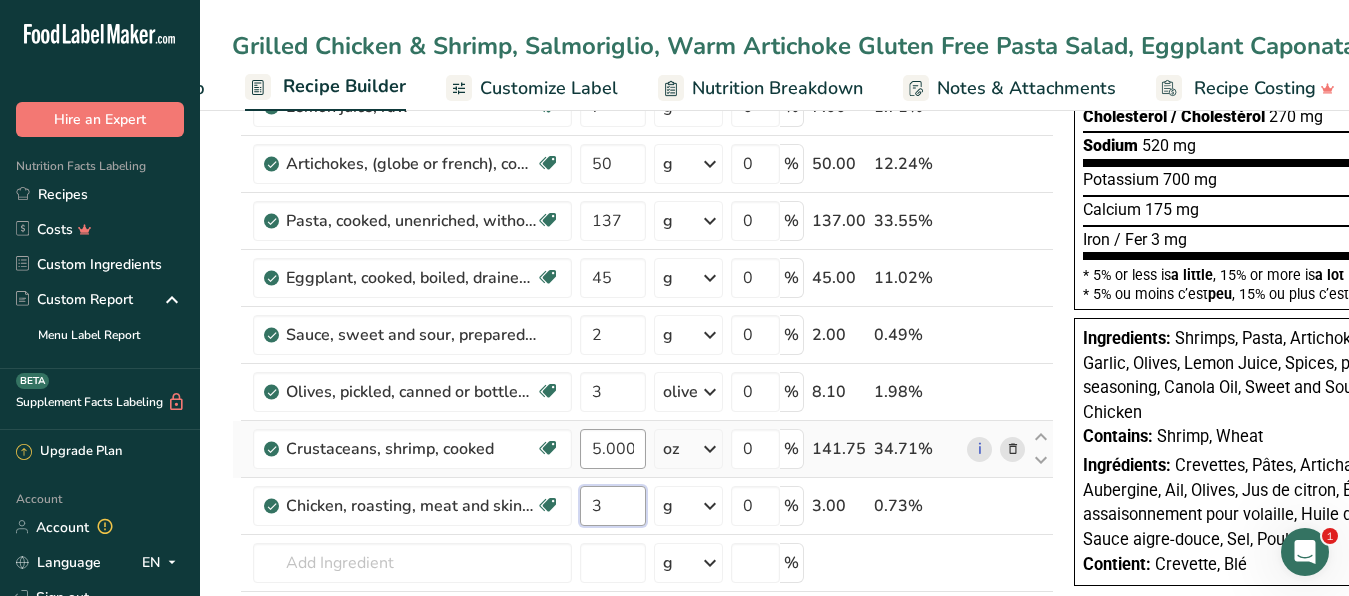 type on "3" 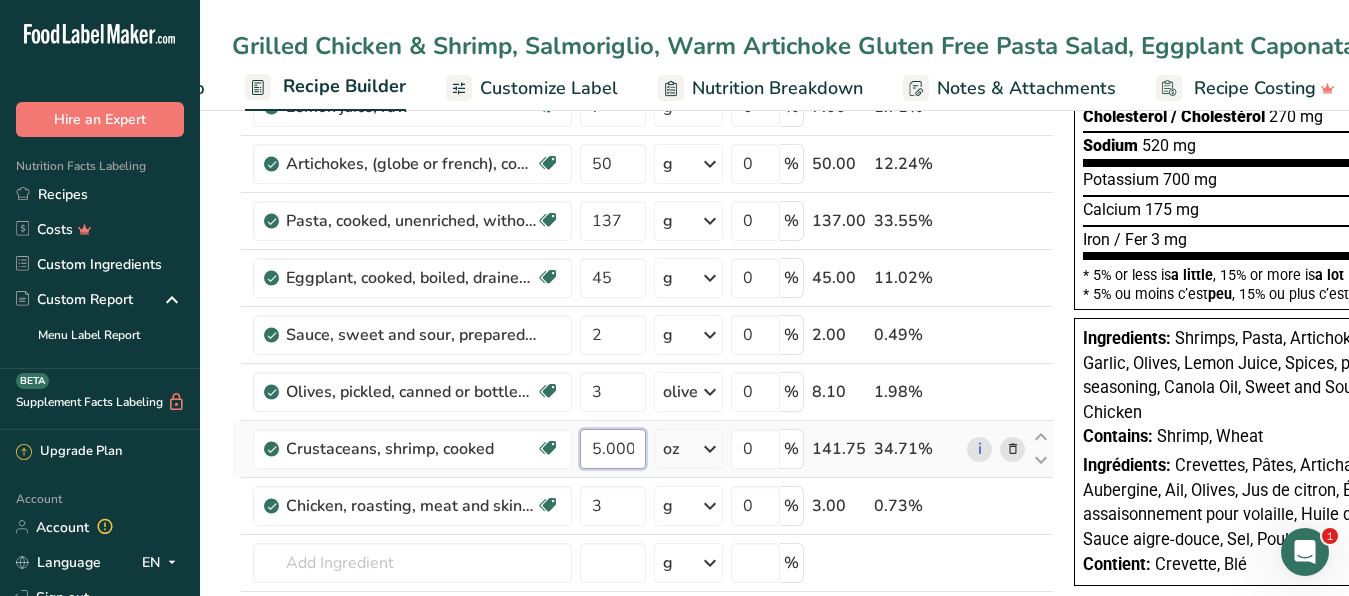 click on "5.000001" at bounding box center (613, 449) 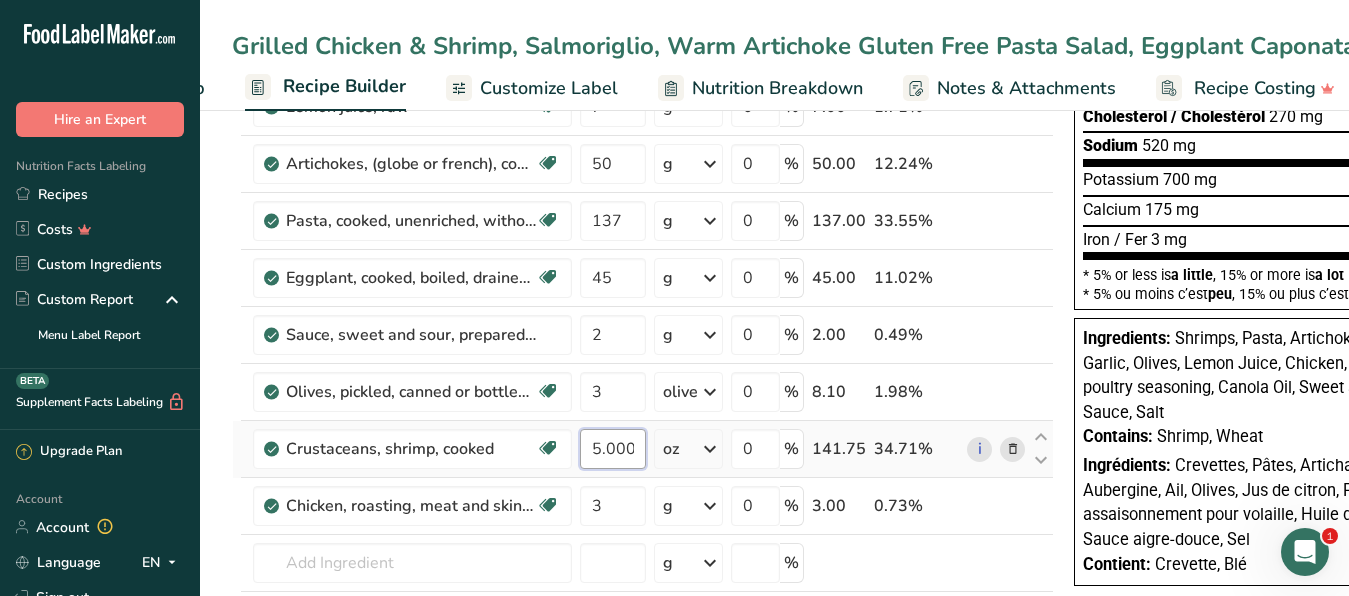 scroll, scrollTop: 0, scrollLeft: 27, axis: horizontal 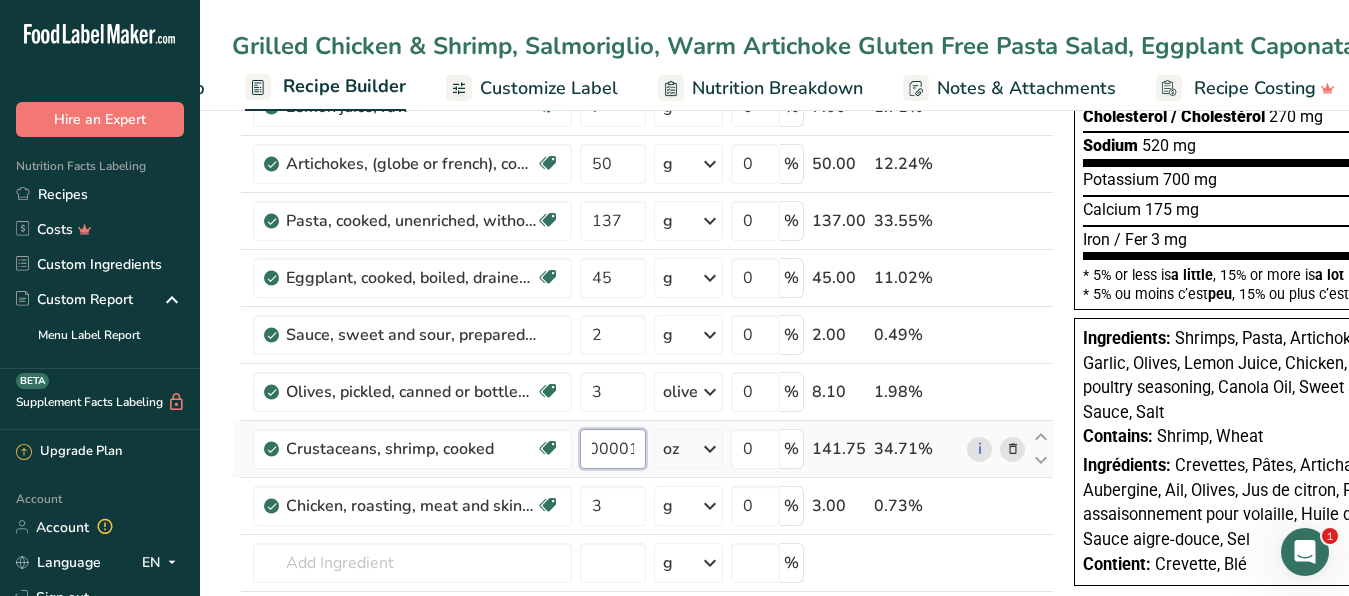 drag, startPoint x: 593, startPoint y: 451, endPoint x: 675, endPoint y: 450, distance: 82.006096 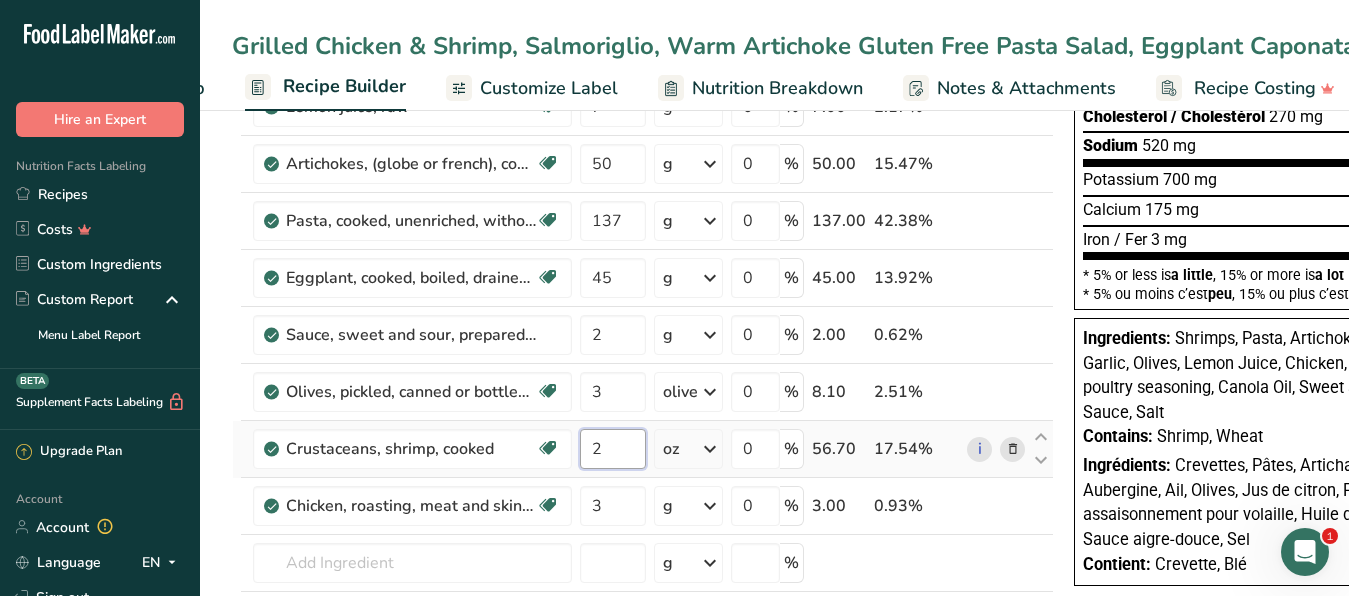 scroll, scrollTop: 0, scrollLeft: 0, axis: both 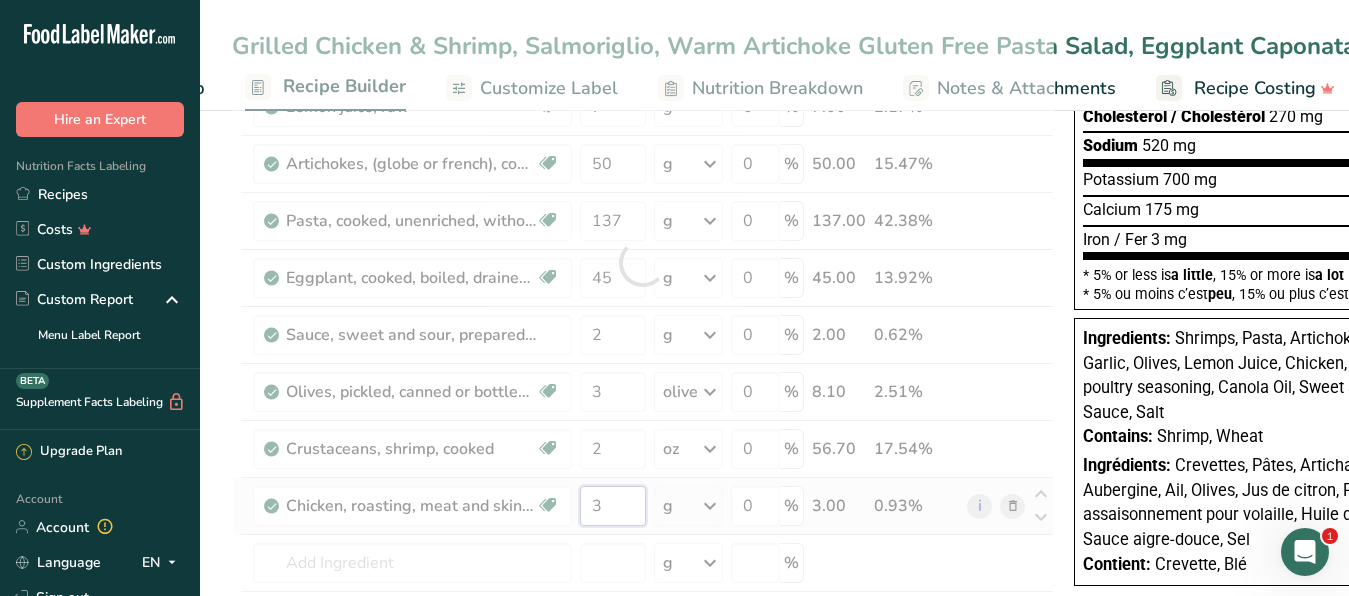 click on "3" at bounding box center [613, 506] 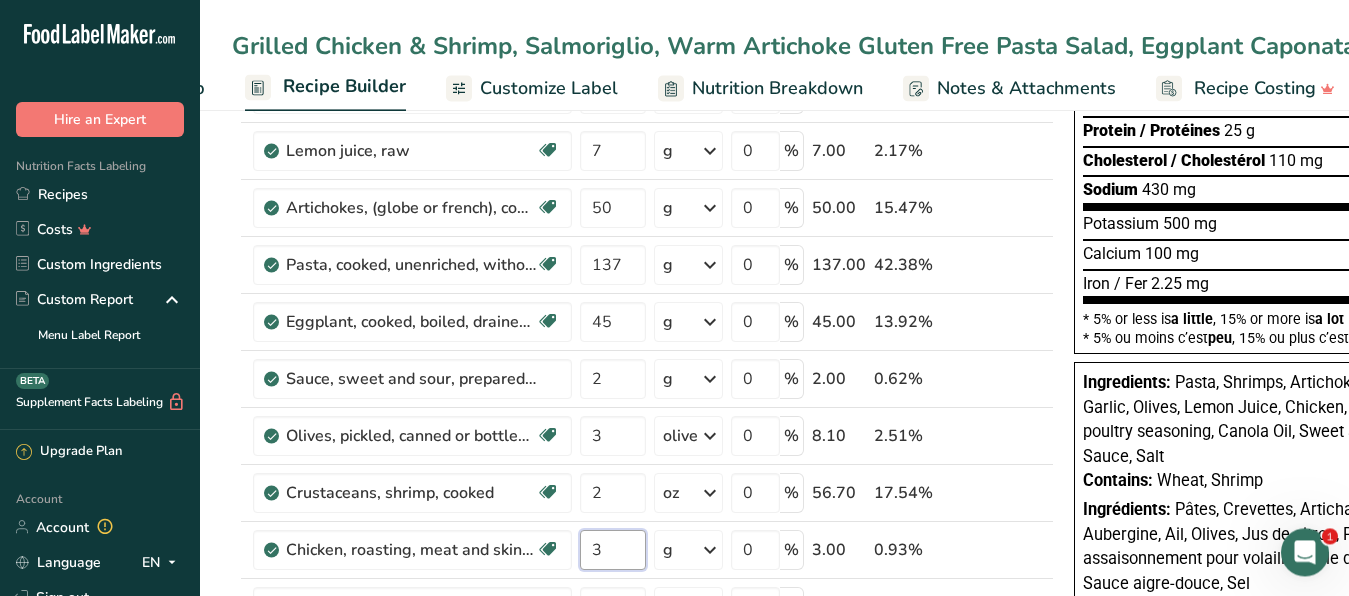 scroll, scrollTop: 510, scrollLeft: 0, axis: vertical 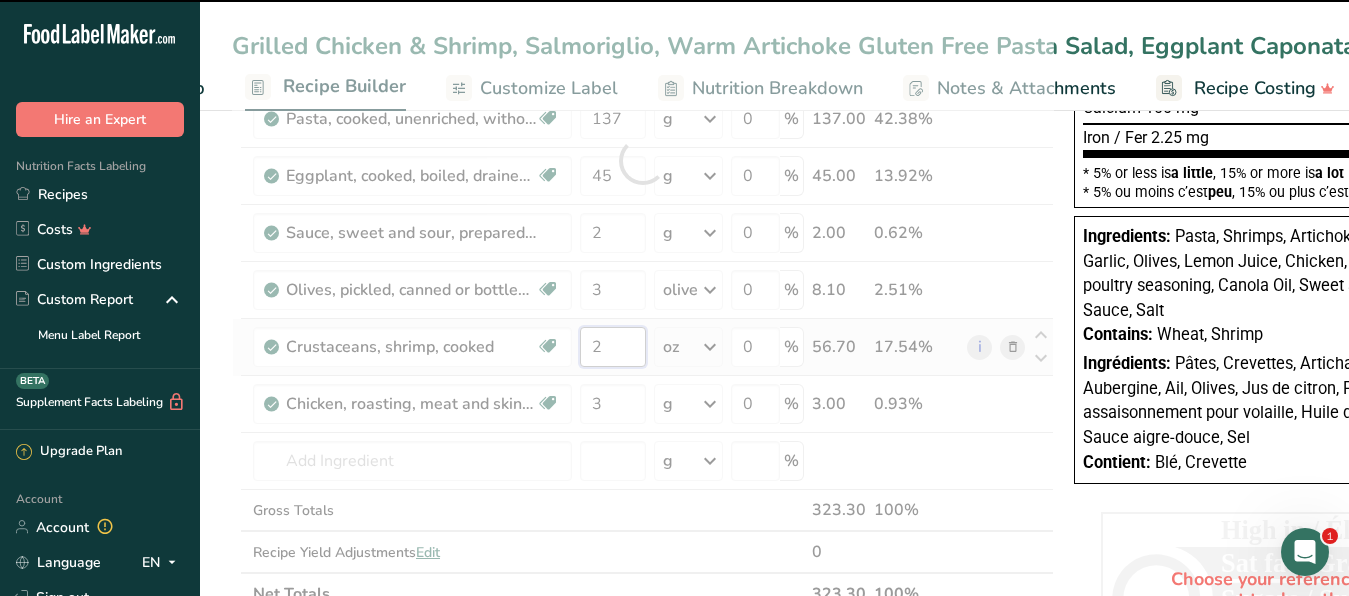 drag, startPoint x: 600, startPoint y: 347, endPoint x: 588, endPoint y: 347, distance: 12 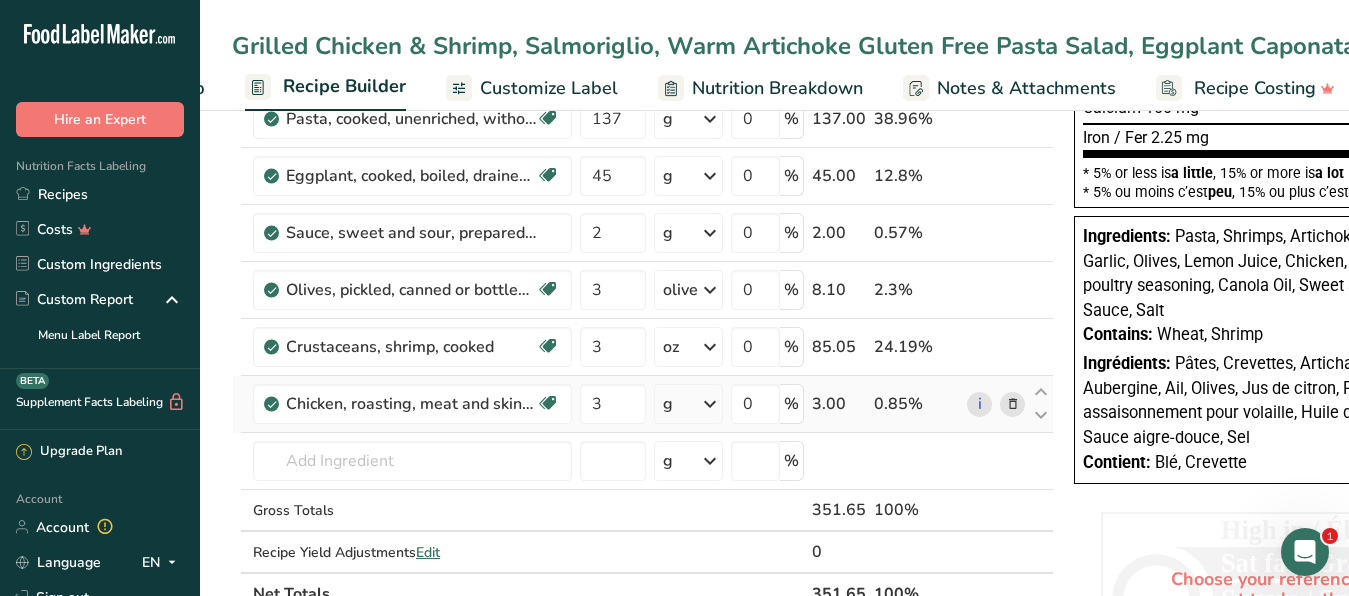 click on "Ingredient *
Amount *
Unit *
Waste *   .a-a{fill:#347362;}.b-a{fill:#fff;}          Grams
Percentage
Garlic, raw
Source of Antioxidants
Dairy free
Gluten free
Vegan
Vegetarian
Soy free
10
g
Portions
1 cup
1 tsp
1 clove
See more
Weight Units
g
kg
mg
See more
Volume Units
l
Volume units require a density conversion. If you know your ingredient's density enter it below. Otherwise, click on "RIA" our AI Regulatory bot - she will be able to help you
lb/ft3
g/cm3
Confirm
mL" at bounding box center (643, 160) 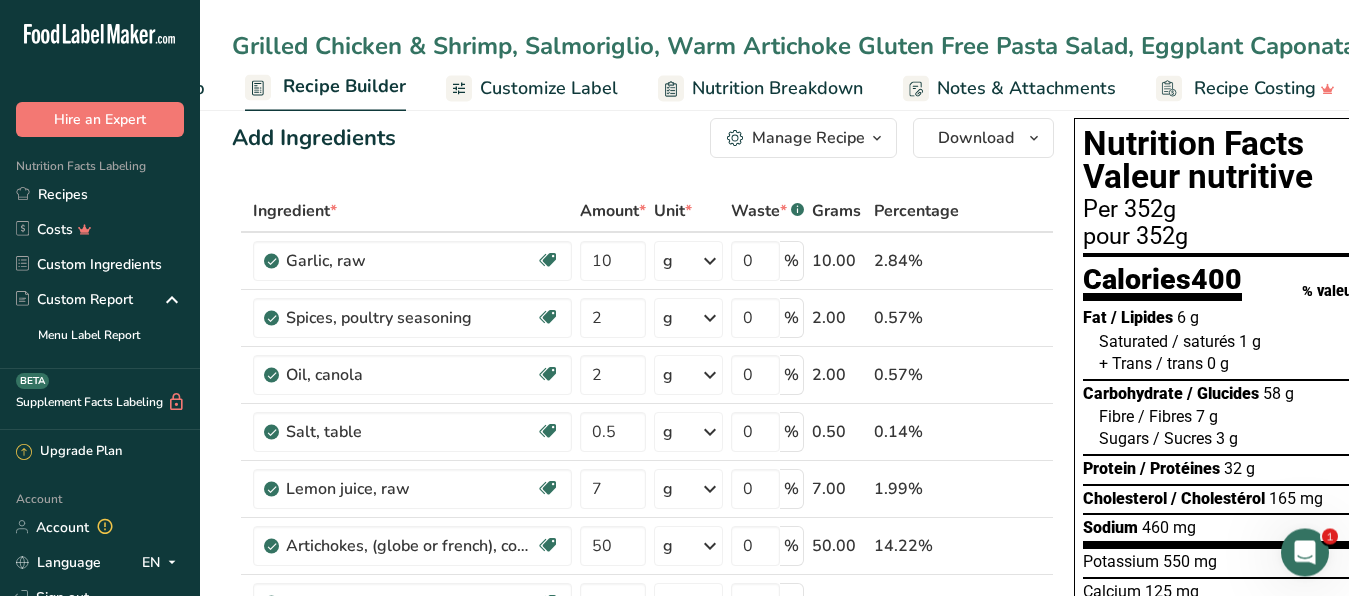 scroll, scrollTop: 408, scrollLeft: 0, axis: vertical 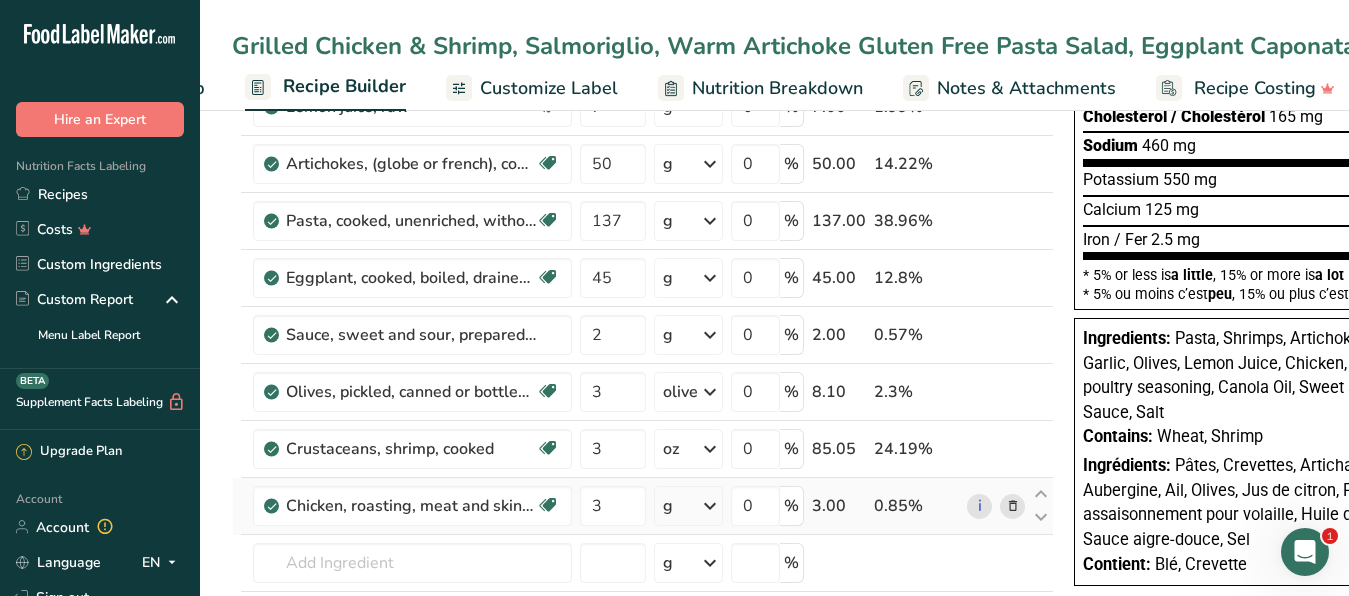 click at bounding box center [710, 506] 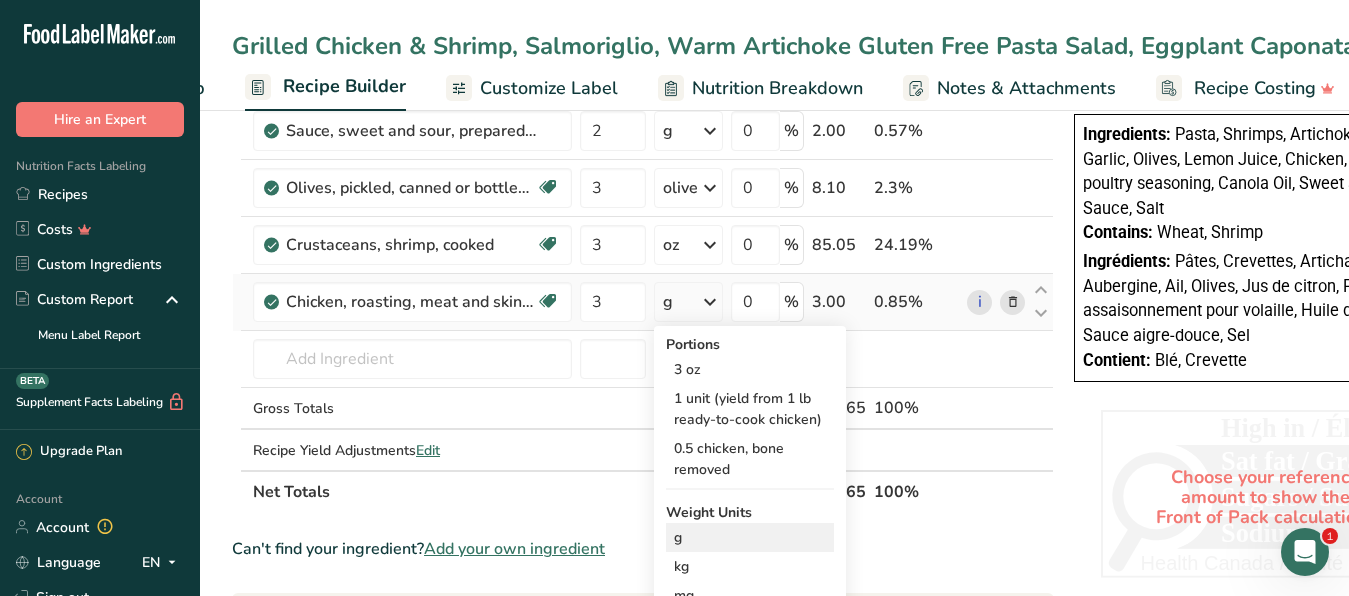 scroll, scrollTop: 714, scrollLeft: 0, axis: vertical 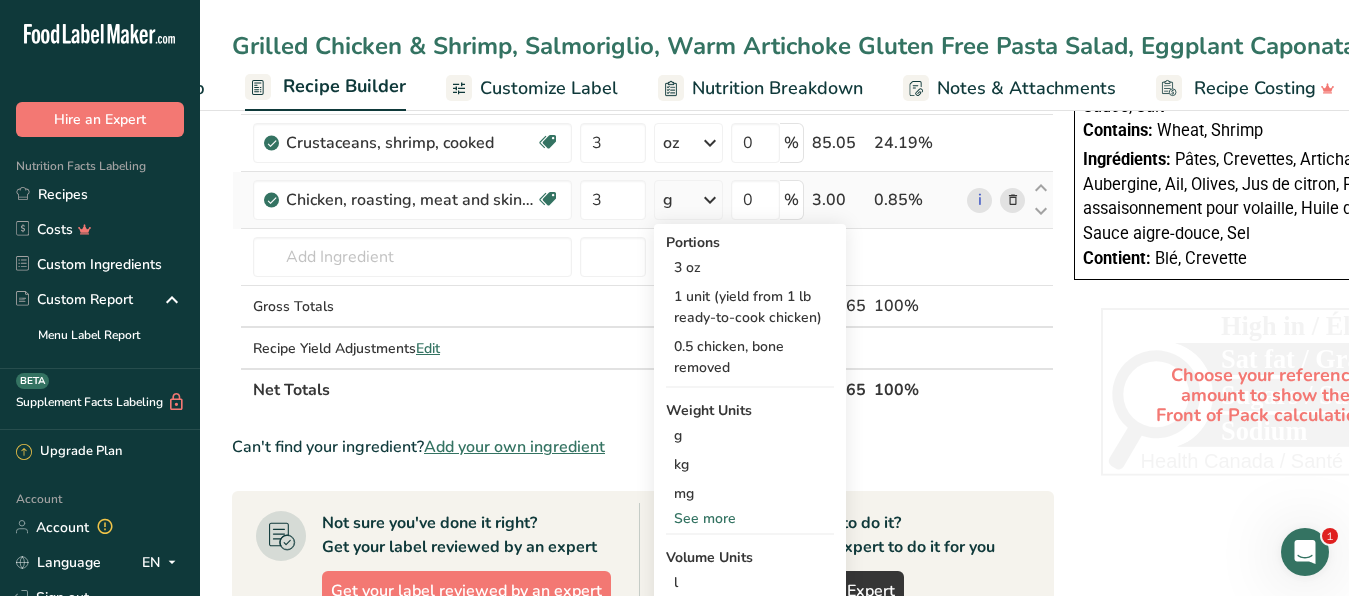 click on "See more" at bounding box center [750, 518] 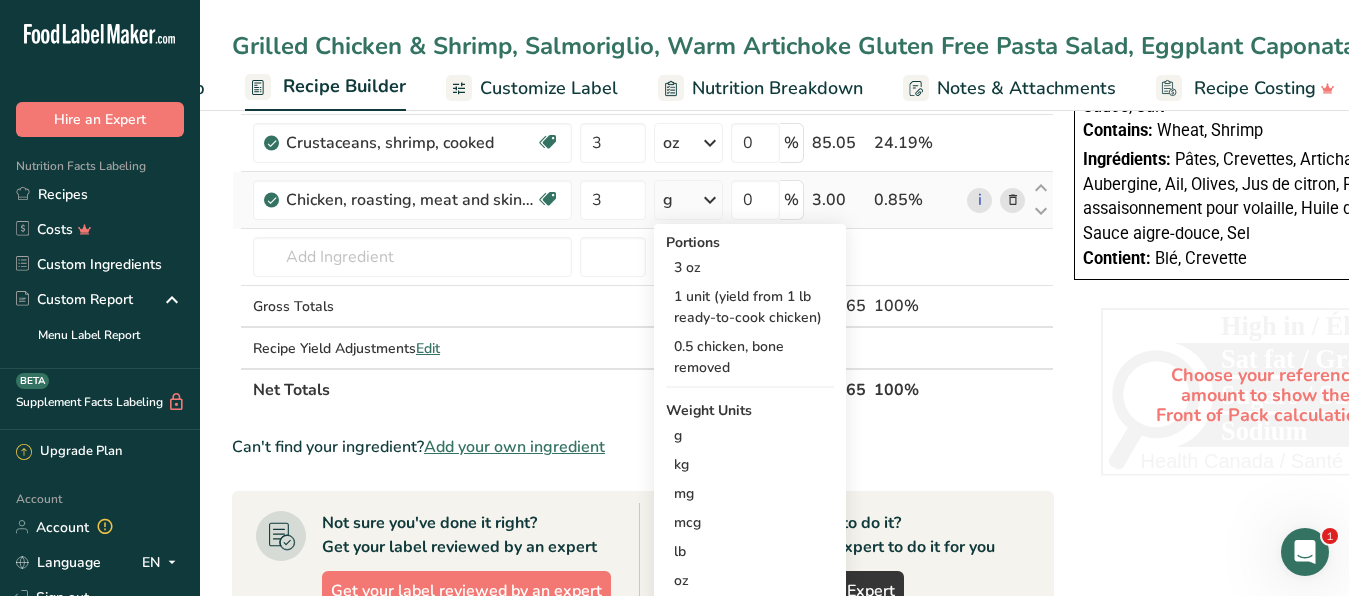 scroll, scrollTop: 816, scrollLeft: 0, axis: vertical 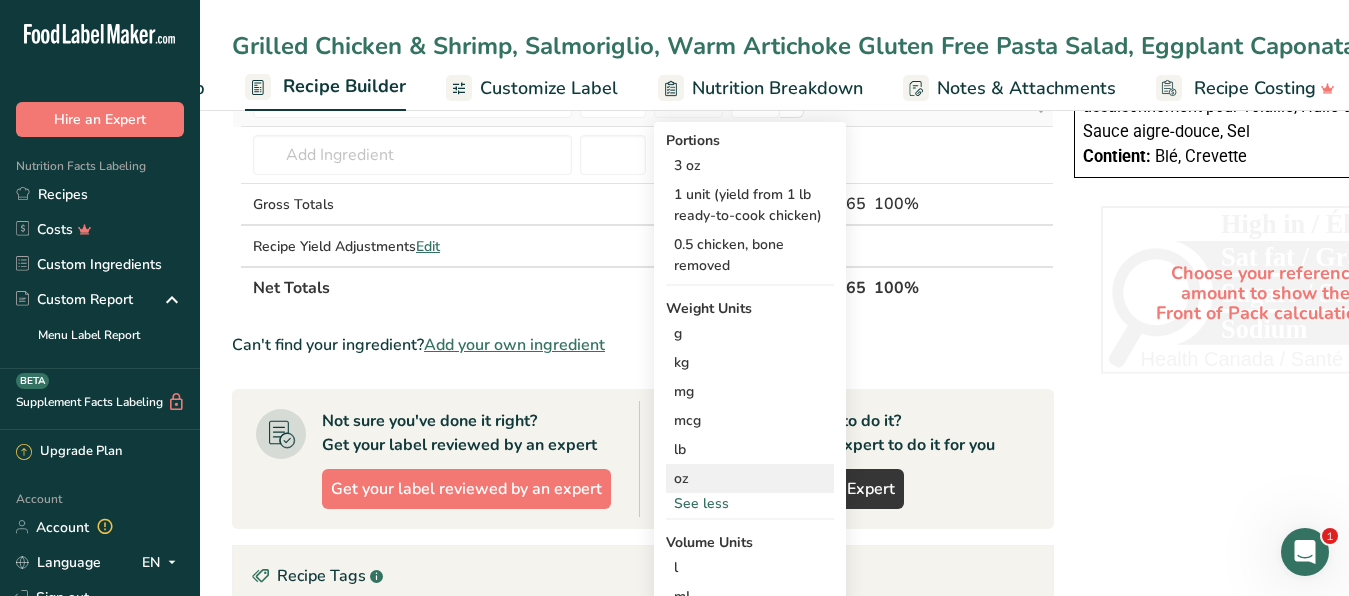 click on "oz" at bounding box center [750, 478] 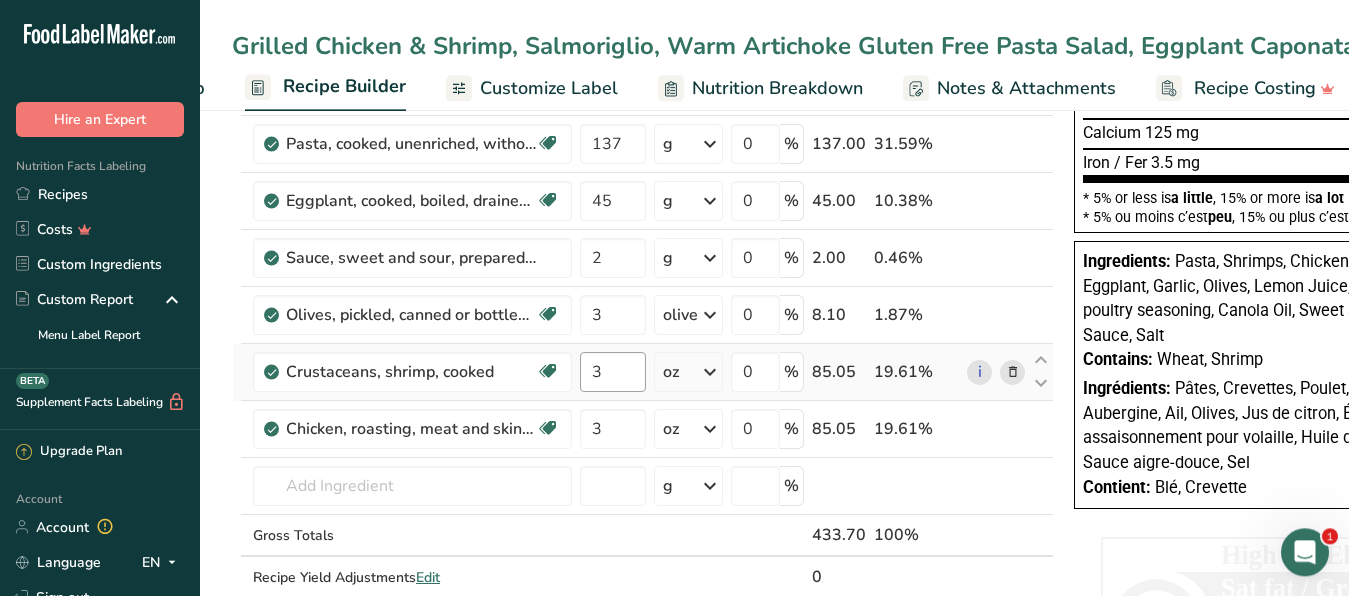 scroll, scrollTop: 510, scrollLeft: 0, axis: vertical 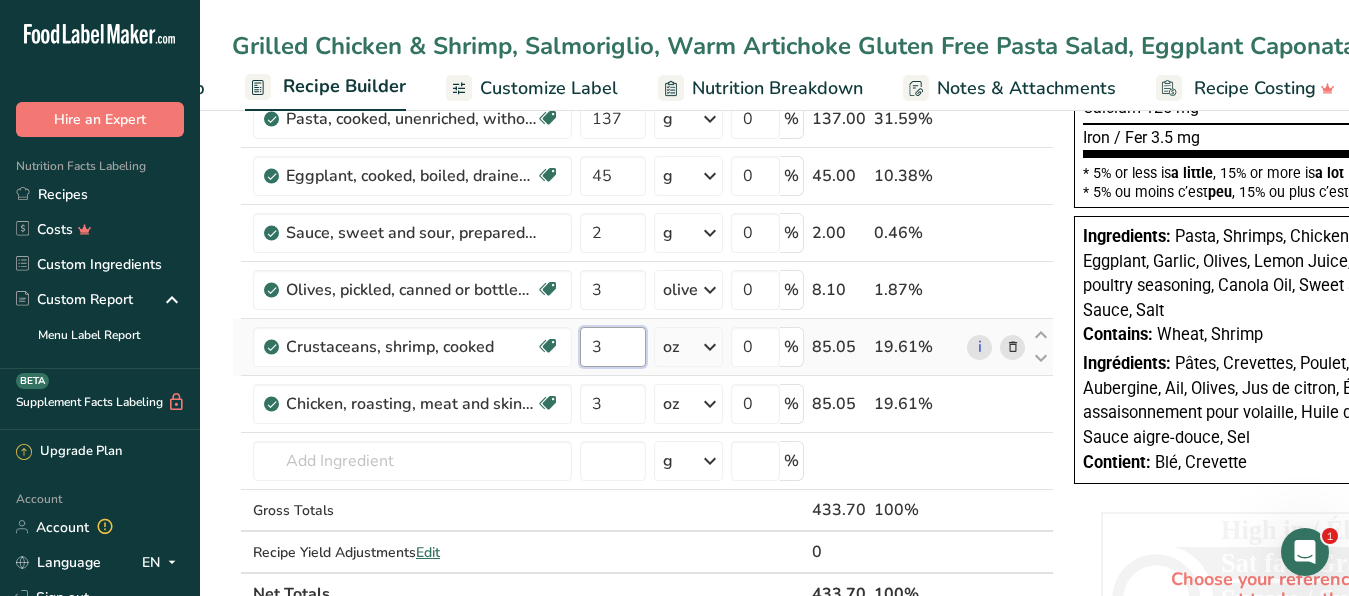 drag, startPoint x: 612, startPoint y: 344, endPoint x: 579, endPoint y: 337, distance: 33.734257 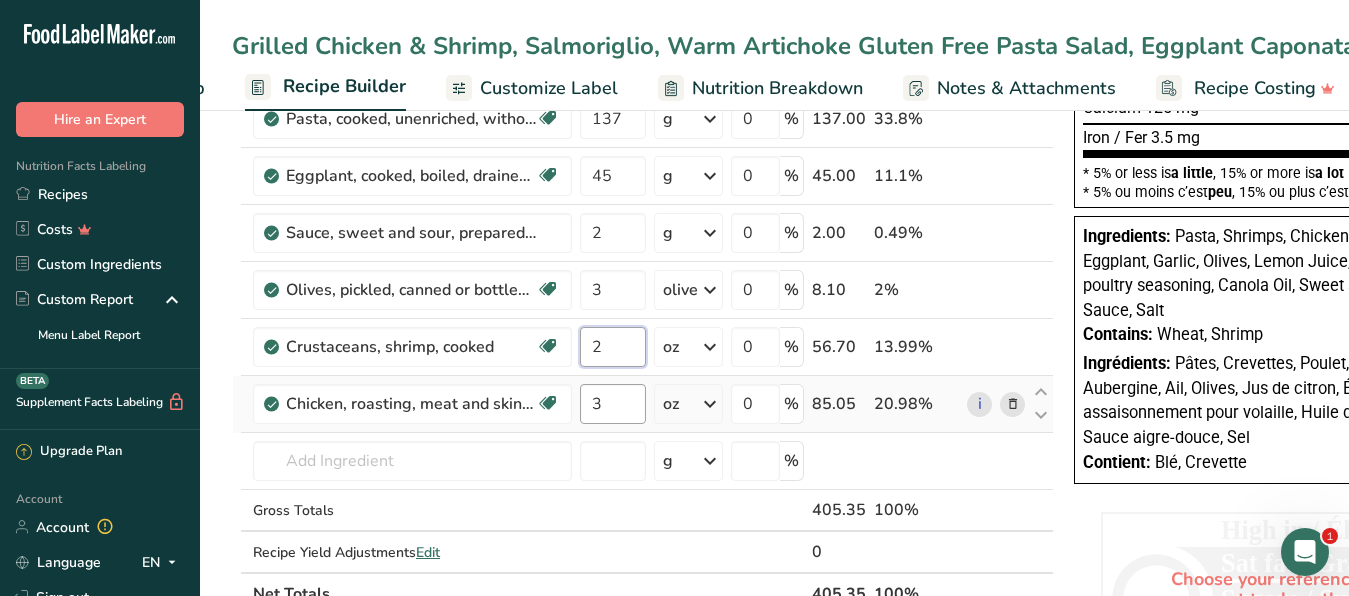 type on "2" 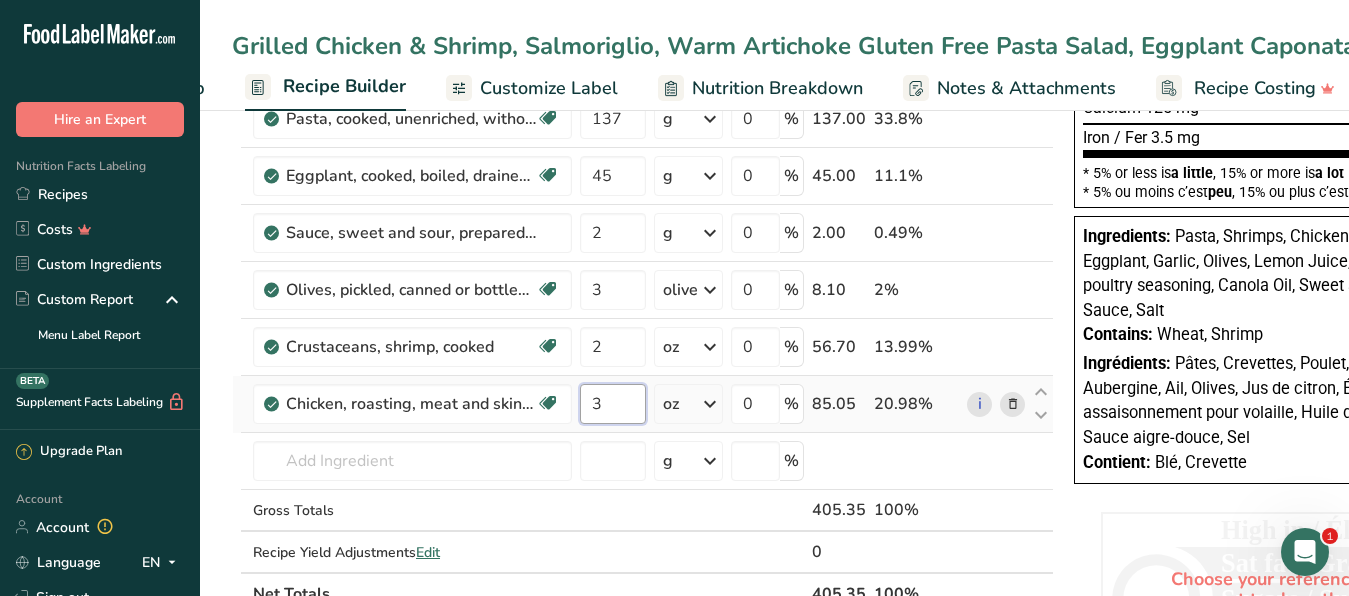 click on "3" at bounding box center [613, 404] 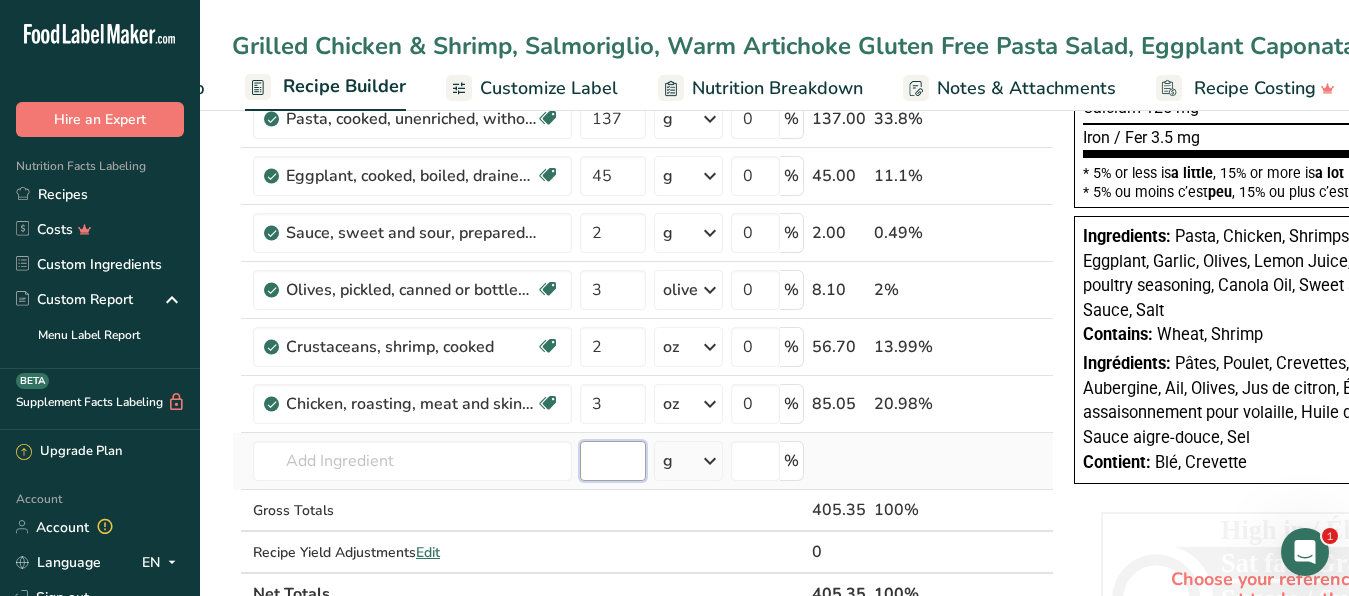 click at bounding box center (613, 461) 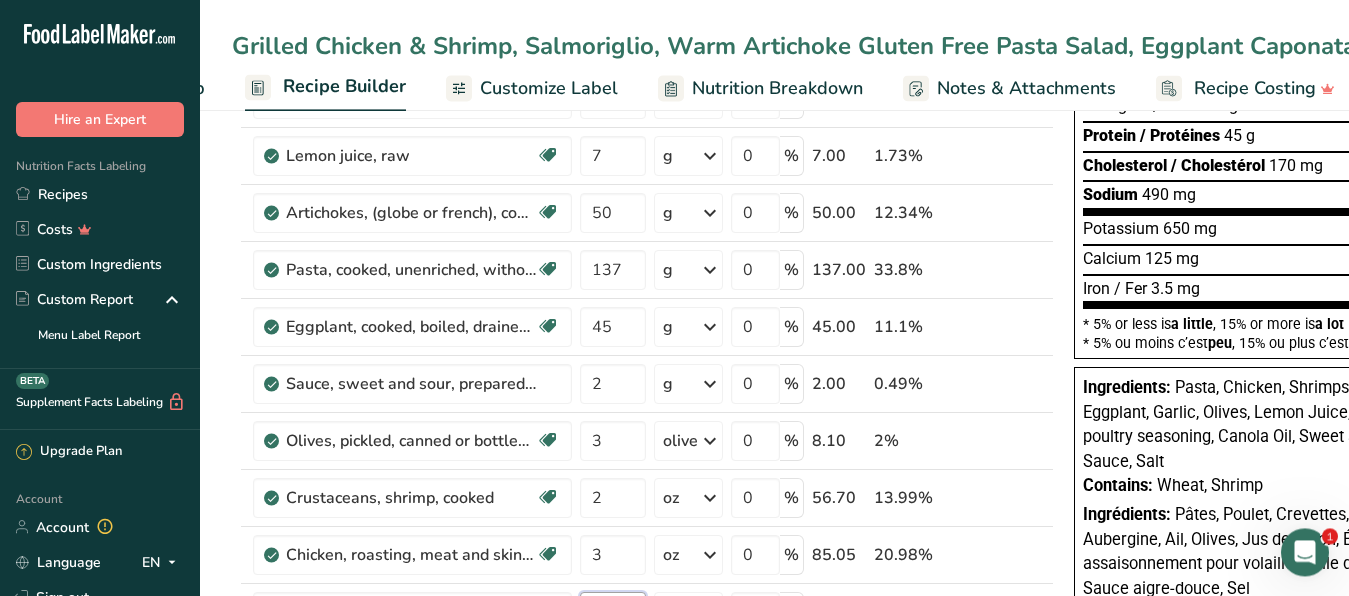 scroll, scrollTop: 408, scrollLeft: 0, axis: vertical 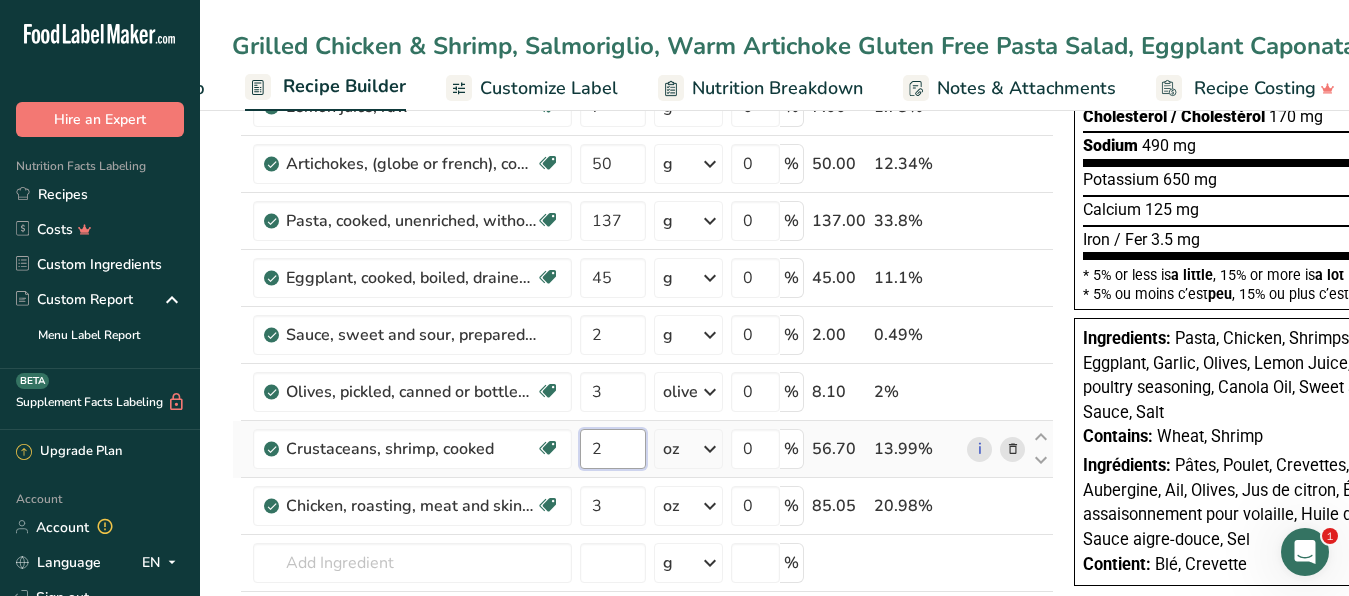 click on "2" at bounding box center (613, 449) 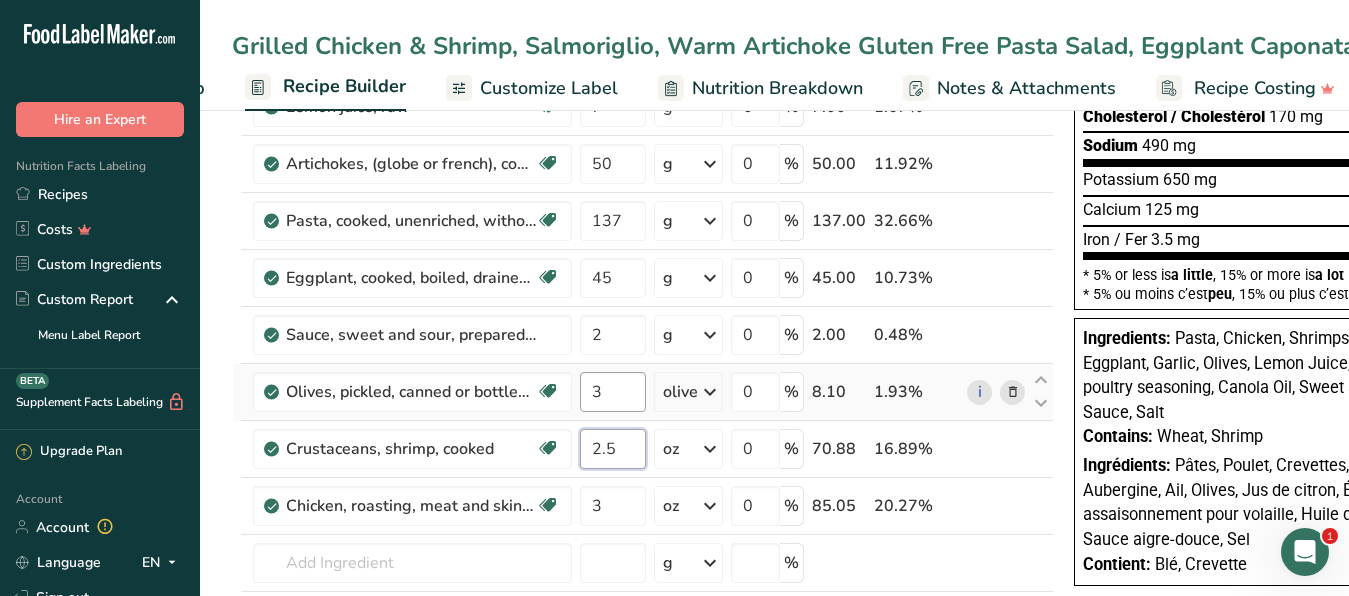 type on "2.5" 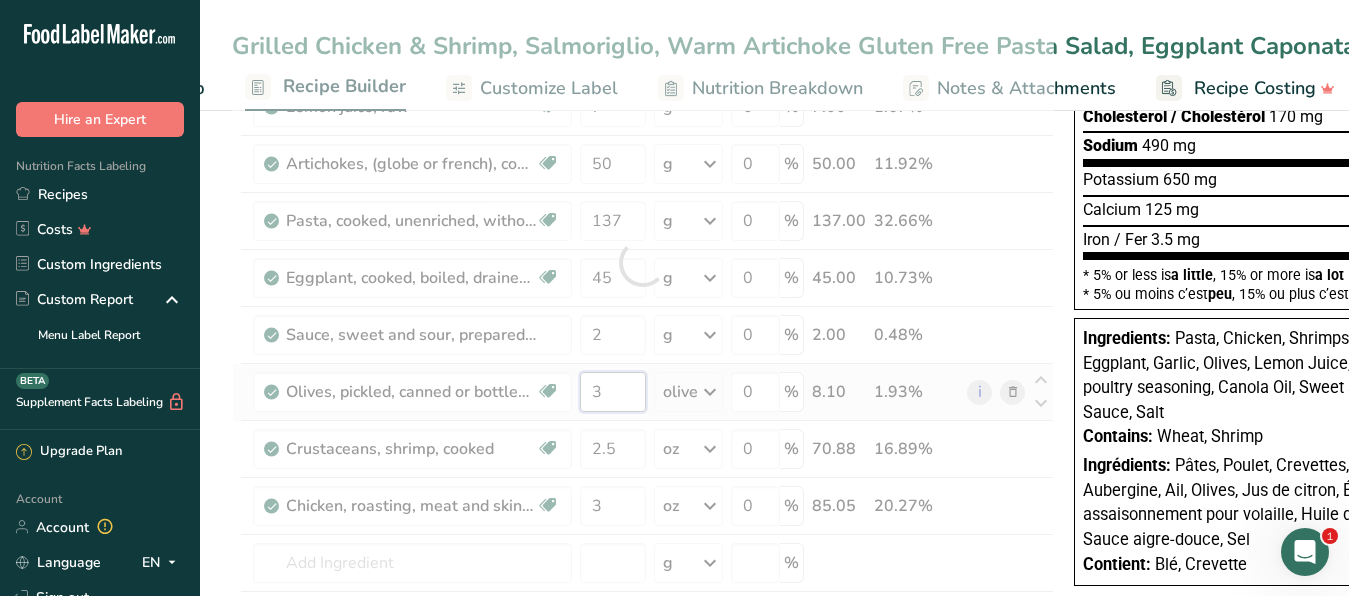 click on "3" at bounding box center [613, 392] 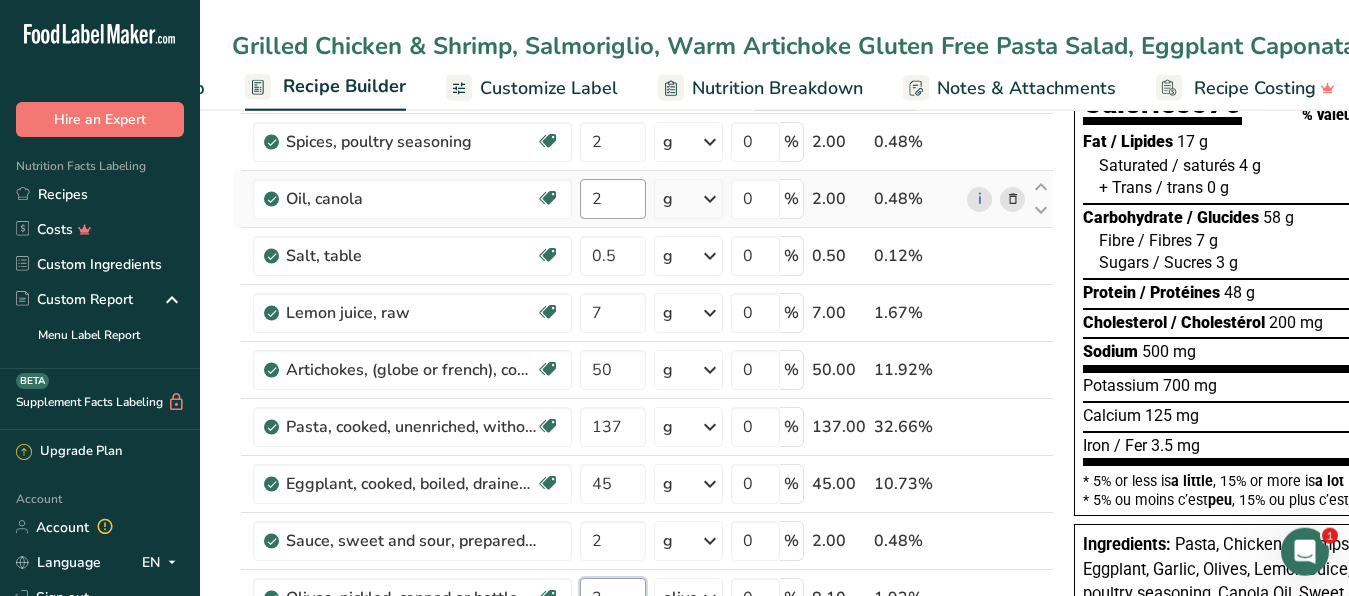 scroll, scrollTop: 306, scrollLeft: 0, axis: vertical 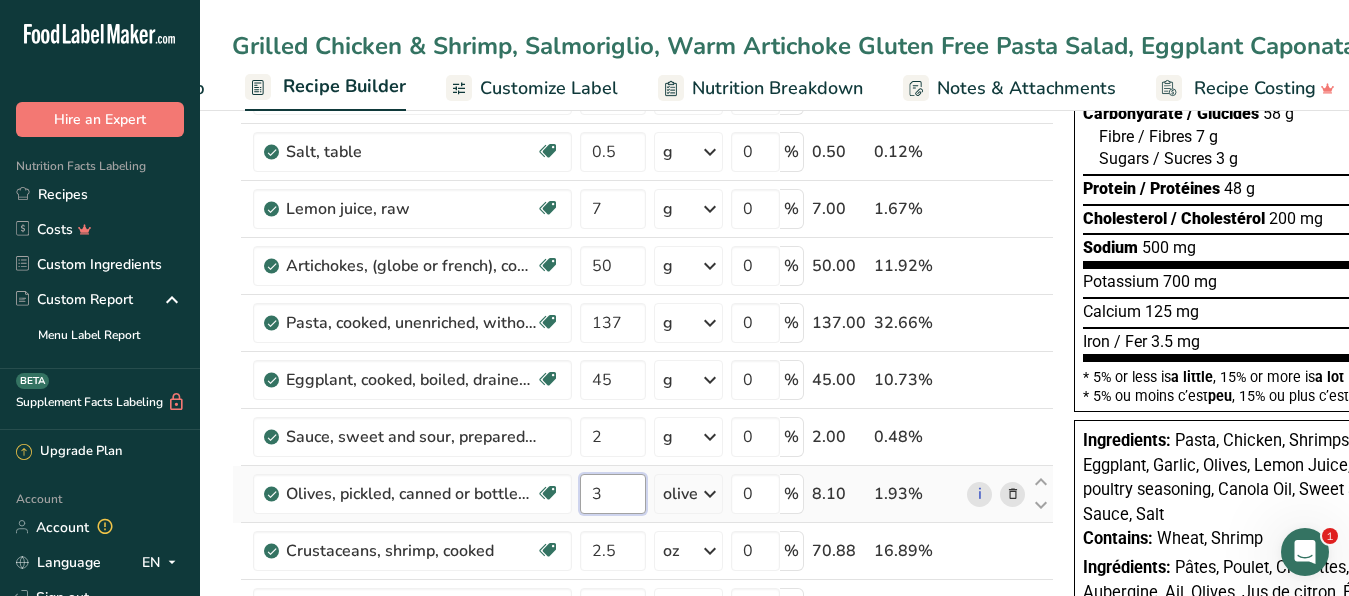 type on "2.999999" 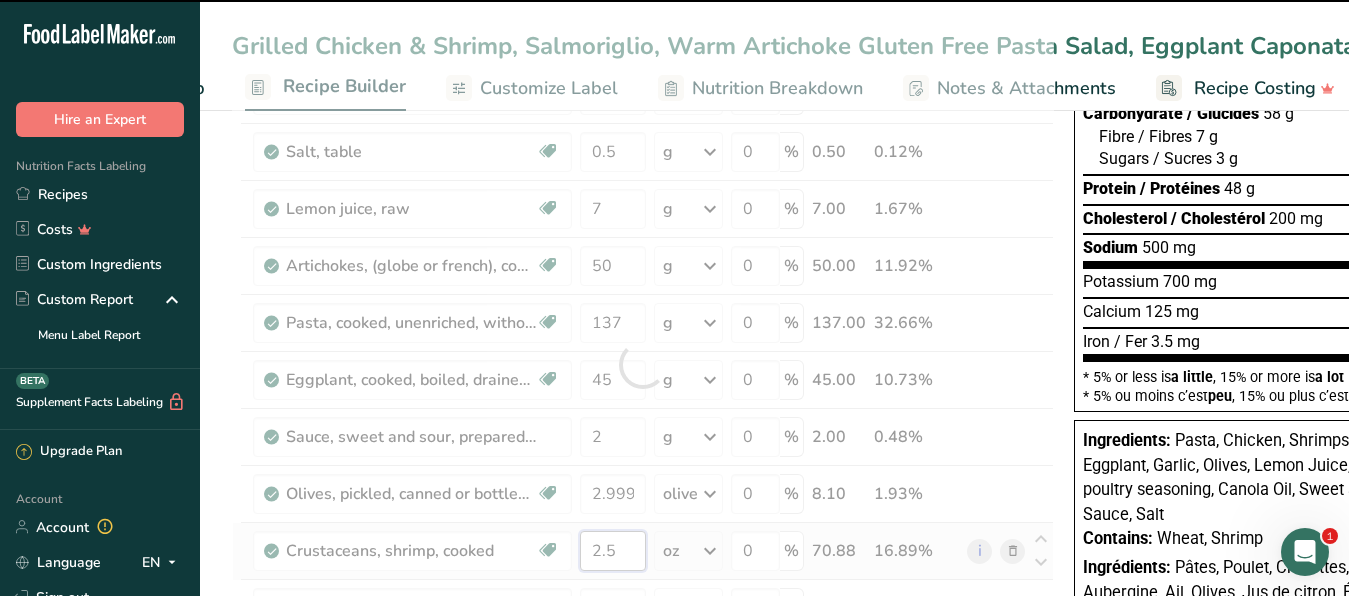 drag, startPoint x: 621, startPoint y: 546, endPoint x: 605, endPoint y: 552, distance: 17.088007 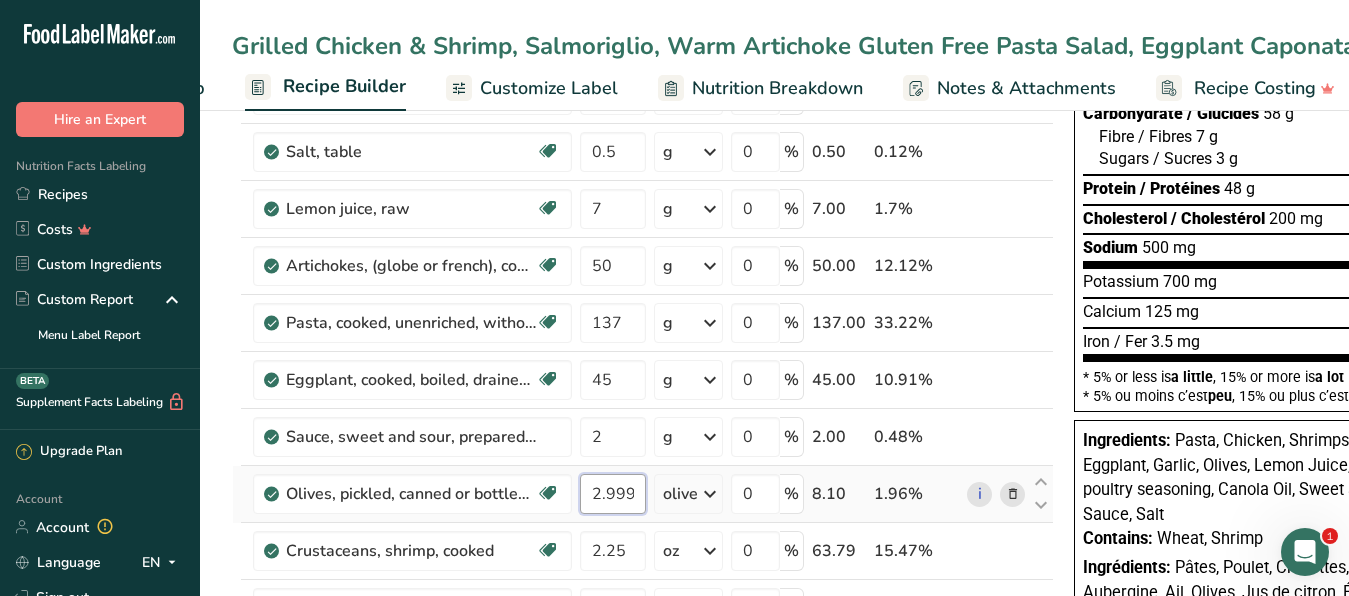 click on "2.999999" at bounding box center [613, 494] 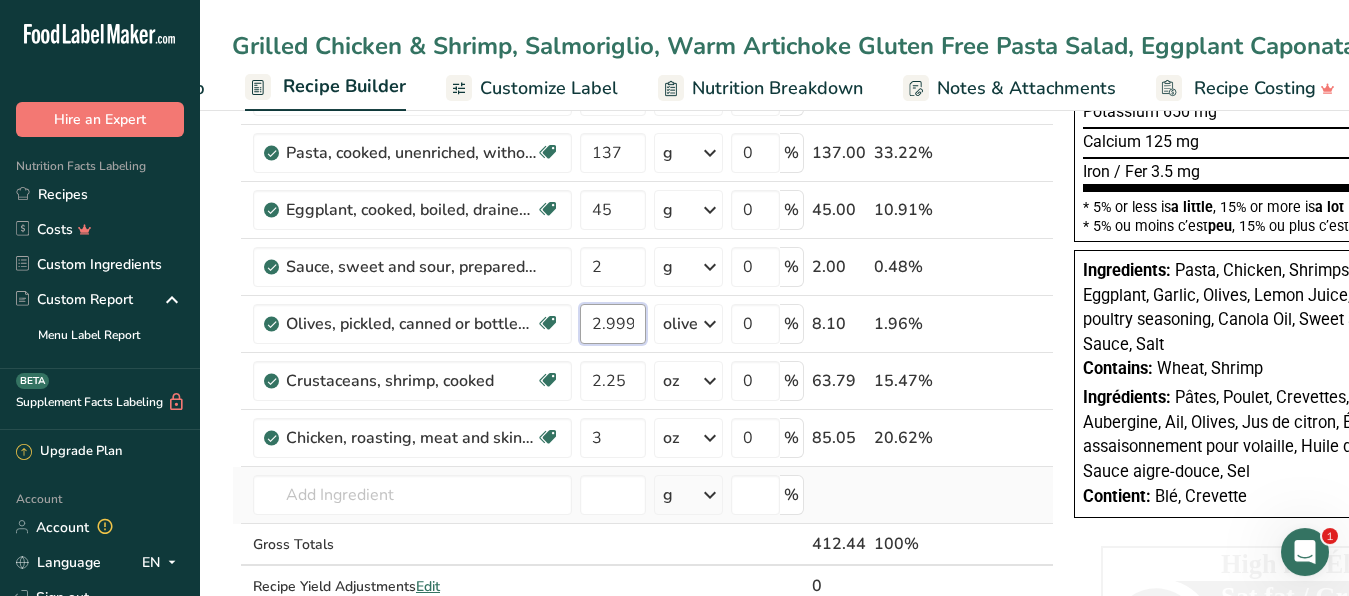 scroll, scrollTop: 510, scrollLeft: 0, axis: vertical 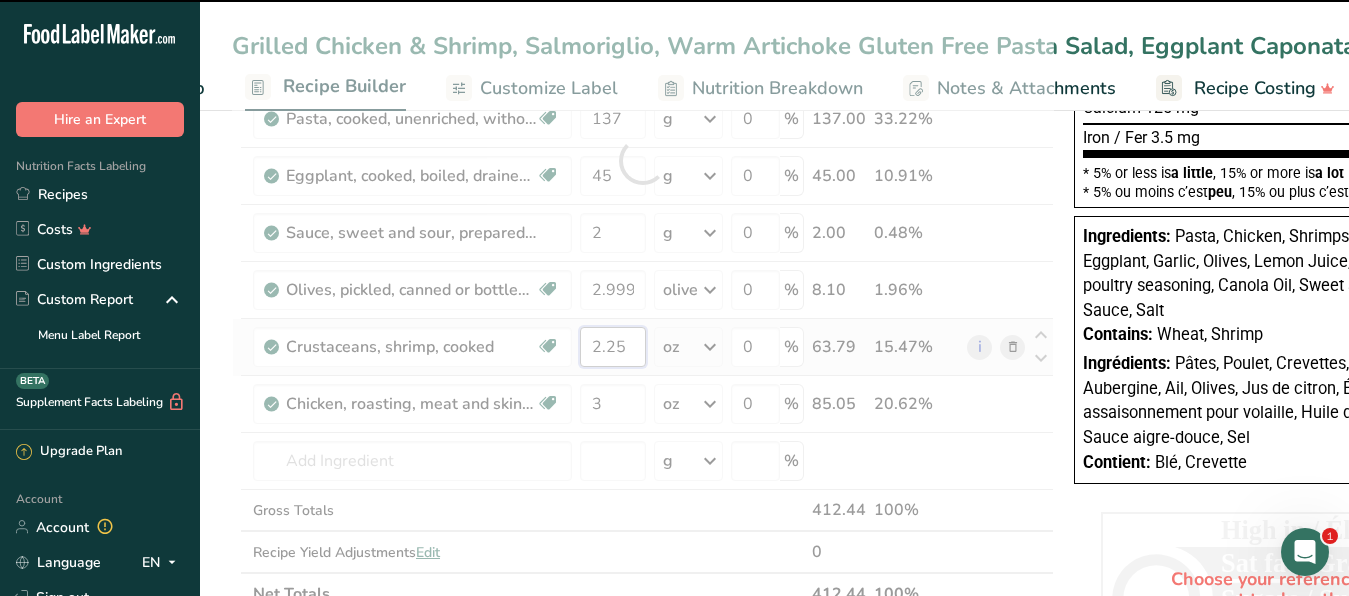 drag, startPoint x: 628, startPoint y: 356, endPoint x: 607, endPoint y: 349, distance: 22.135944 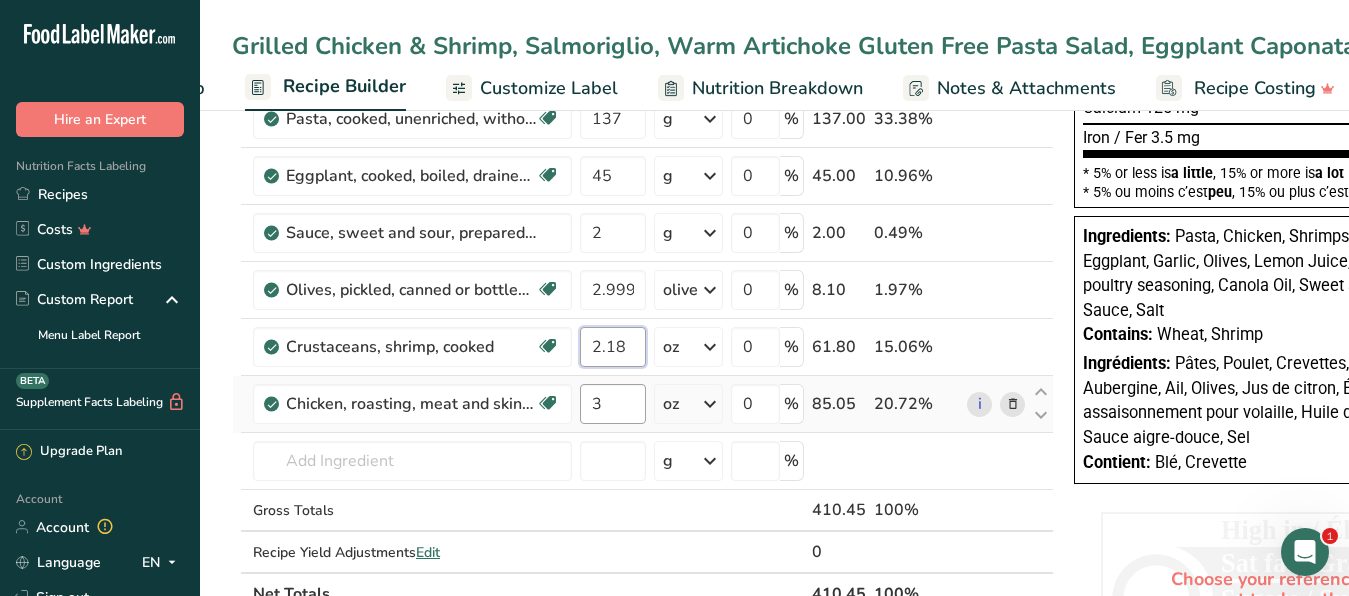 type on "2.18" 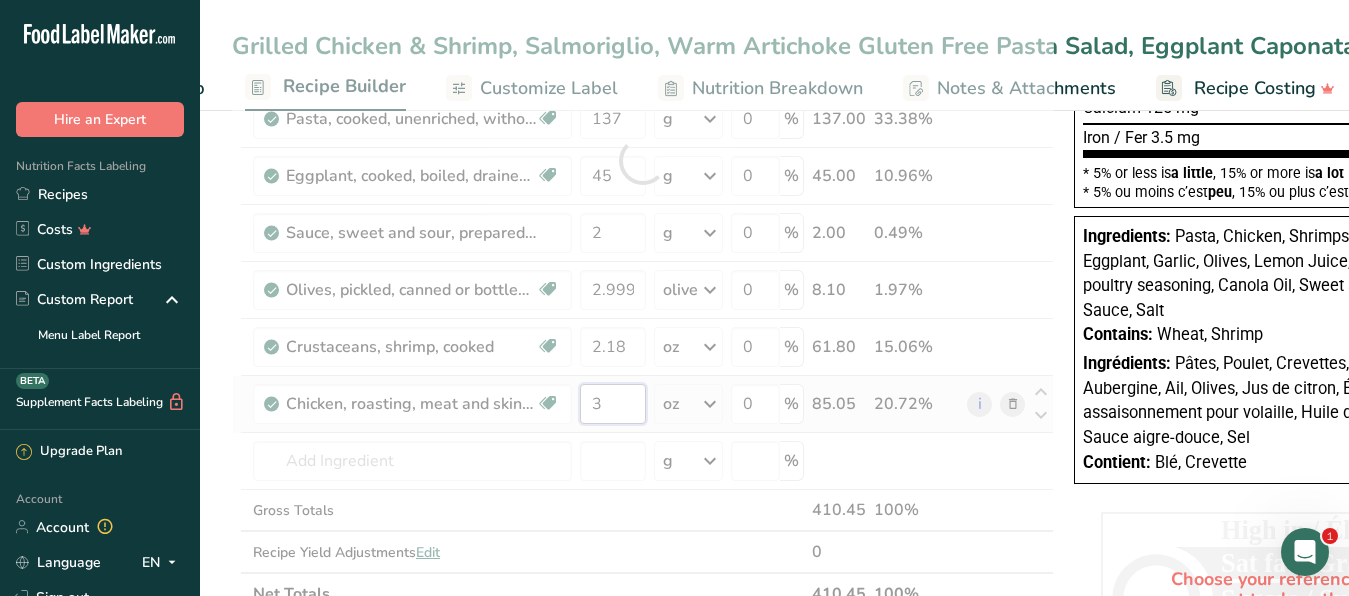 click on "3" at bounding box center (613, 404) 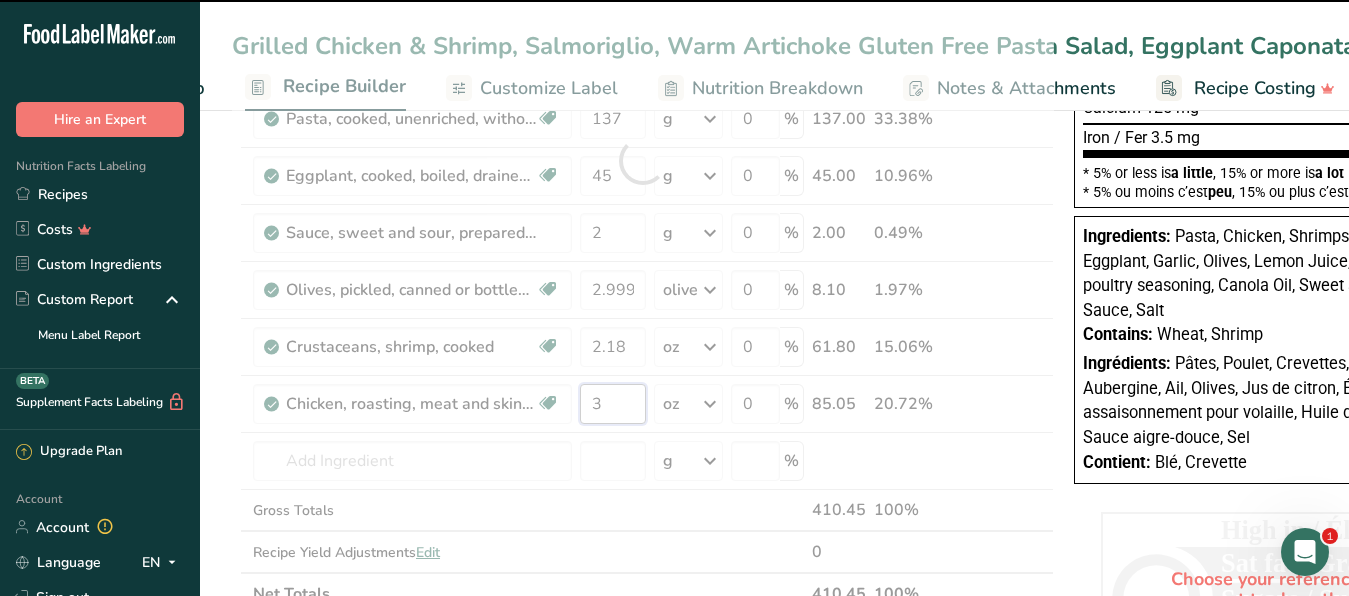 scroll, scrollTop: 0, scrollLeft: 0, axis: both 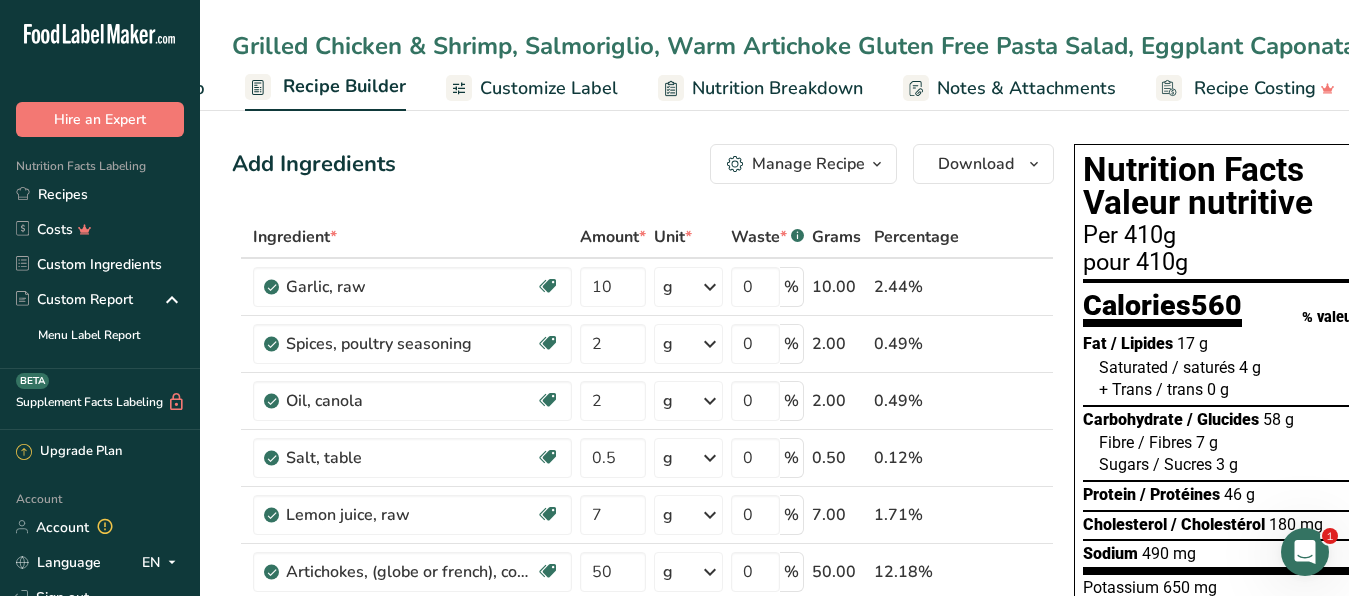 click on "Customize Label" at bounding box center (549, 88) 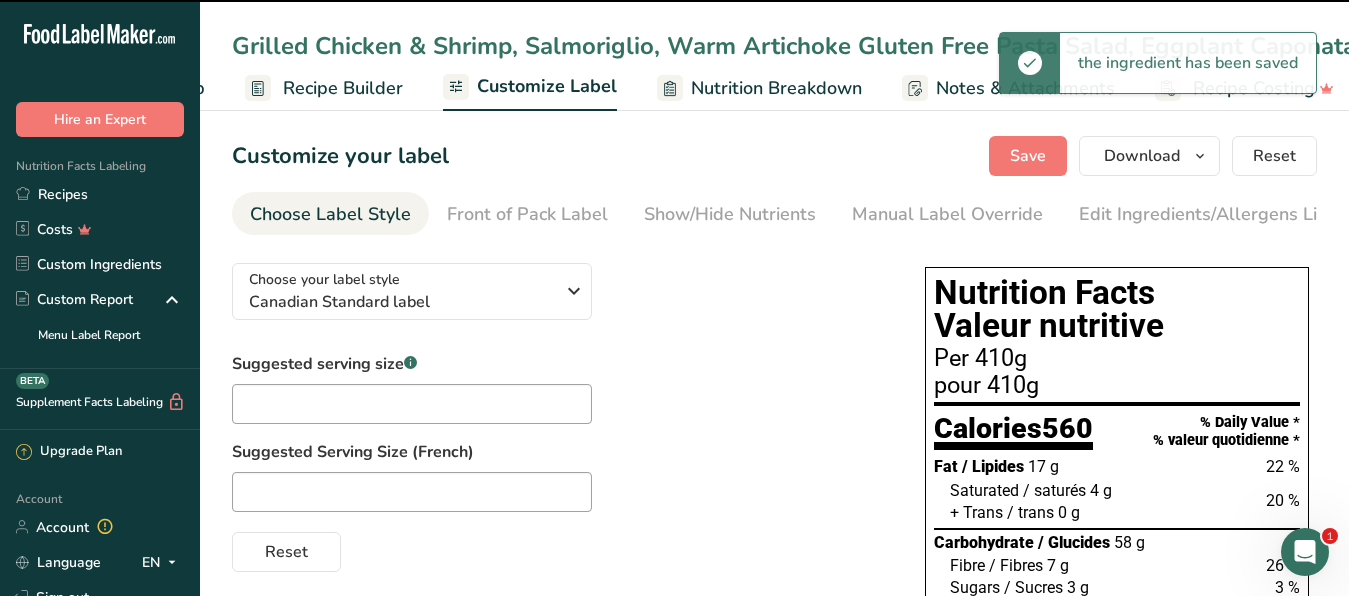scroll, scrollTop: 0, scrollLeft: 191, axis: horizontal 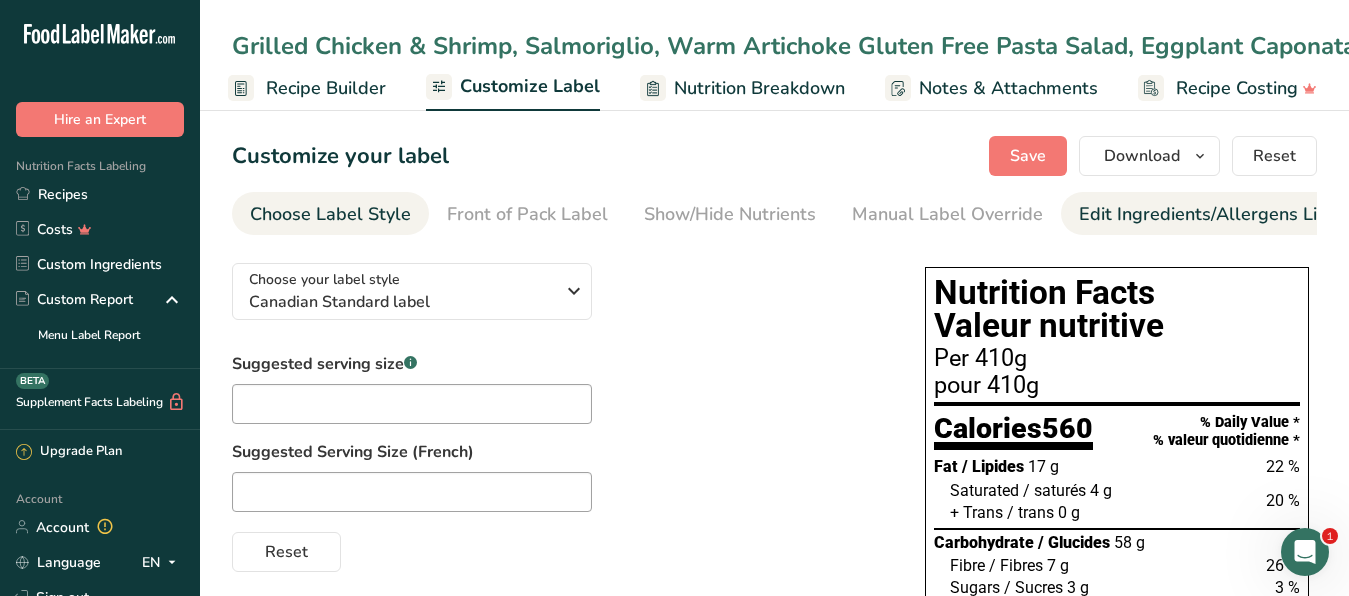 click on "Edit Ingredients/Allergens List" at bounding box center [1206, 214] 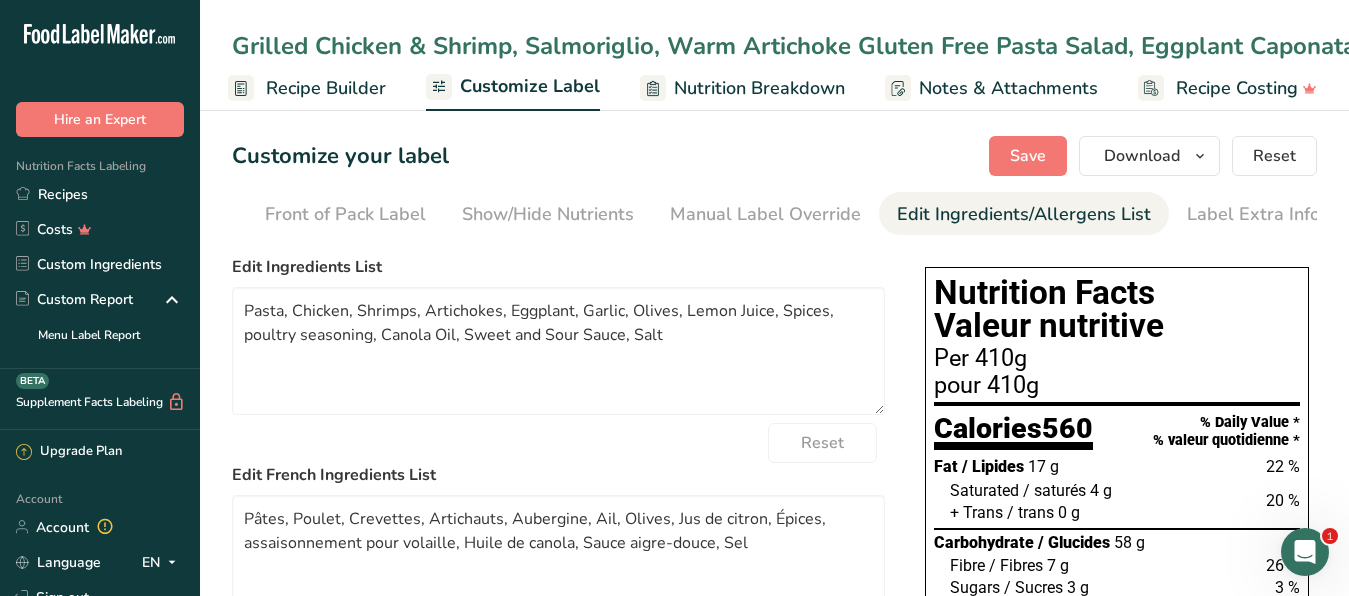 scroll, scrollTop: 0, scrollLeft: 183, axis: horizontal 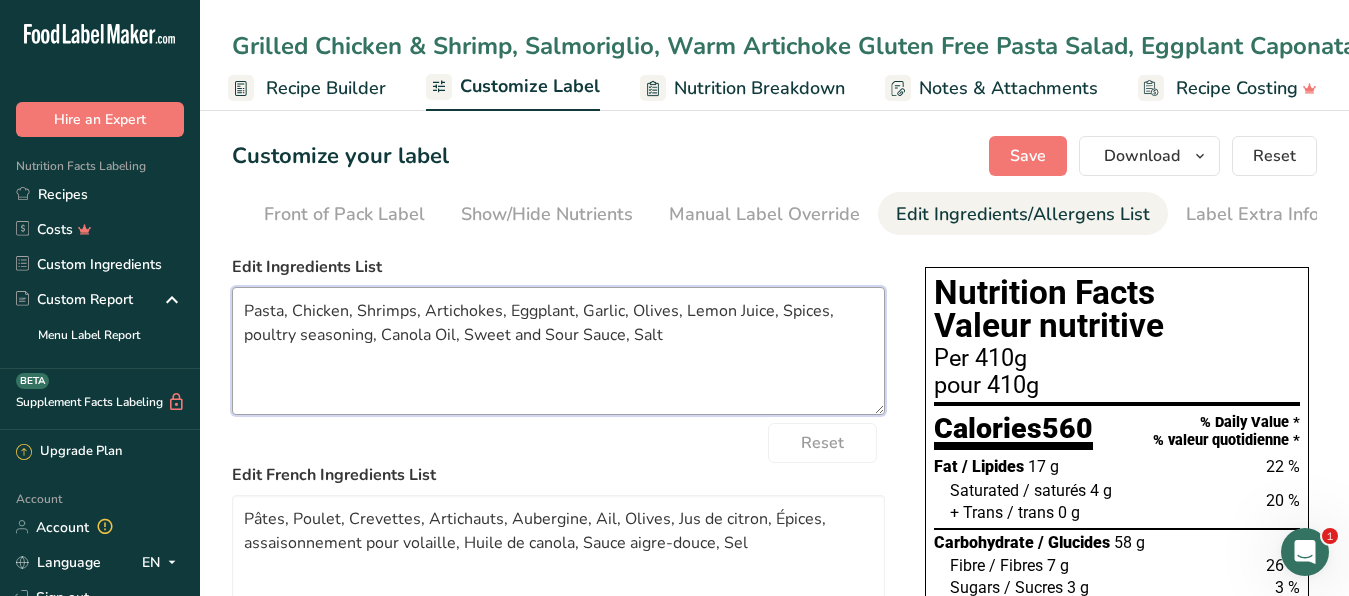 drag, startPoint x: 693, startPoint y: 357, endPoint x: 198, endPoint y: 328, distance: 495.84875 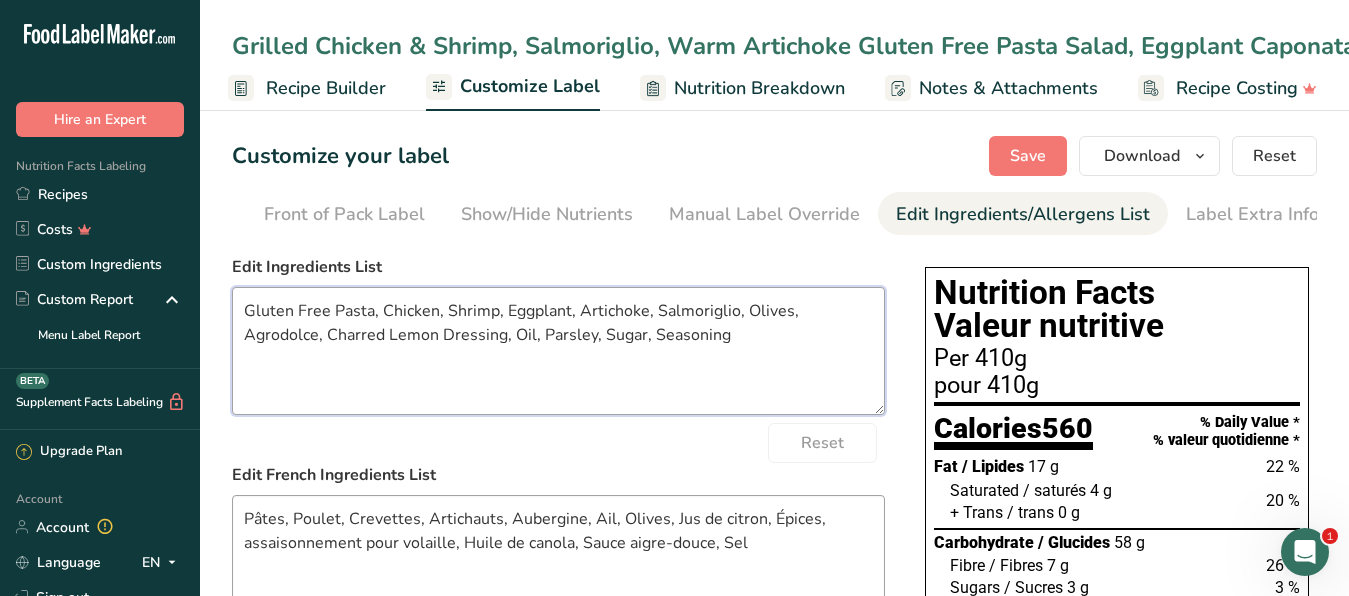 type on "Gluten Free Pasta, Chicken, Shrimp, Eggplant, Artichoke, Salmoriglio, Olives, Agrodolce, Charred Lemon Dressing, Oil, Parsley, Sugar, Seasoning" 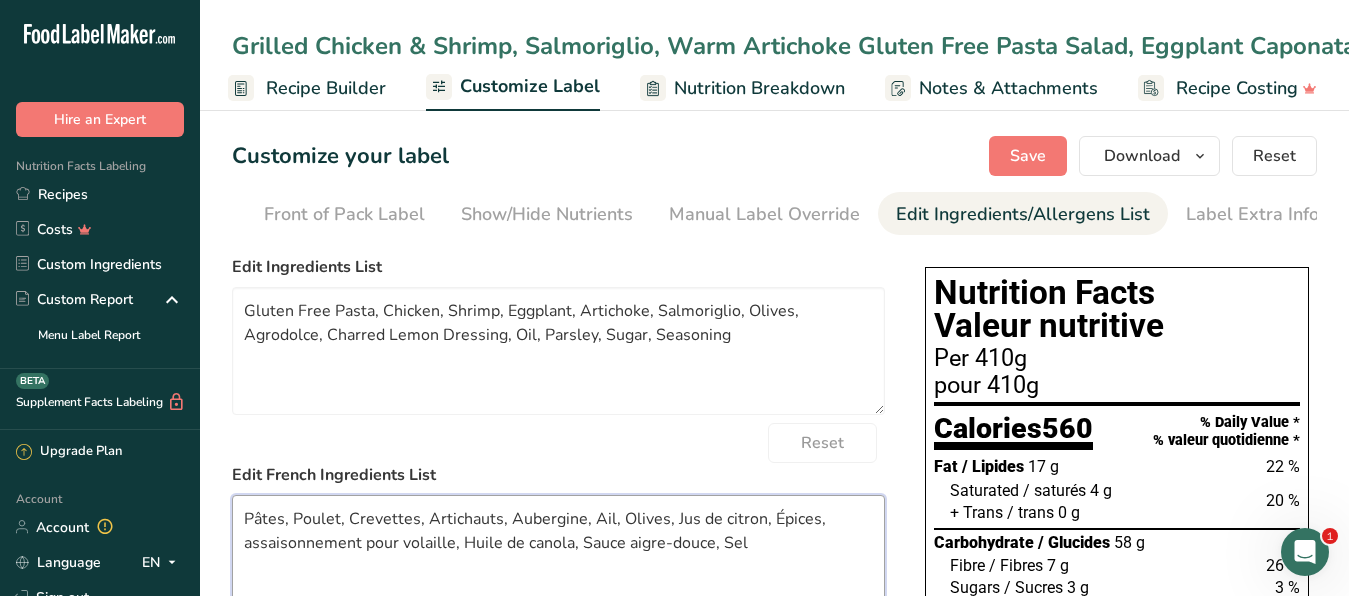 drag, startPoint x: 775, startPoint y: 556, endPoint x: 61, endPoint y: 510, distance: 715.4803 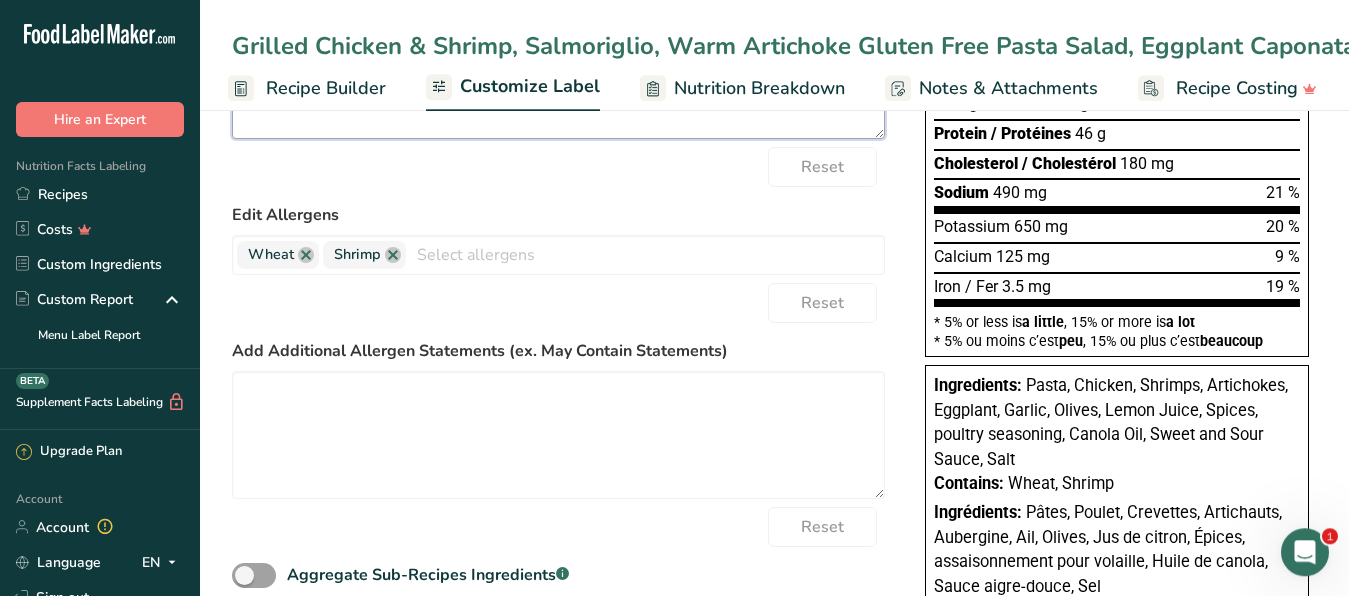 scroll, scrollTop: 510, scrollLeft: 0, axis: vertical 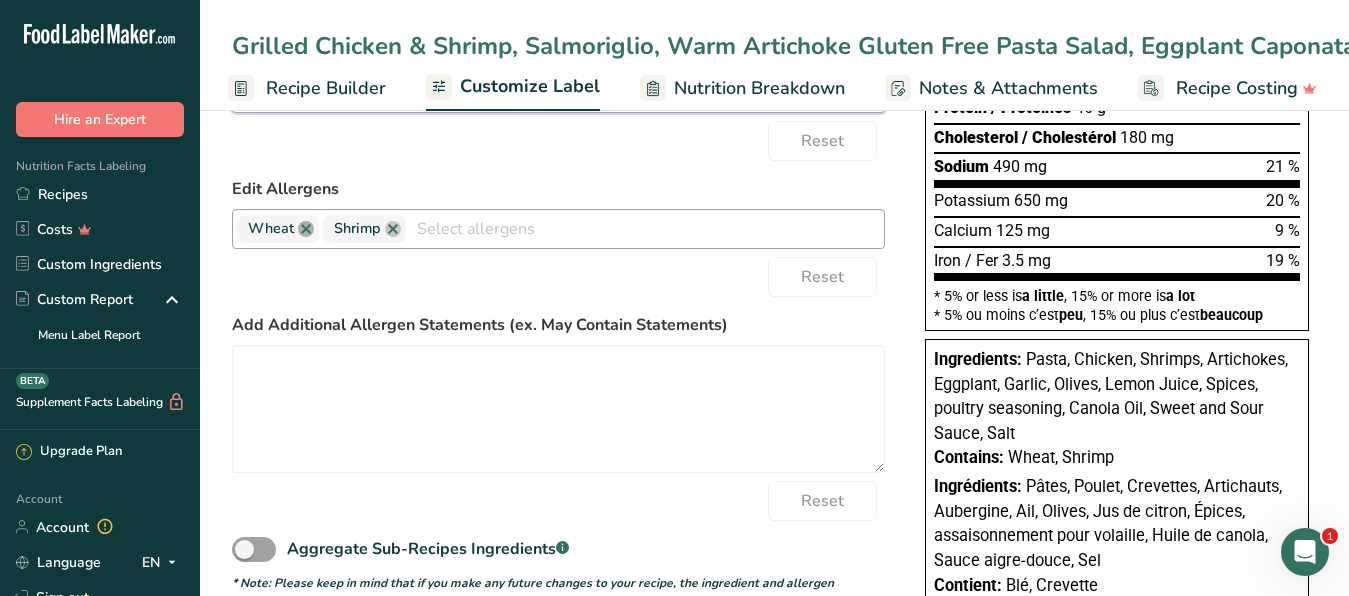 type 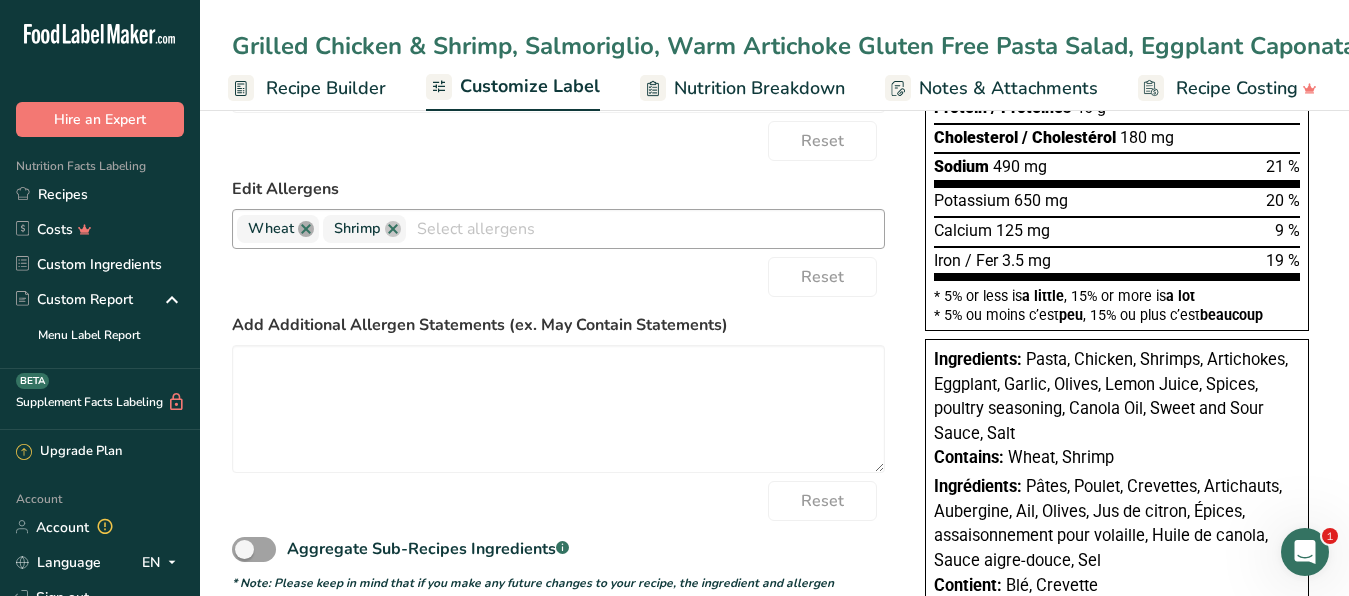 click at bounding box center (306, 229) 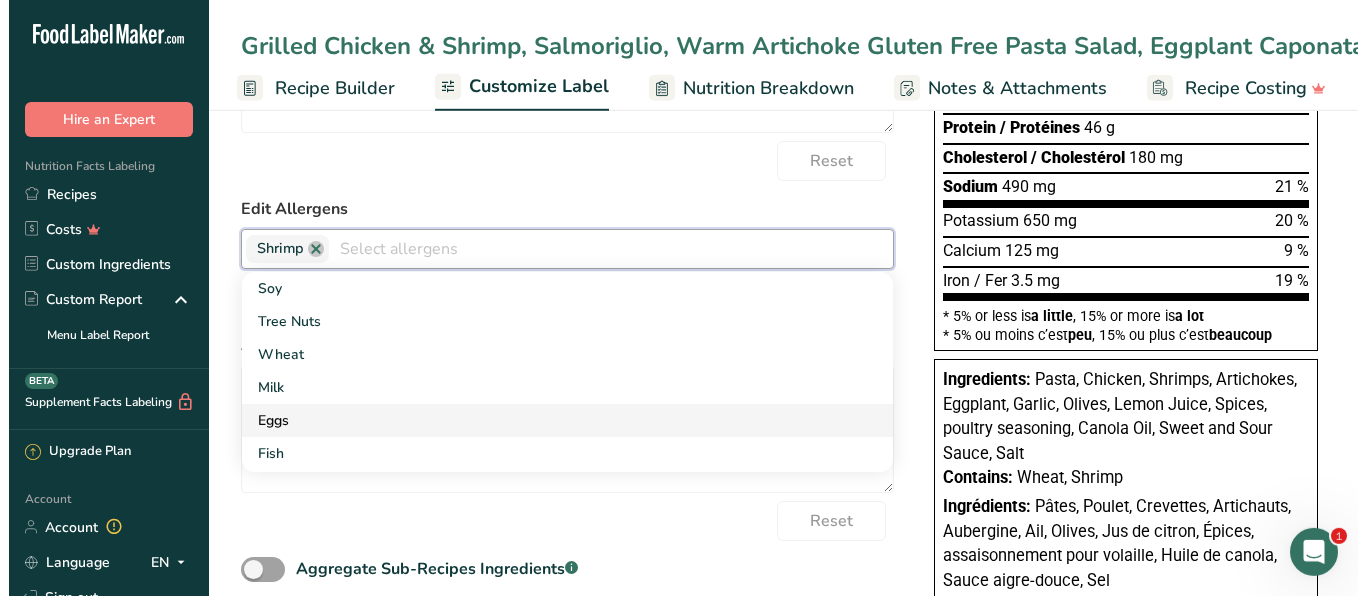 scroll, scrollTop: 0, scrollLeft: 0, axis: both 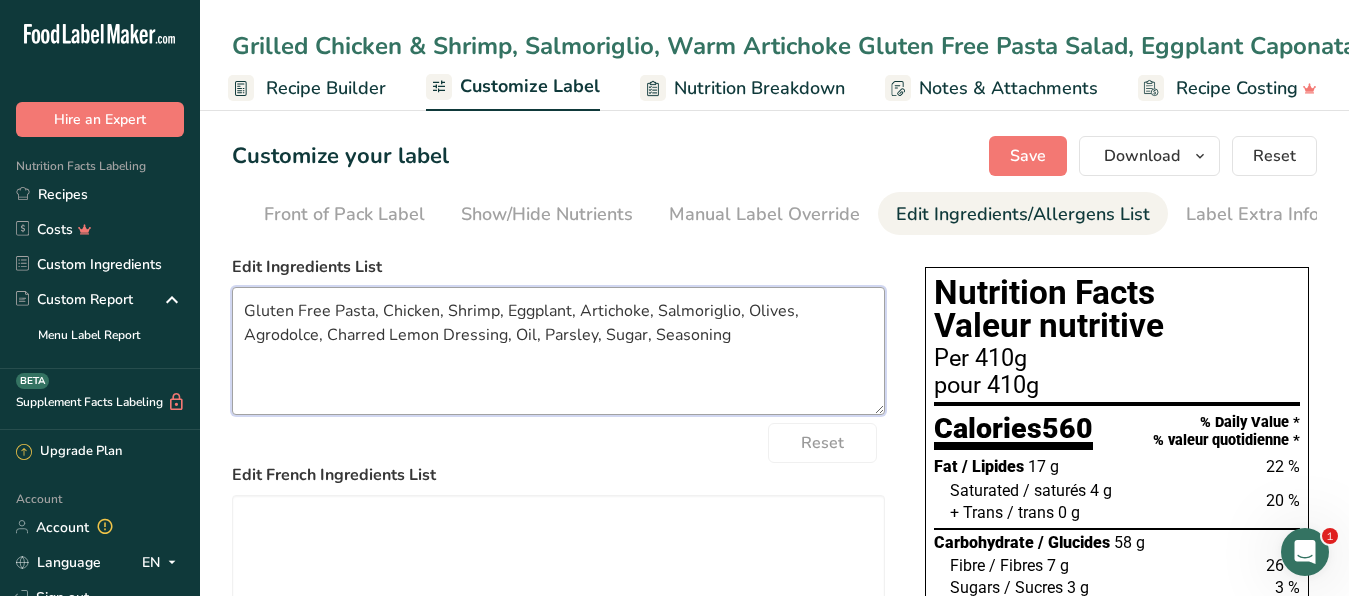 click on "Gluten Free Pasta, Chicken, Shrimp, Eggplant, Artichoke, Salmoriglio, Olives, Agrodolce, Charred Lemon Dressing, Oil, Parsley, Sugar, Seasoning" at bounding box center [558, 351] 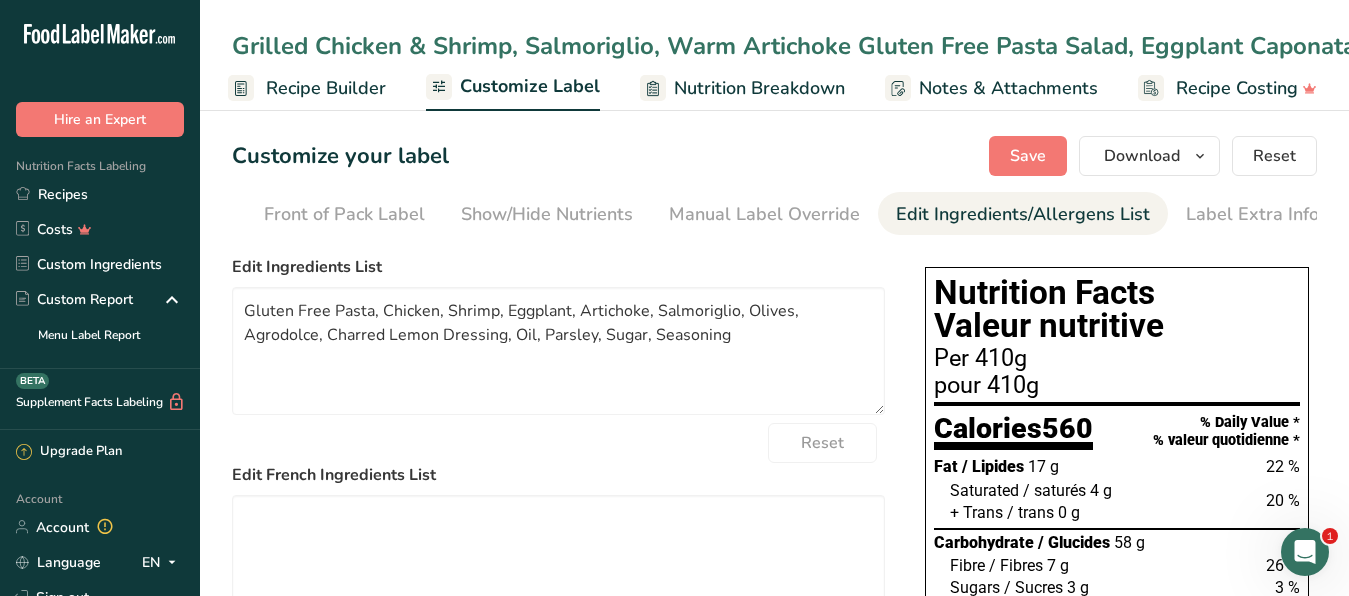 click on "Recipe Builder" at bounding box center [326, 88] 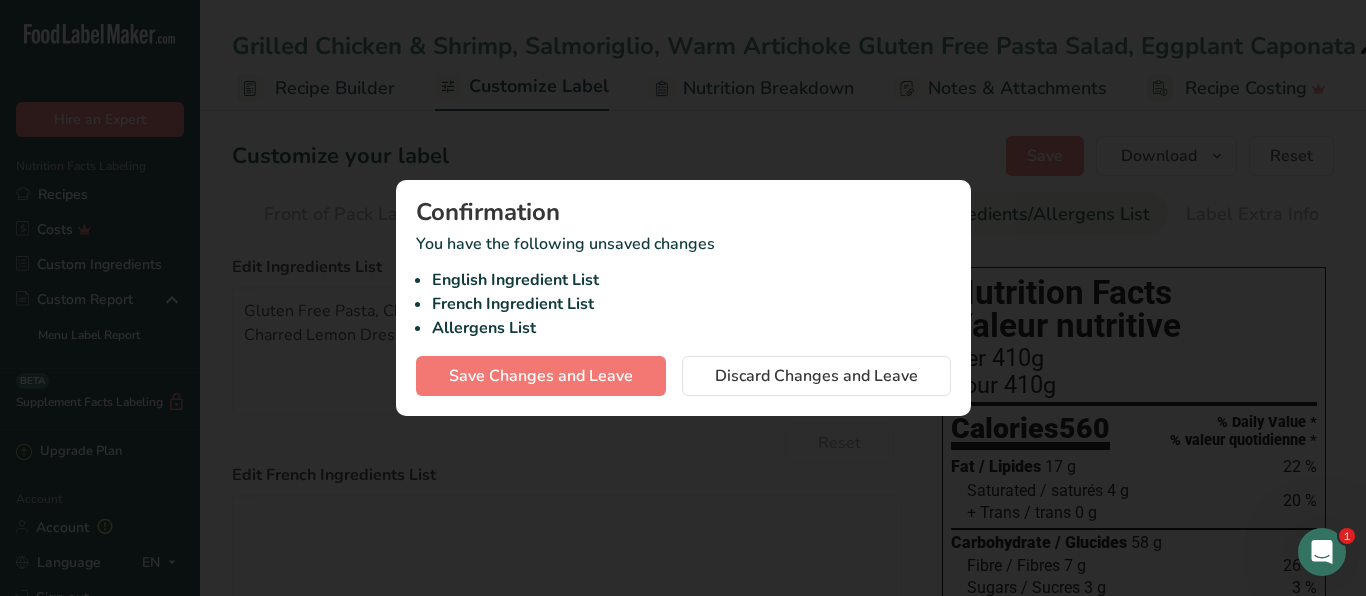 scroll, scrollTop: 0, scrollLeft: 166, axis: horizontal 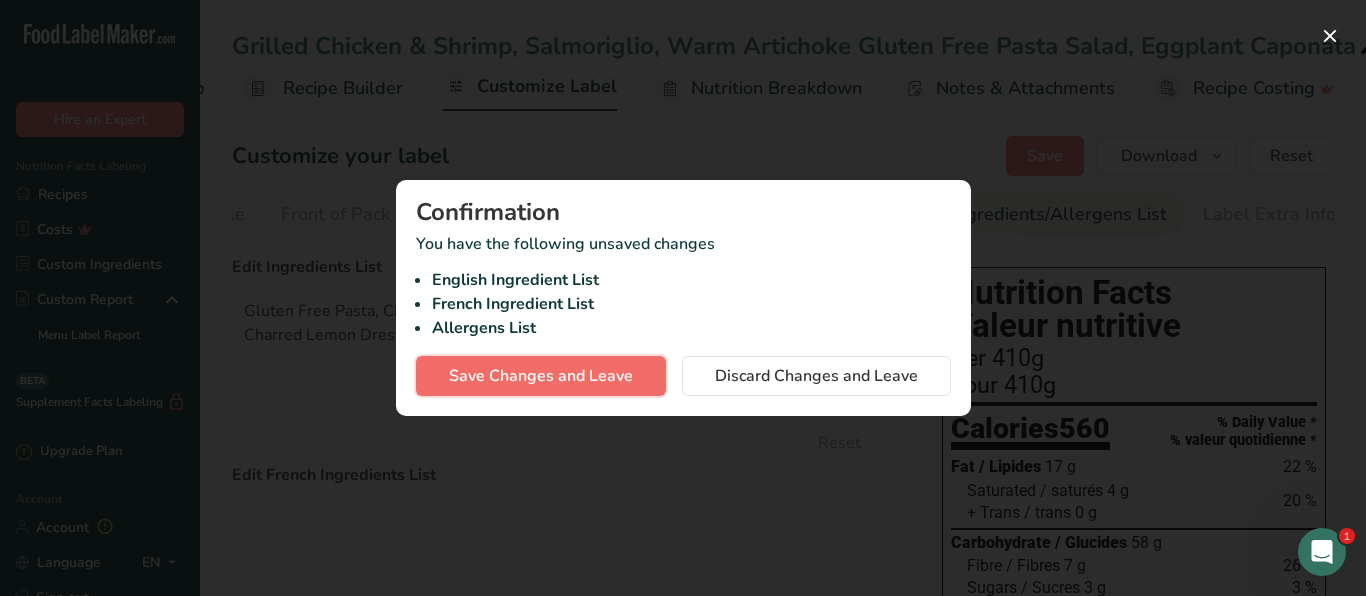 click on "Save Changes and Leave" at bounding box center [541, 376] 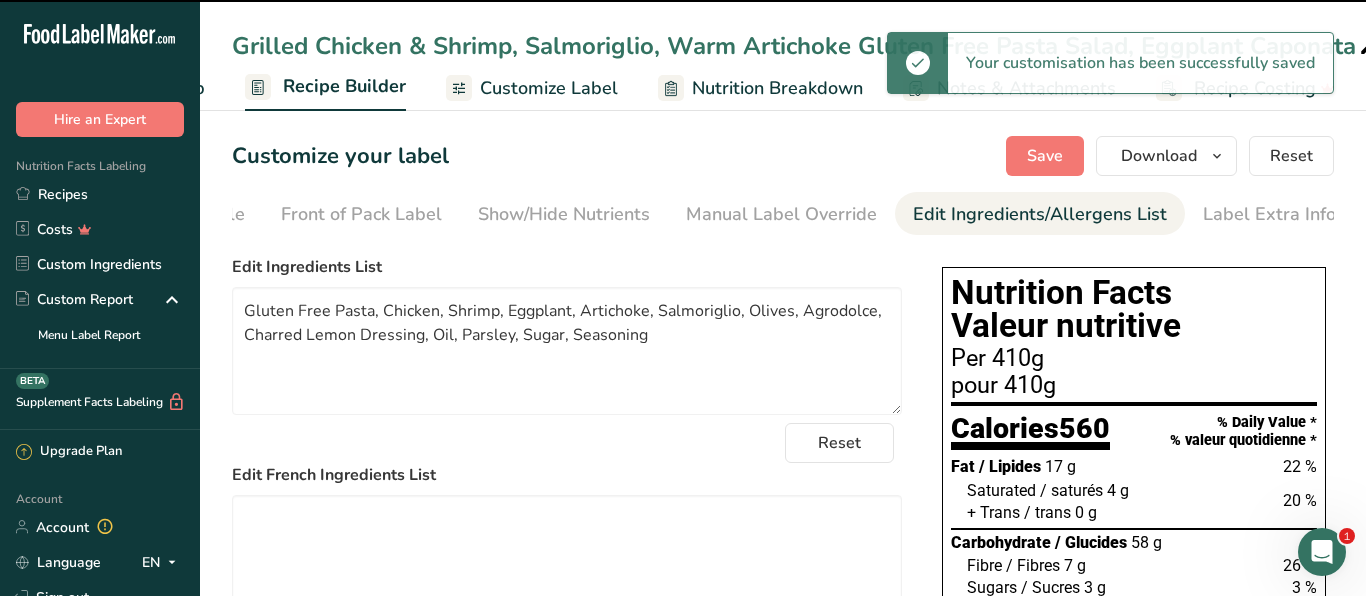 type on "Gluten Free Pasta, Chicken, Shrimp, Eggplant, Artichoke, Salmoriglio, Olives, Agrodolce, Charred Lemon Dressing, Oil, Parsley, Sugar, Seasoning" 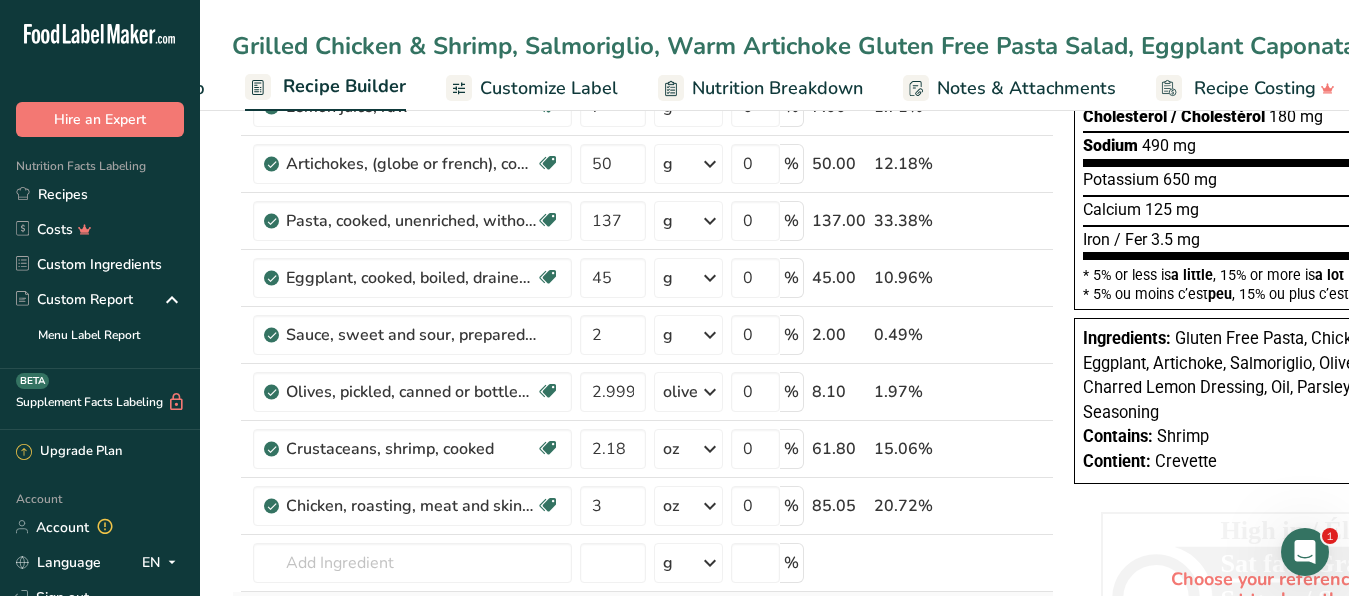 scroll, scrollTop: 714, scrollLeft: 0, axis: vertical 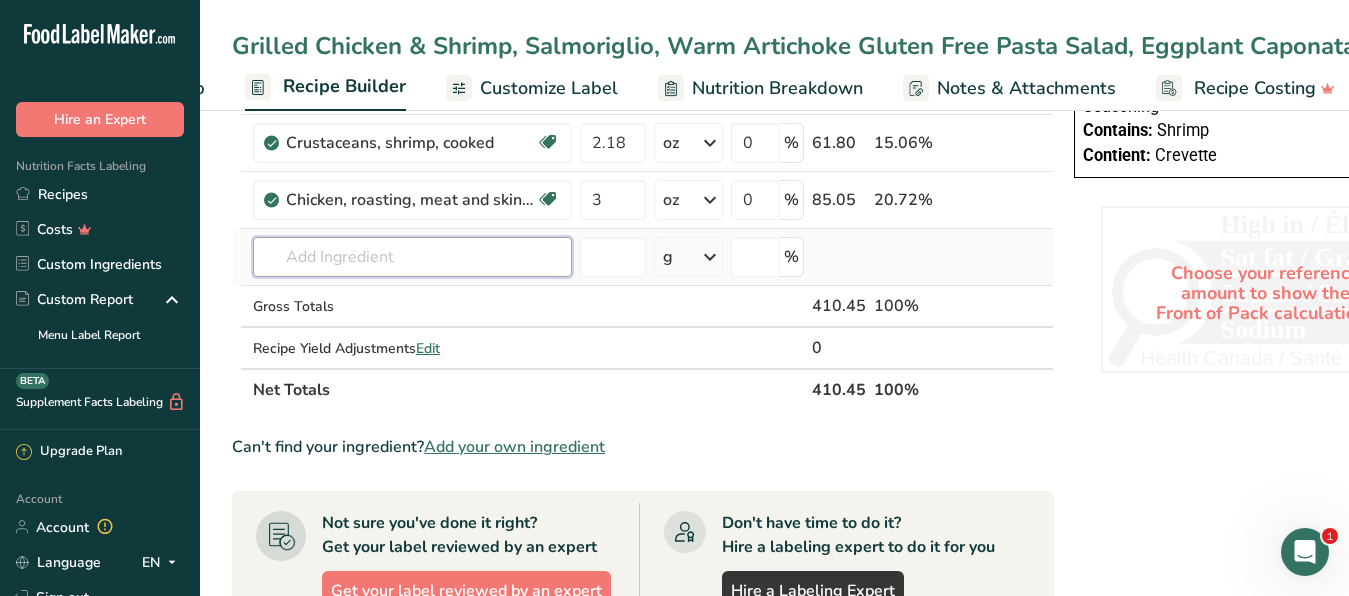 click at bounding box center (412, 257) 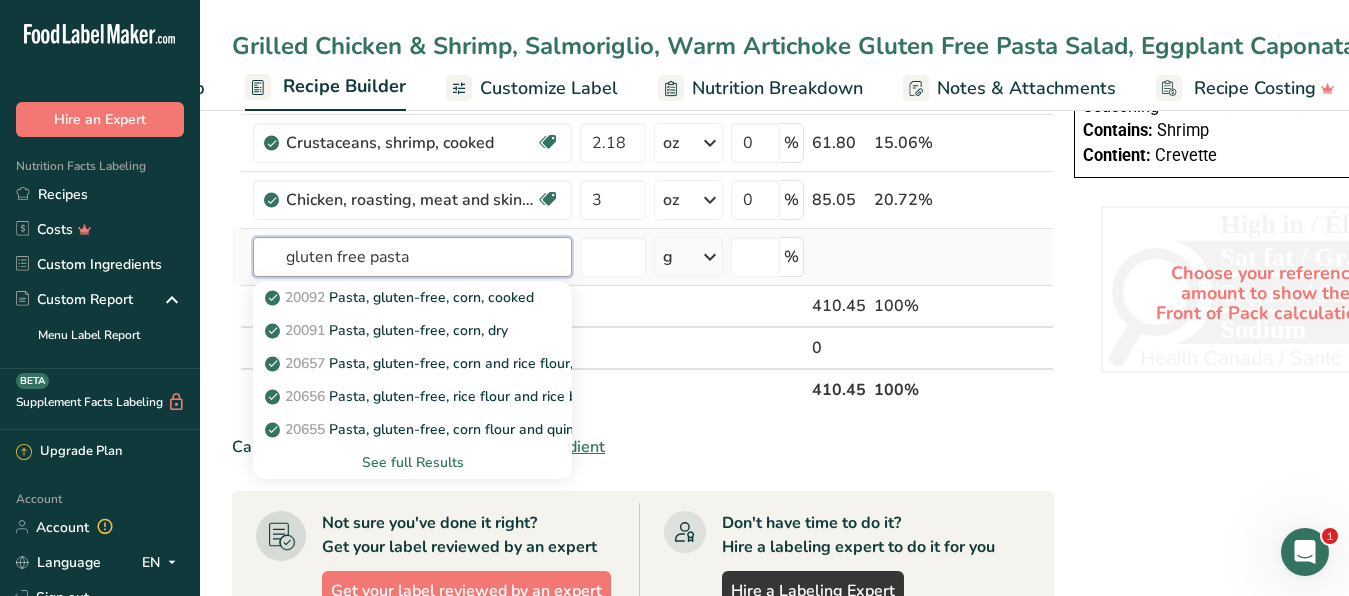 type on "gluten free pasta" 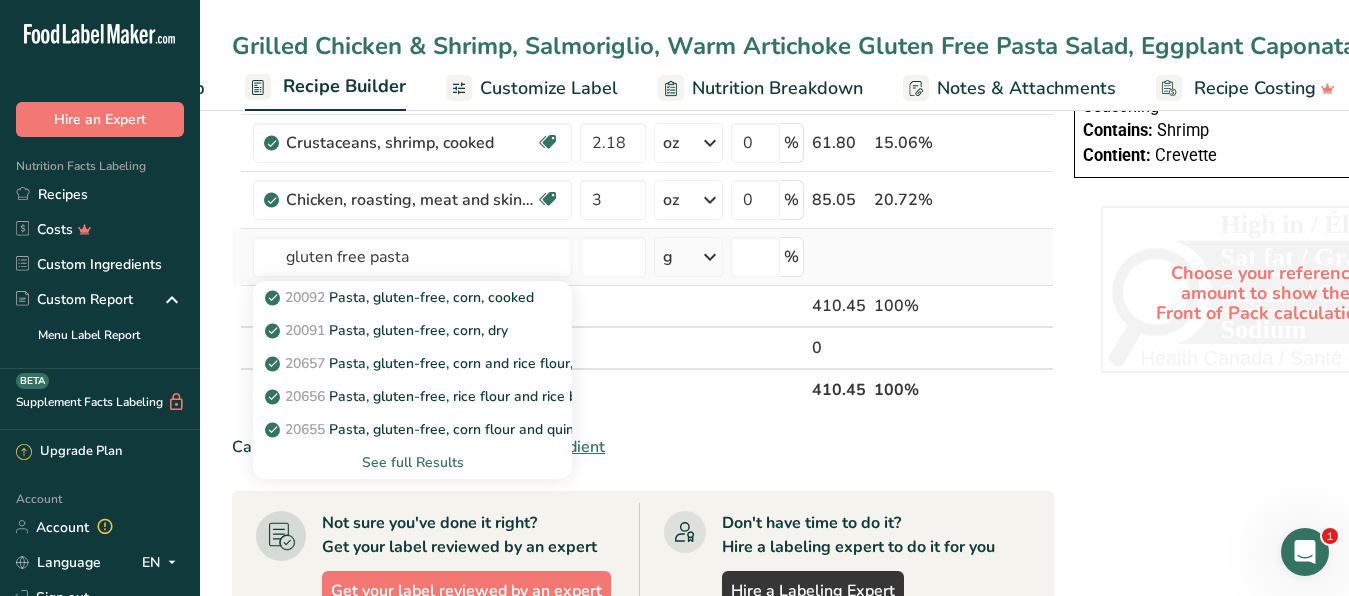 type 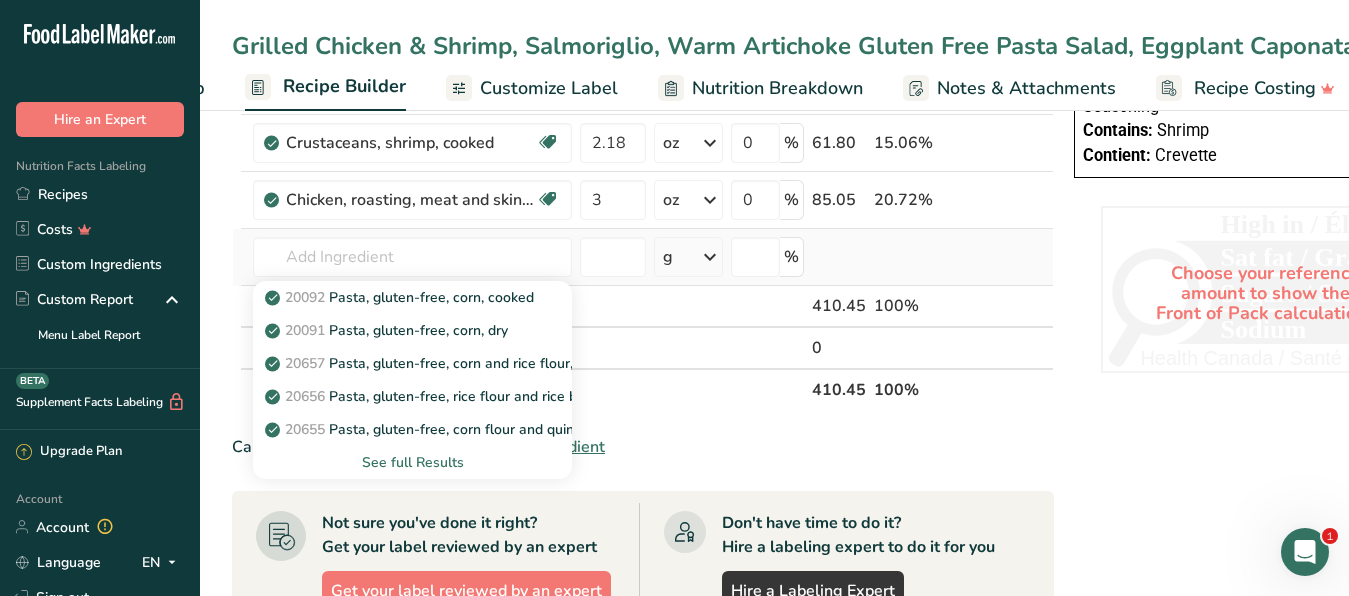 click on "See full Results" at bounding box center (412, 462) 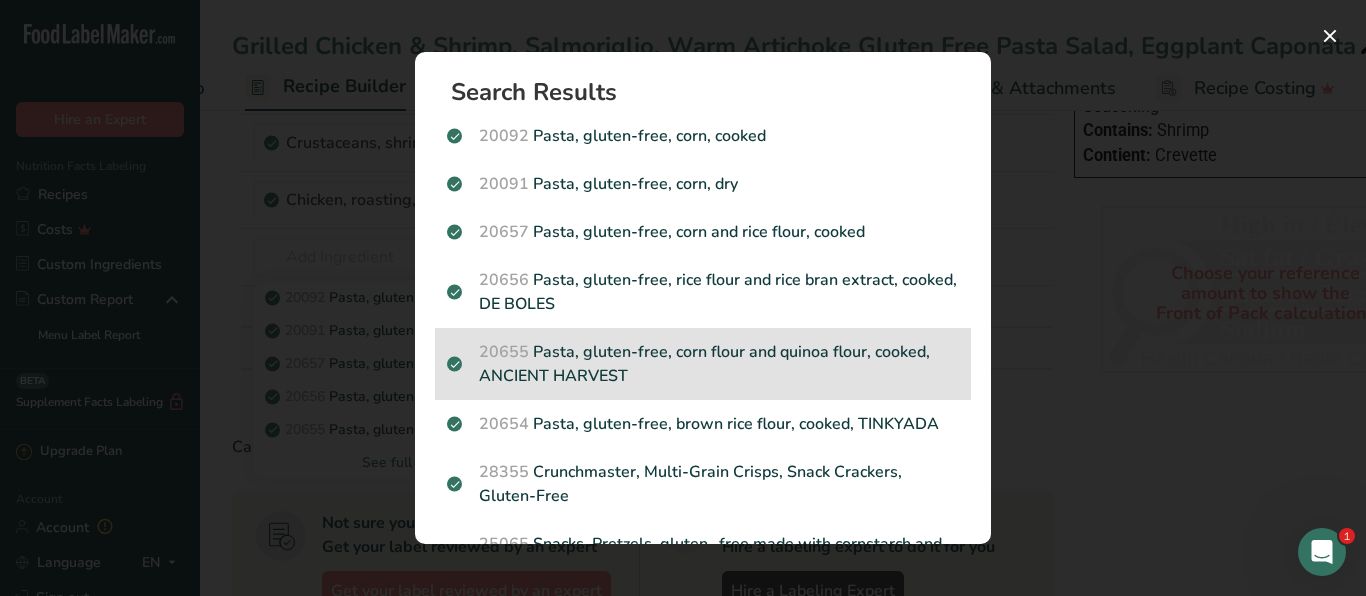 click on "20655
Pasta, gluten-free, corn flour and quinoa flour, cooked, ANCIENT HARVEST" at bounding box center (703, 364) 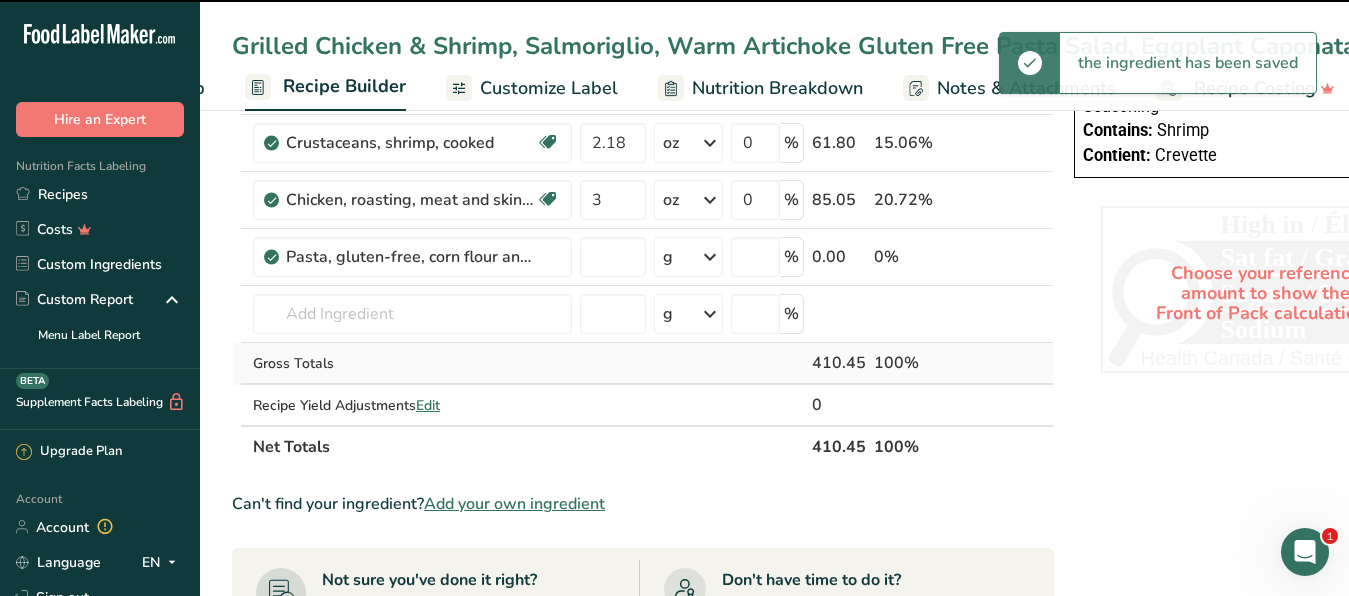 type on "0" 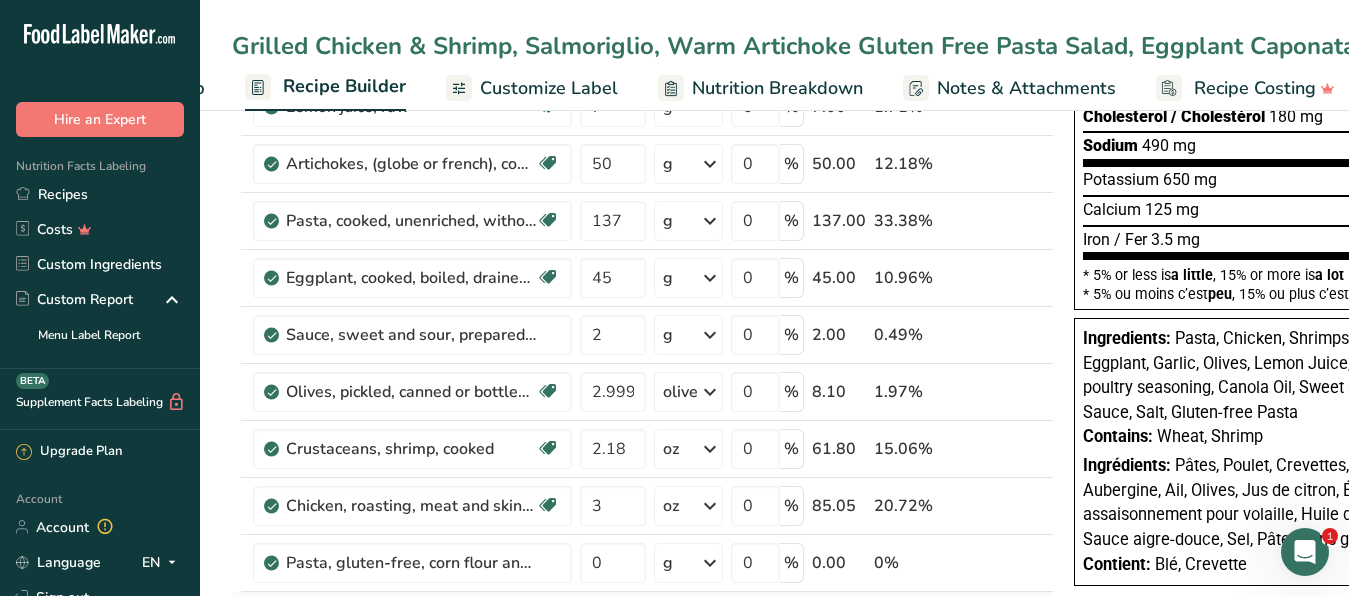 scroll, scrollTop: 306, scrollLeft: 0, axis: vertical 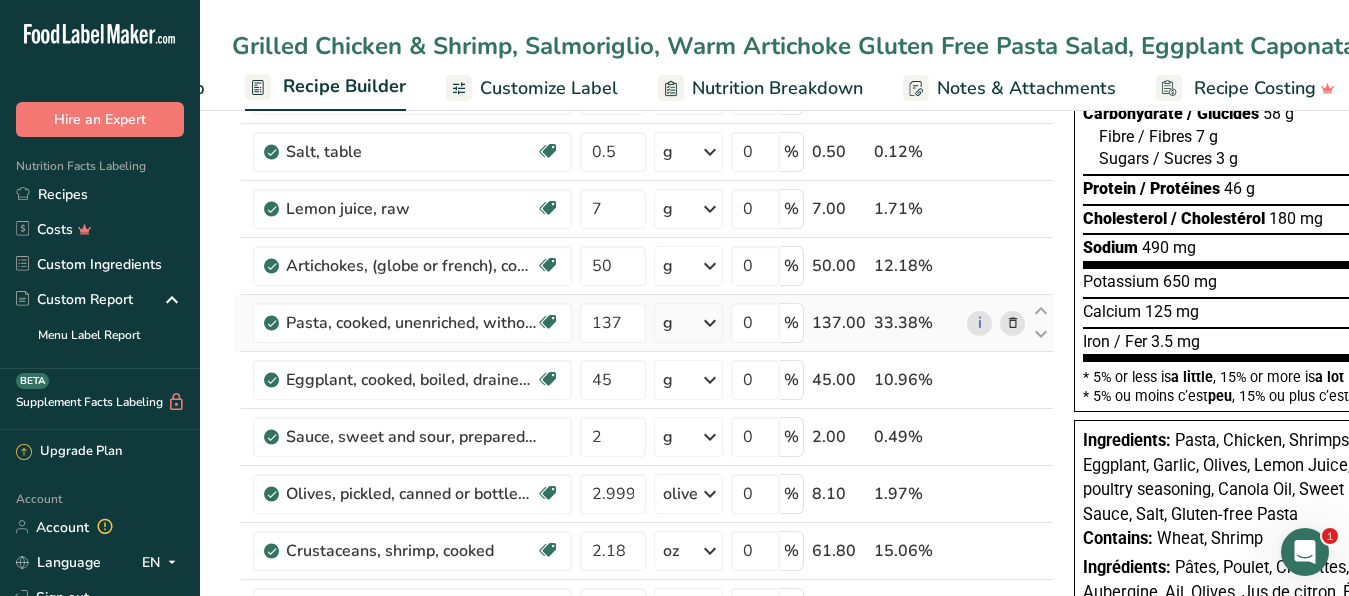 click at bounding box center [1013, 323] 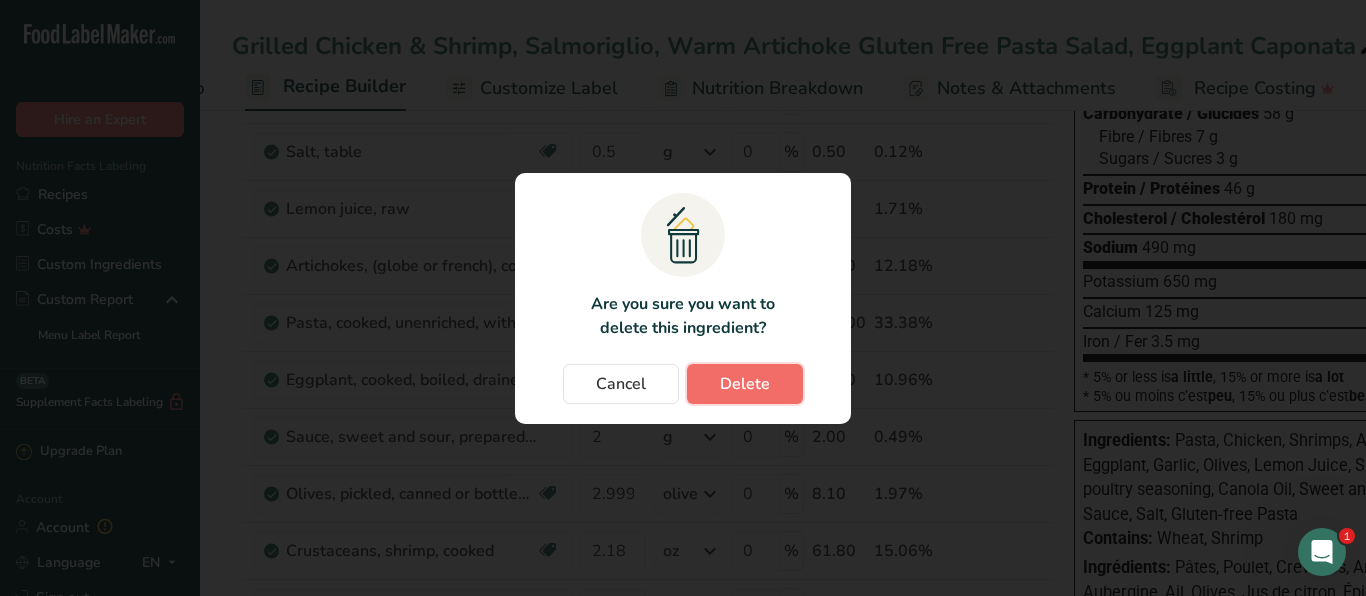 click on "Delete" at bounding box center (745, 384) 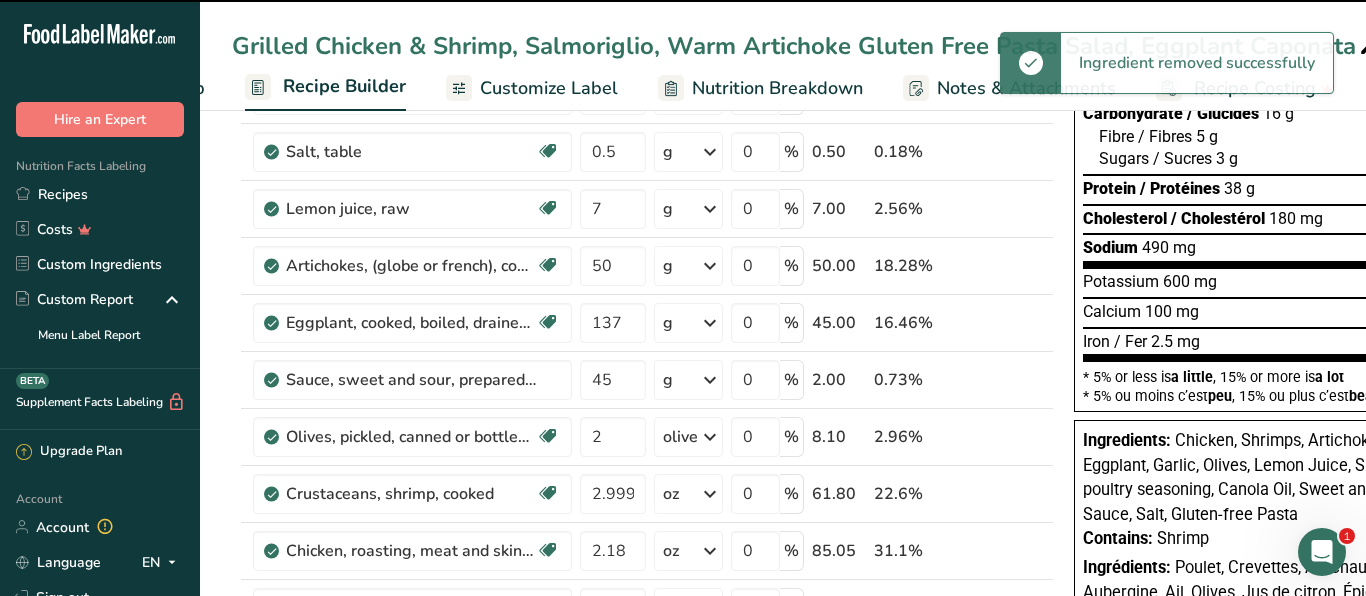 type on "45" 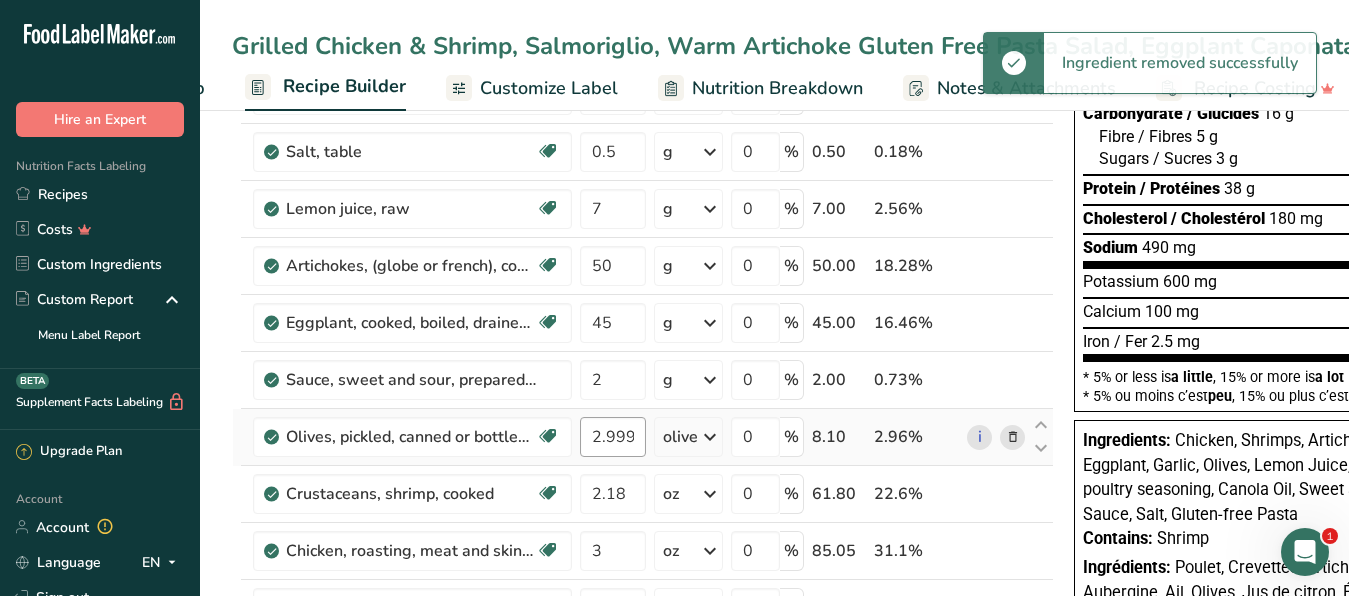 scroll, scrollTop: 612, scrollLeft: 0, axis: vertical 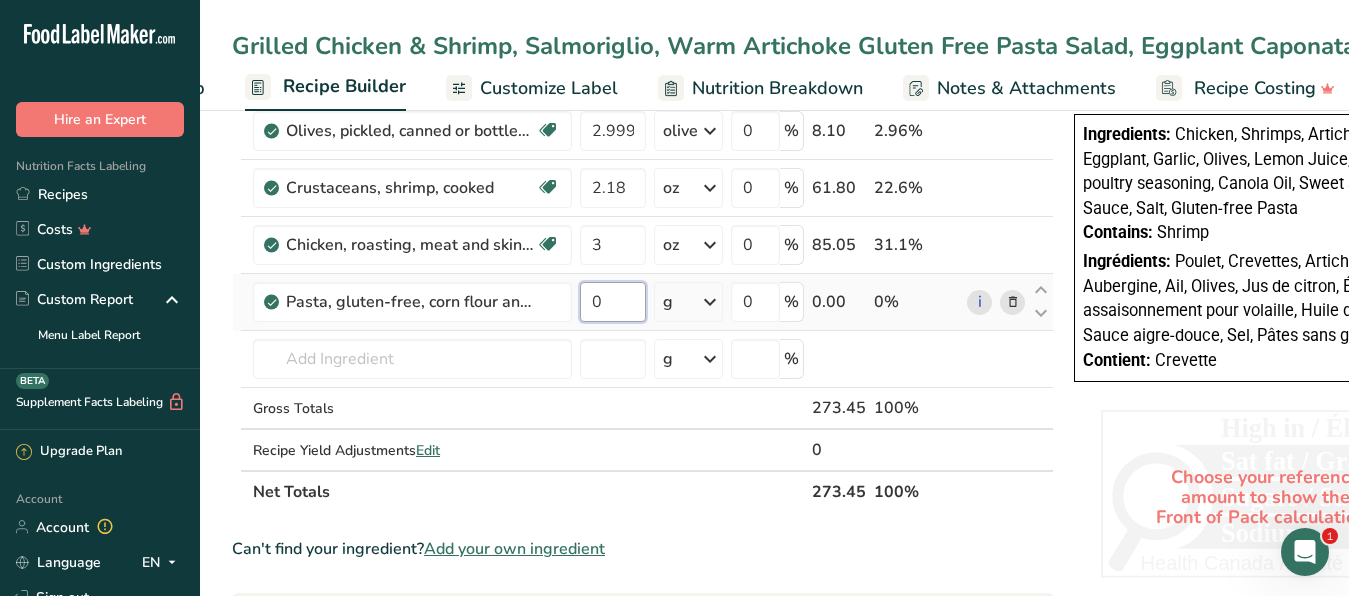 drag, startPoint x: 612, startPoint y: 307, endPoint x: 539, endPoint y: 296, distance: 73.82411 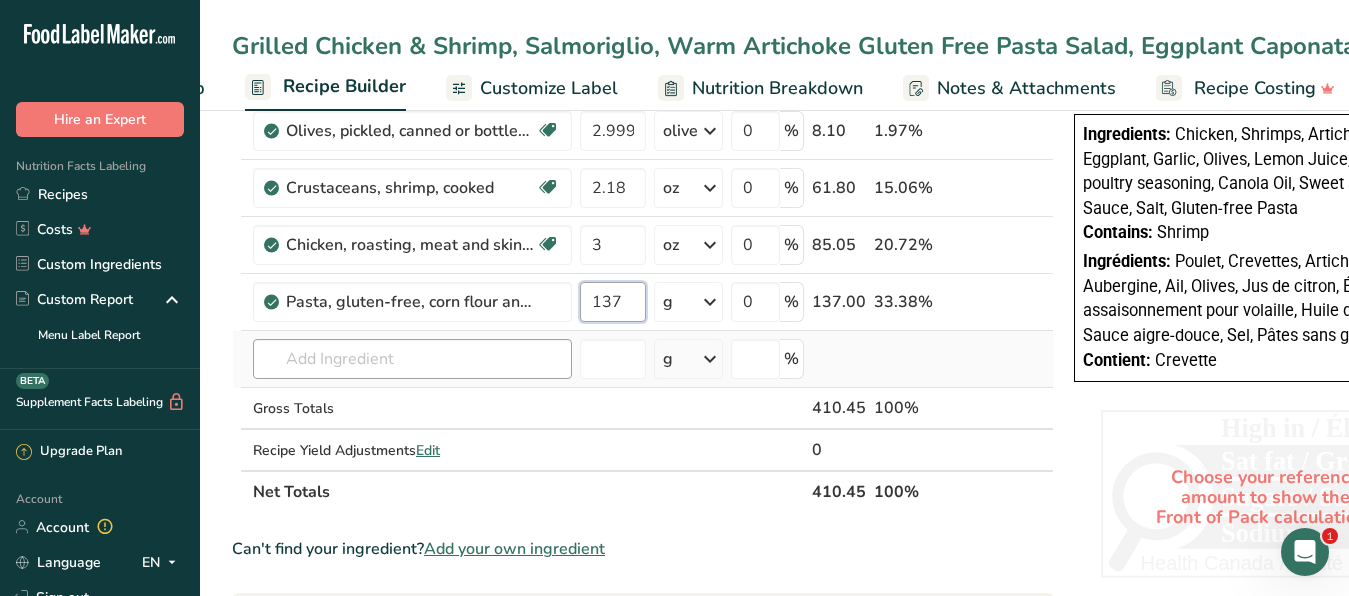 type on "137" 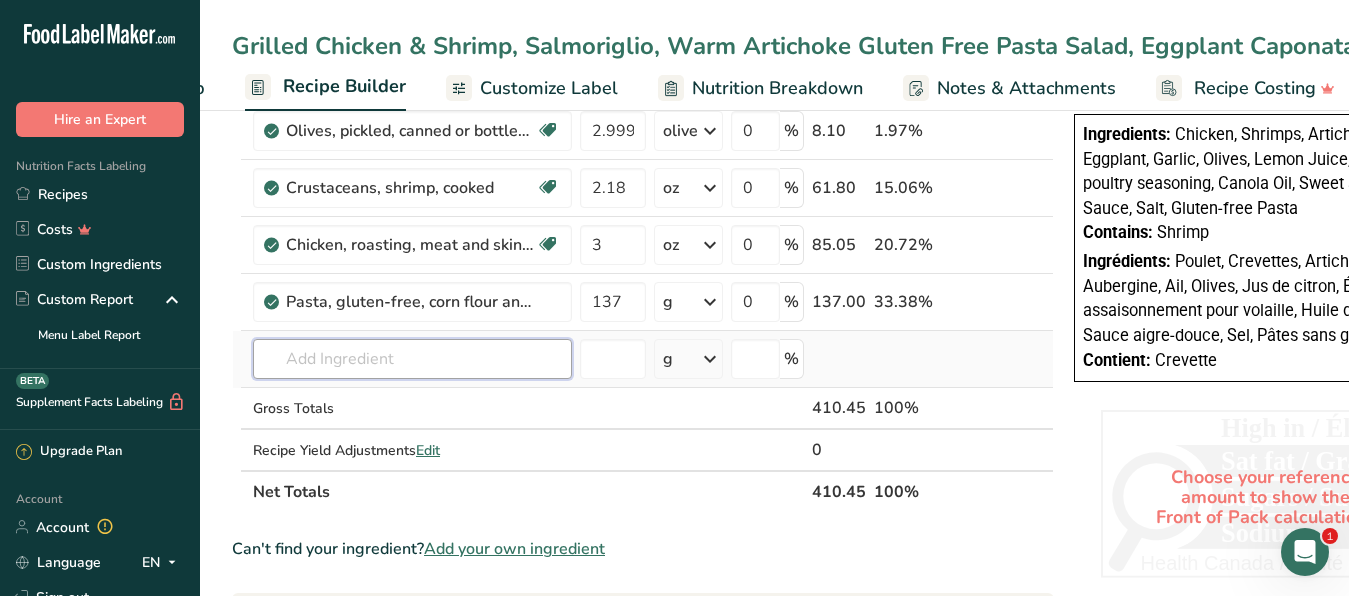 click at bounding box center (412, 359) 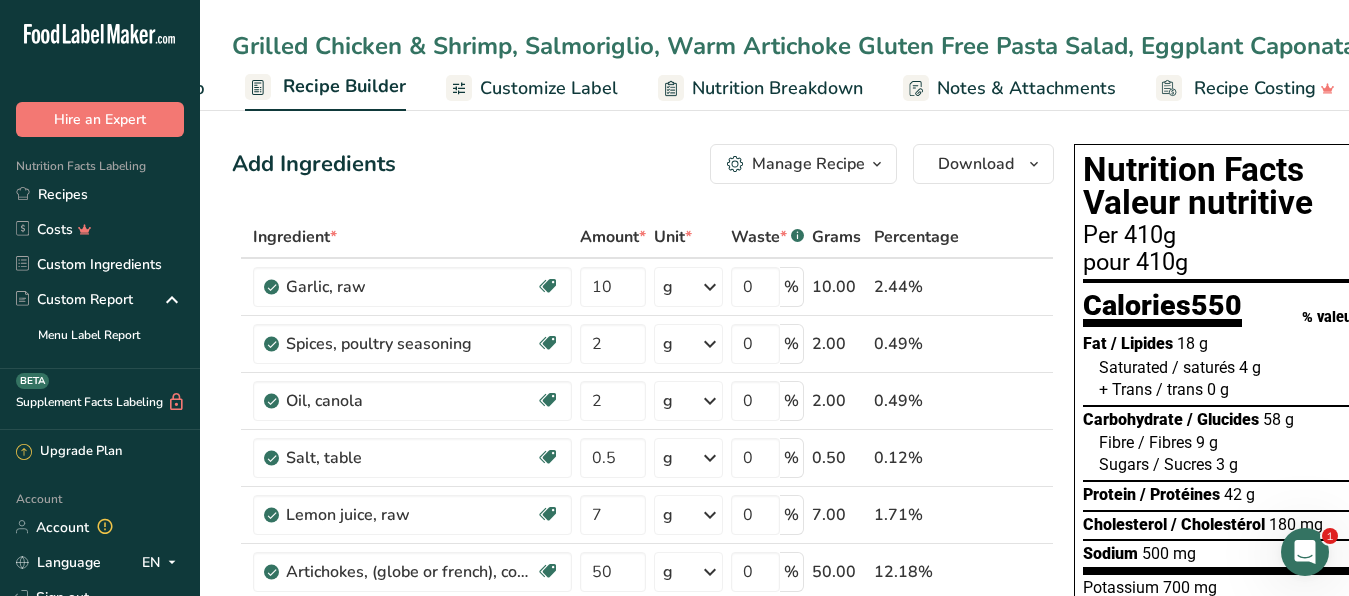 scroll, scrollTop: 408, scrollLeft: 0, axis: vertical 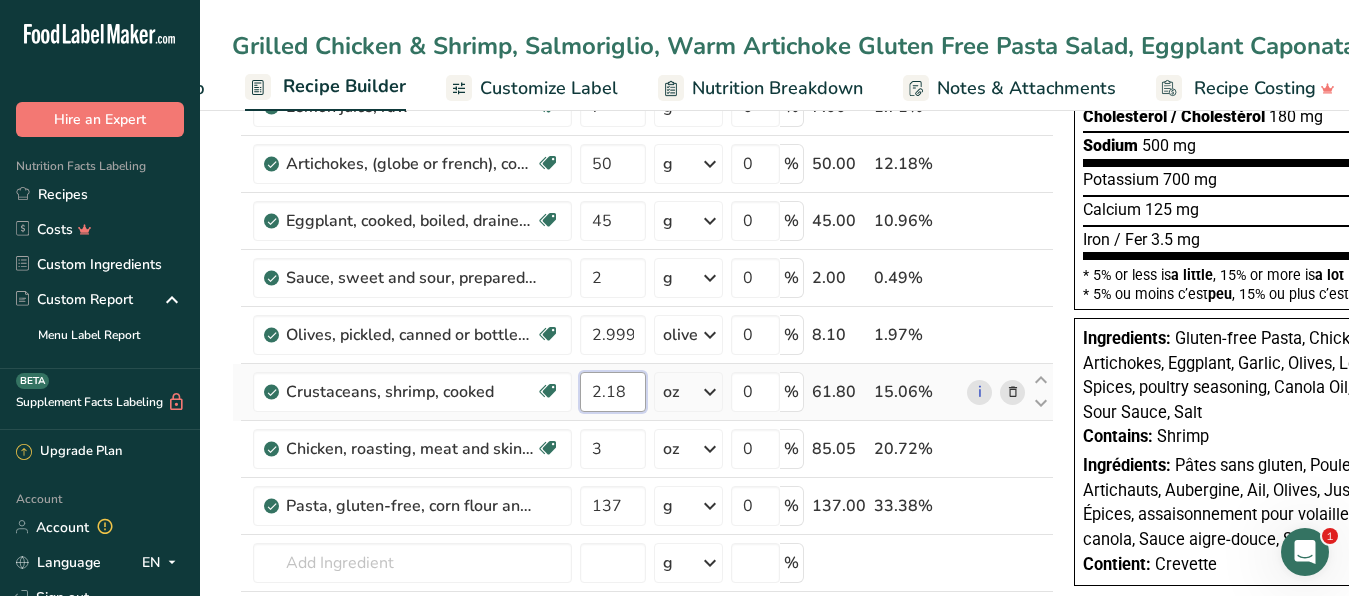 drag, startPoint x: 623, startPoint y: 391, endPoint x: 605, endPoint y: 393, distance: 18.110771 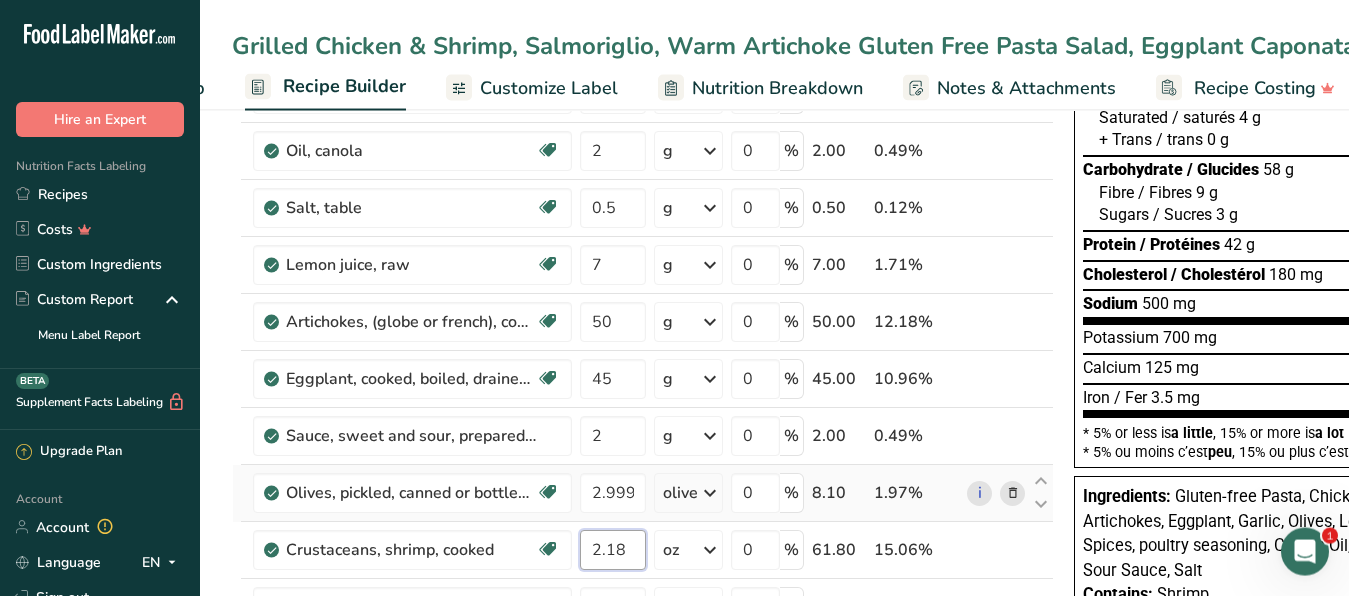 scroll, scrollTop: 408, scrollLeft: 0, axis: vertical 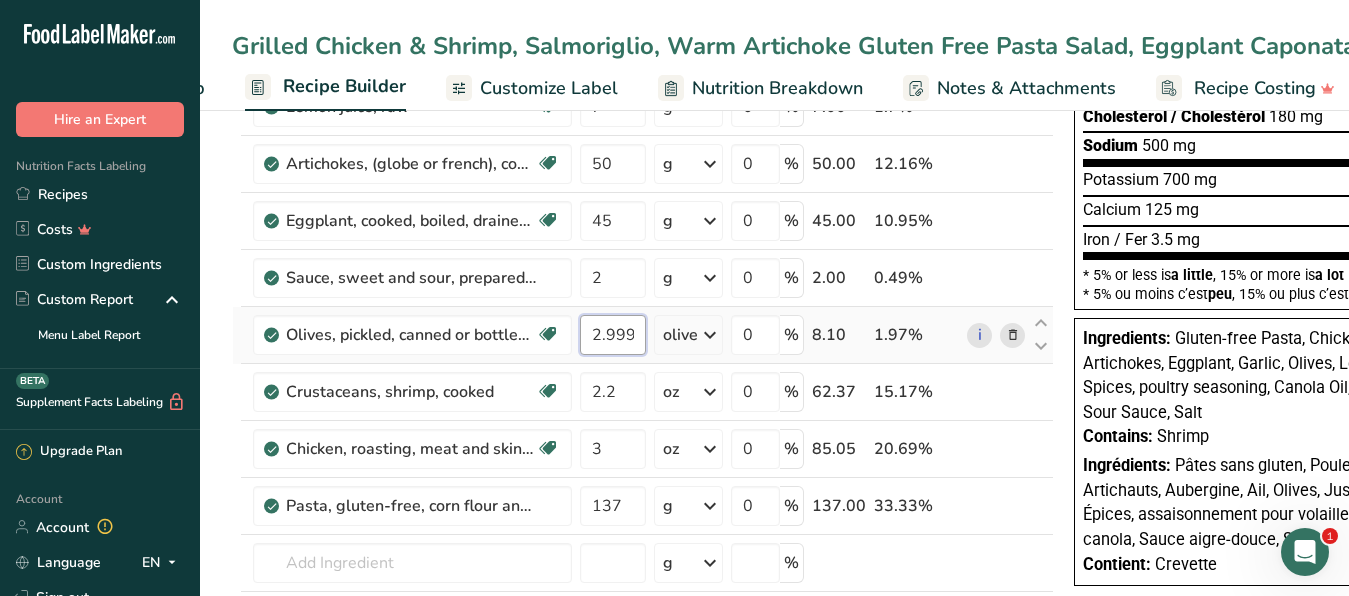 click on "2.999999" at bounding box center (613, 335) 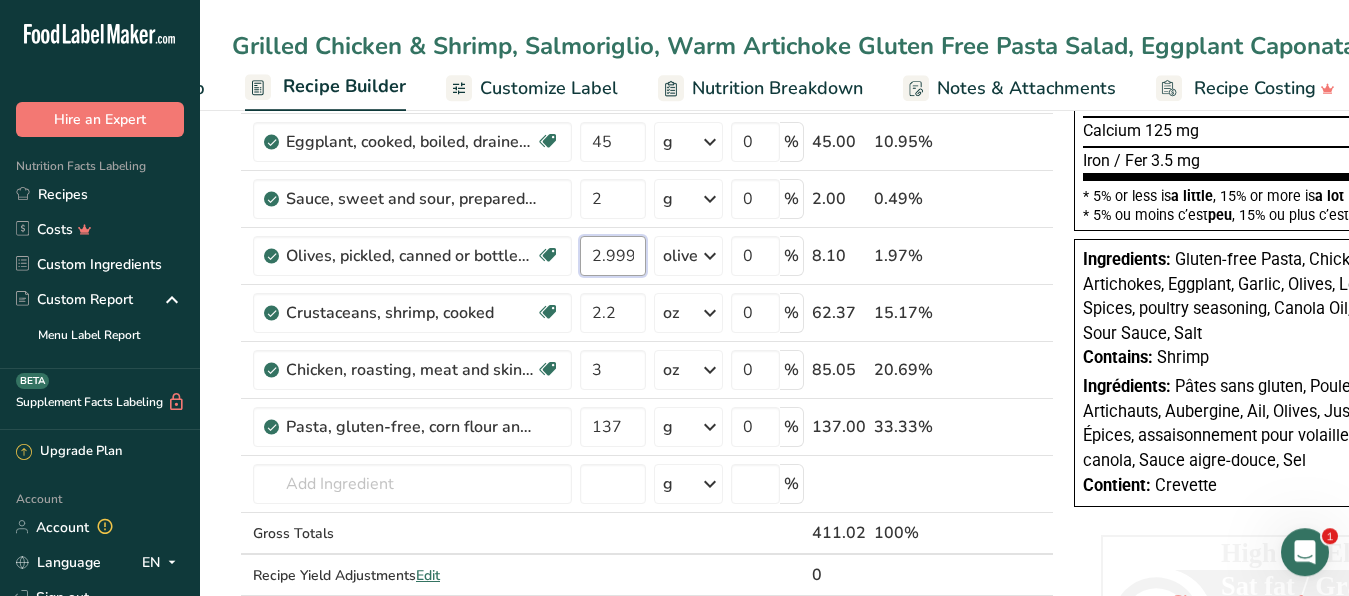scroll, scrollTop: 510, scrollLeft: 0, axis: vertical 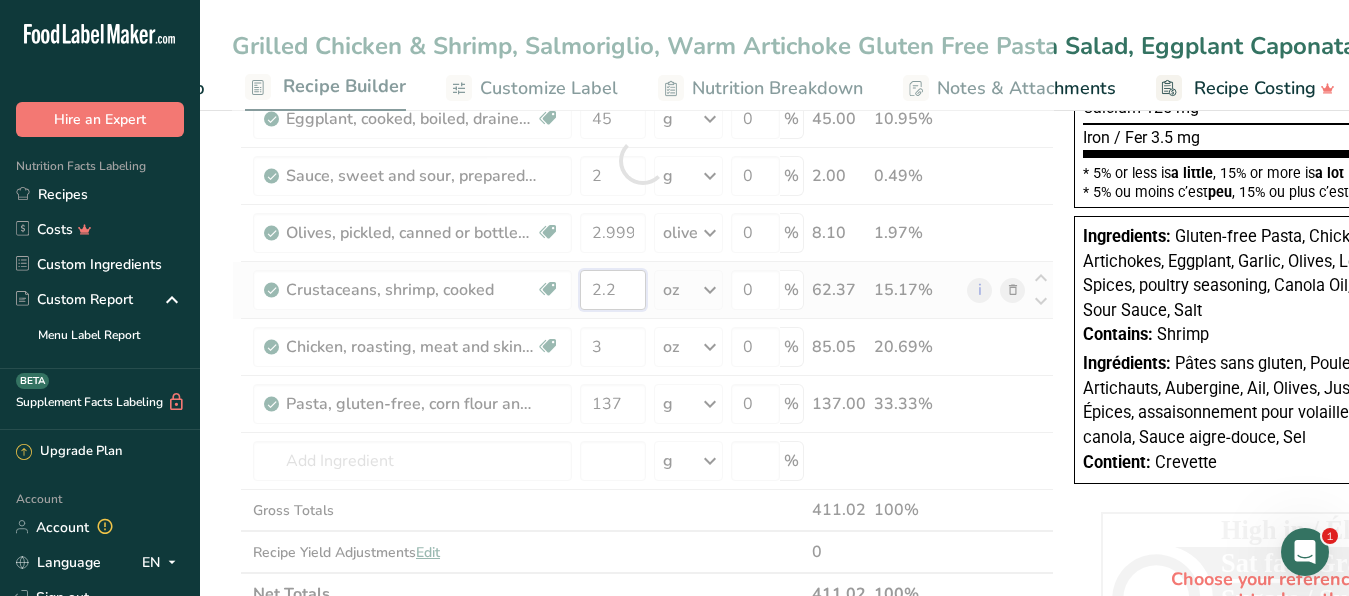 click on "2.2" at bounding box center (613, 290) 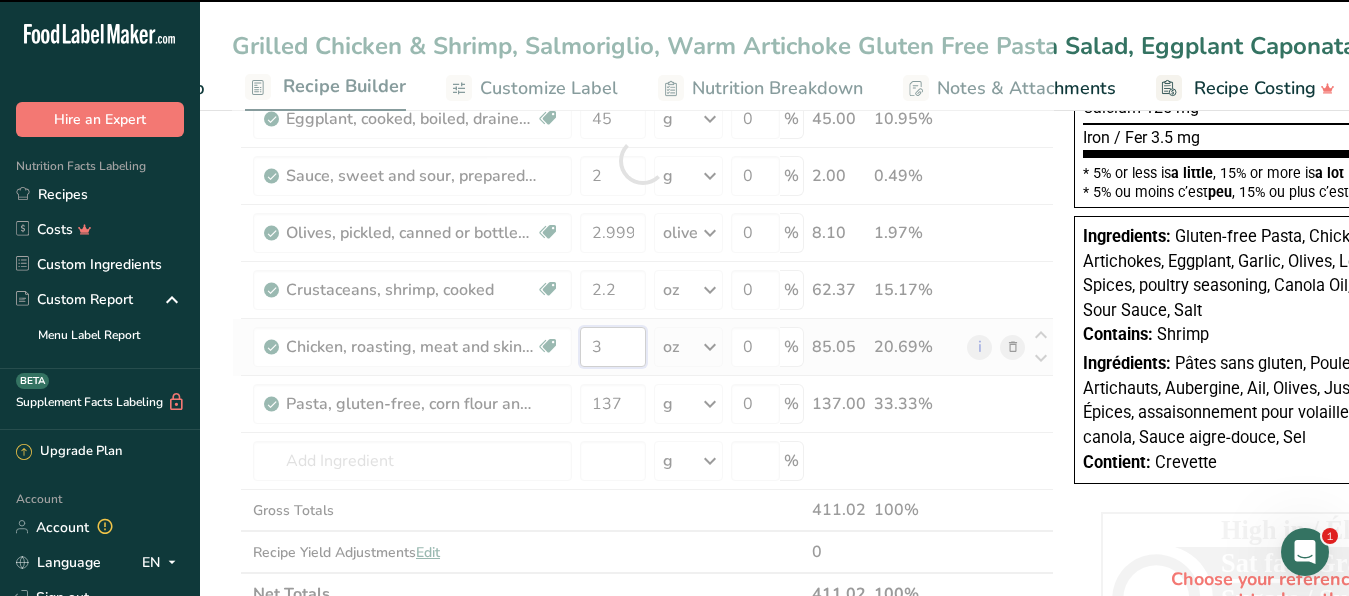 click on "3" at bounding box center (613, 347) 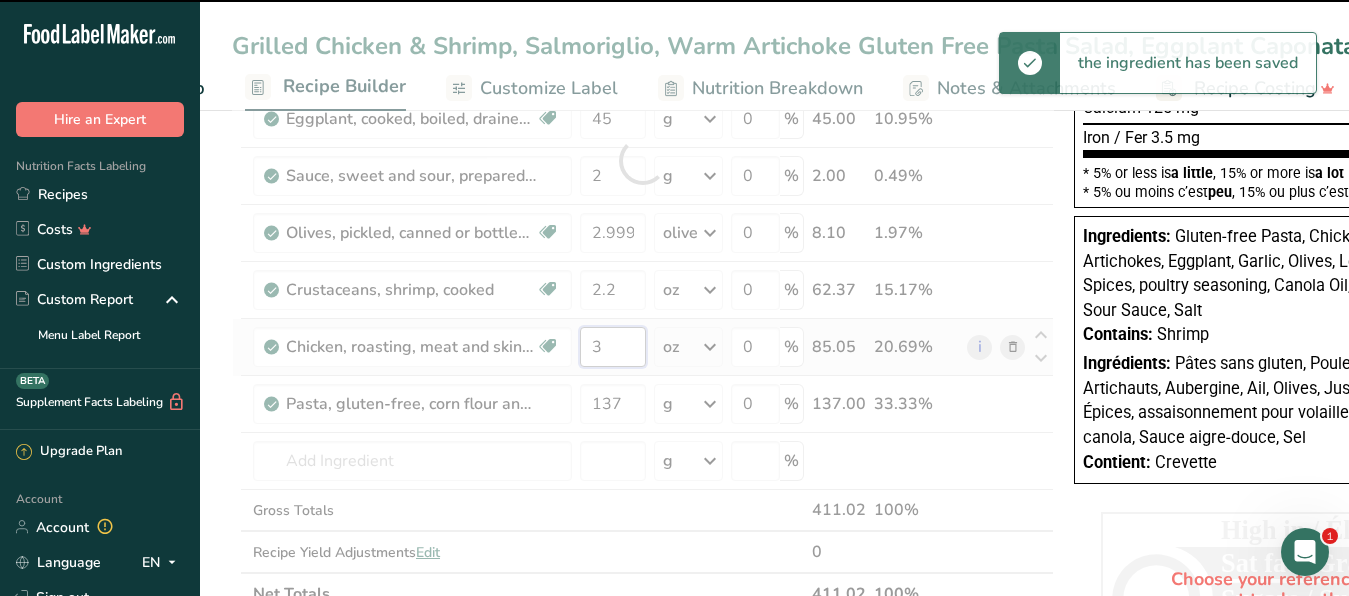 type on "2.2" 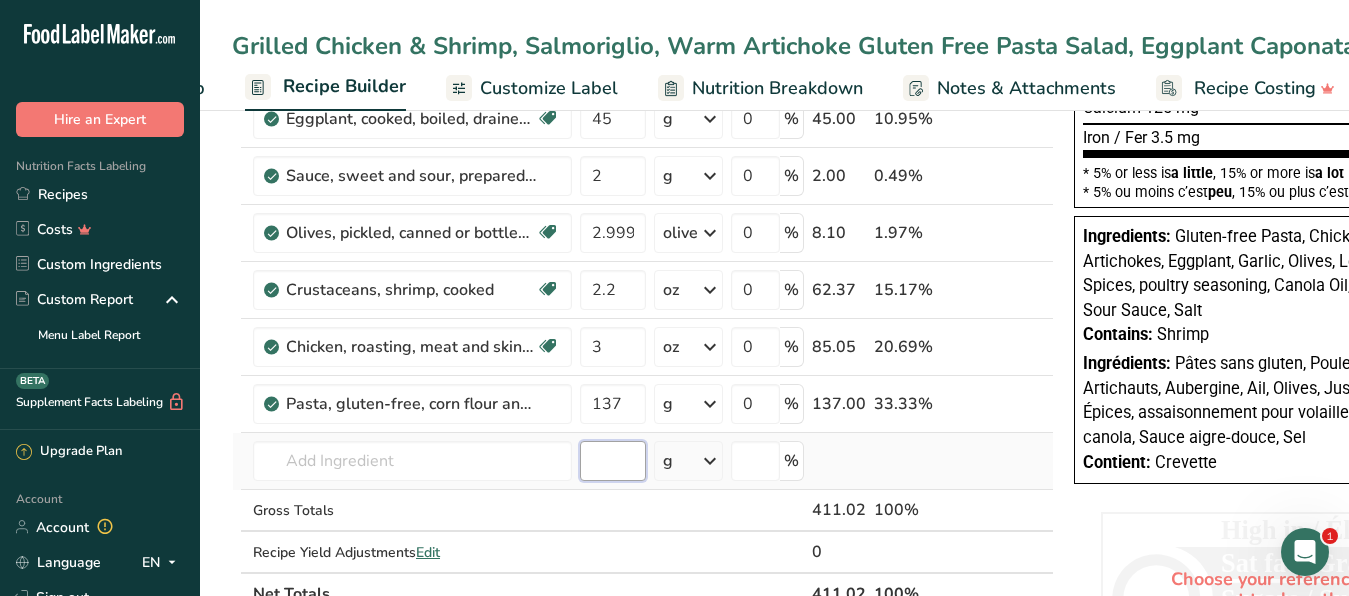 click at bounding box center [613, 461] 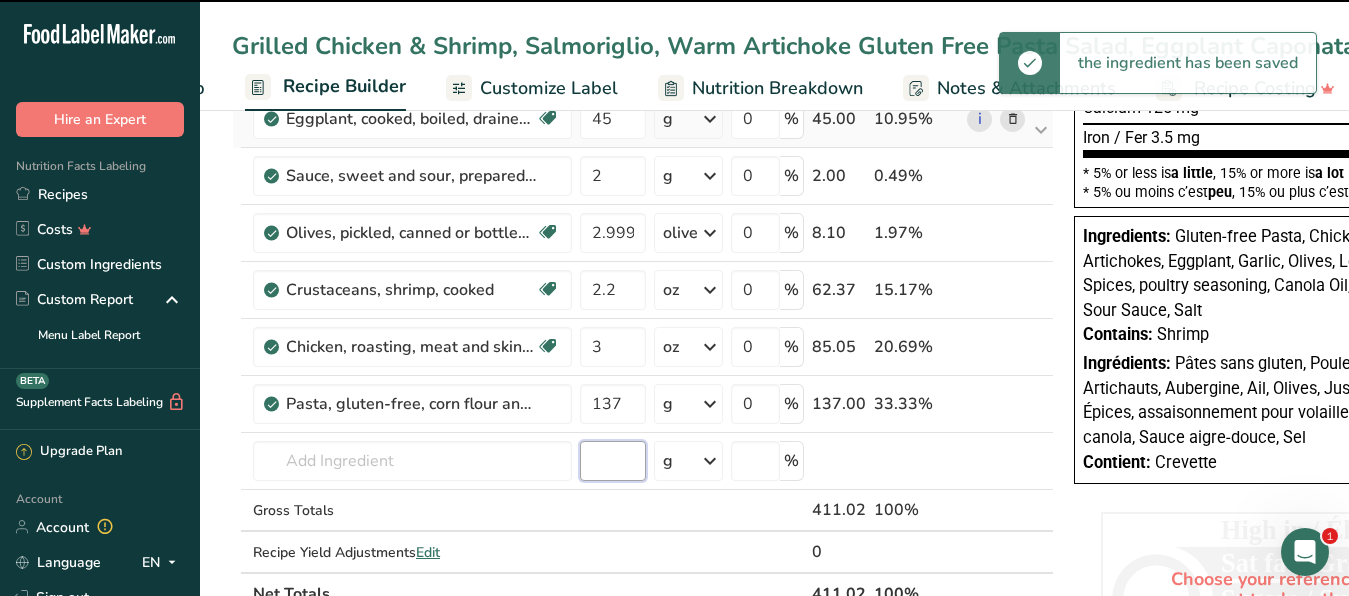 scroll, scrollTop: 306, scrollLeft: 0, axis: vertical 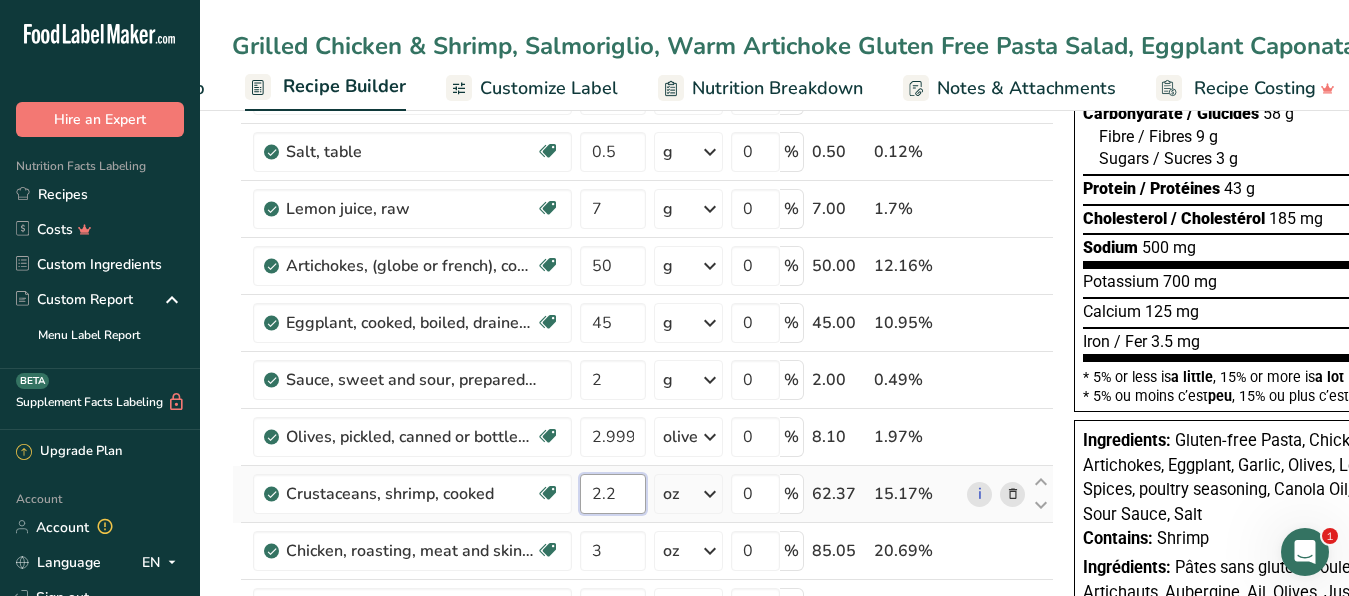 click on "2.2" at bounding box center [613, 494] 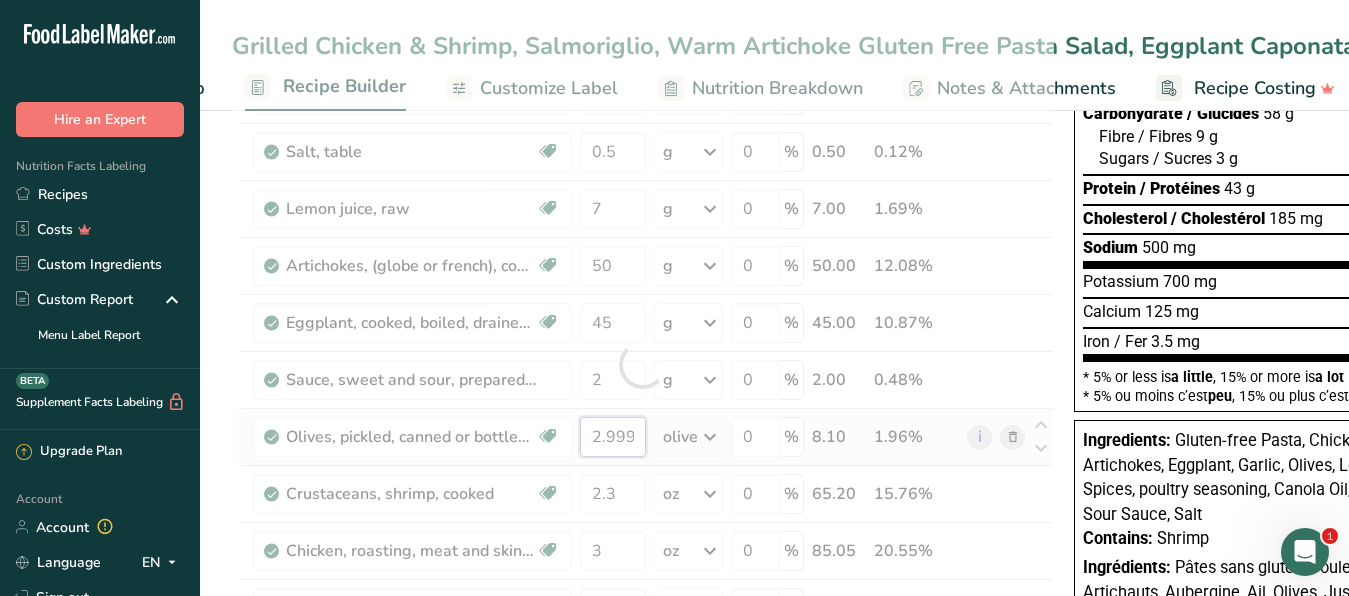 click on "2.999999" at bounding box center [613, 437] 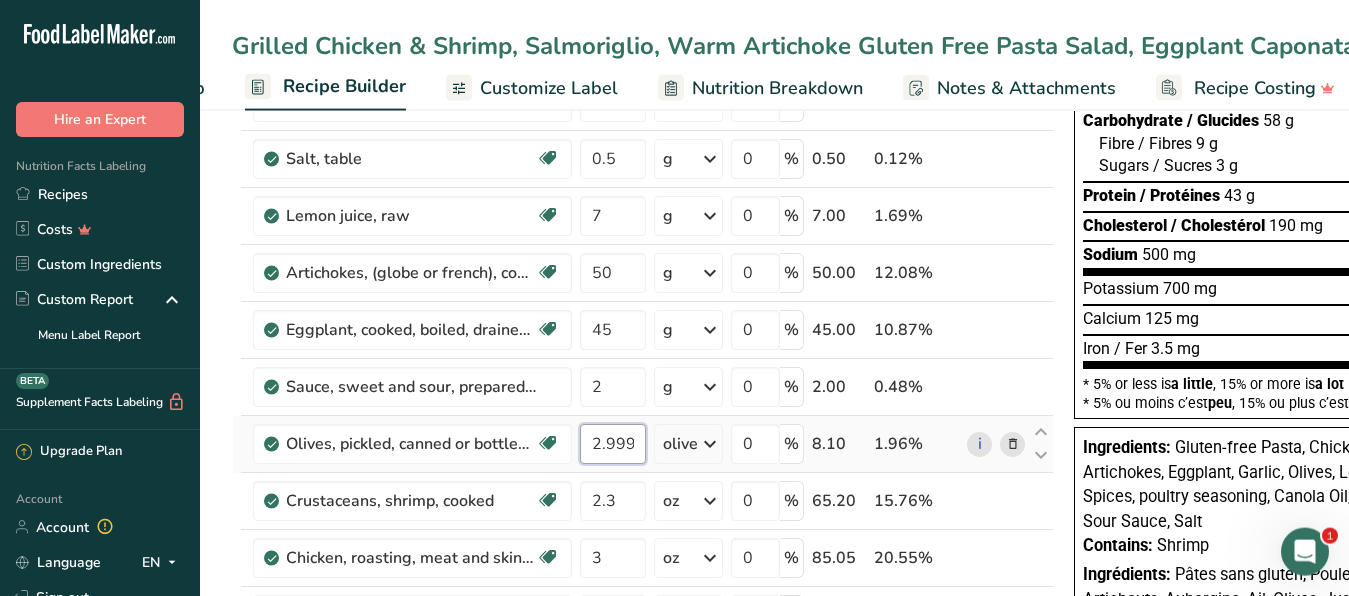 scroll, scrollTop: 306, scrollLeft: 0, axis: vertical 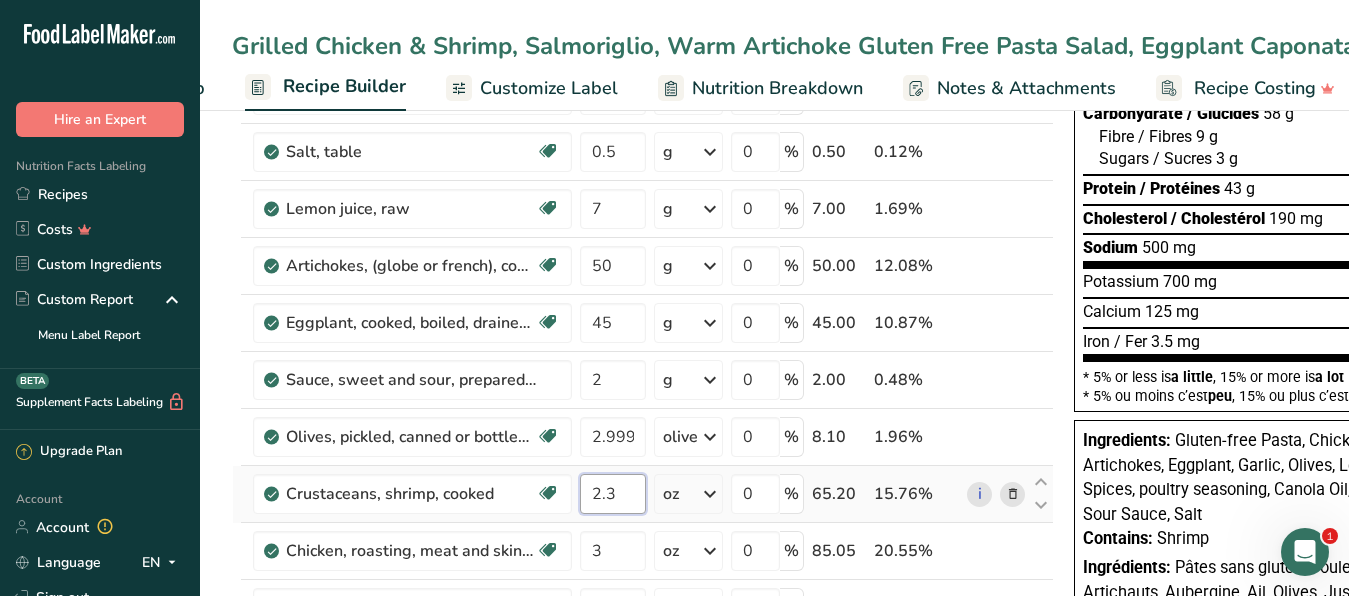 click on "2.3" at bounding box center (613, 494) 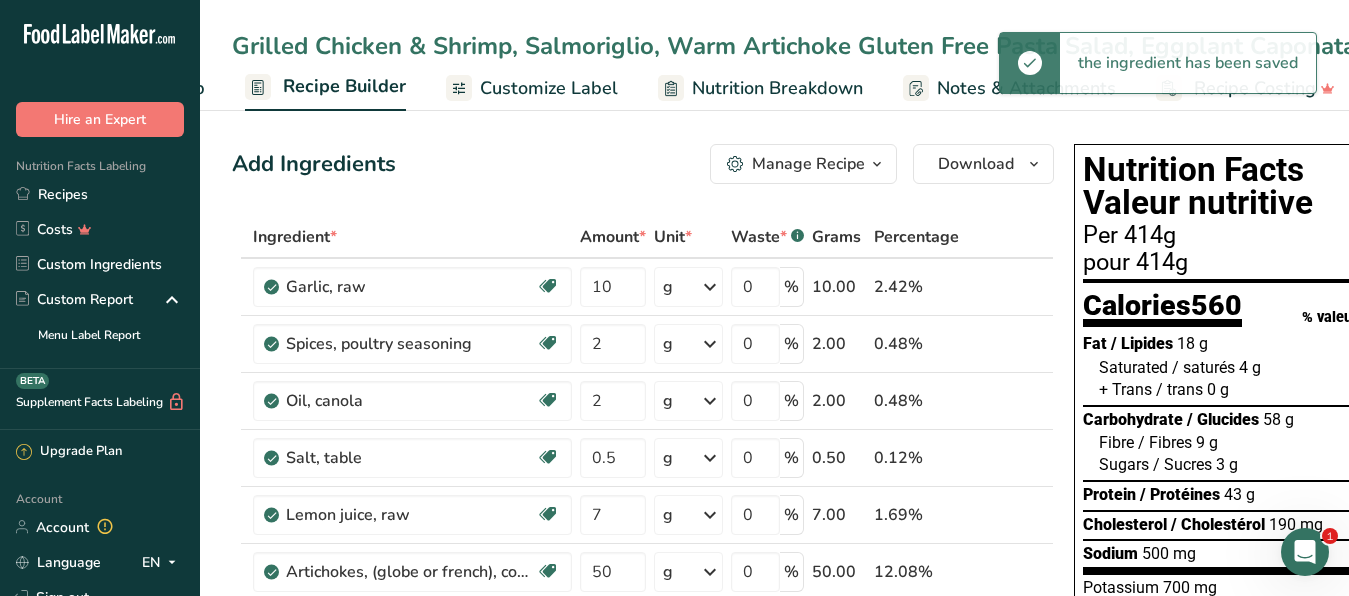 scroll, scrollTop: 510, scrollLeft: 0, axis: vertical 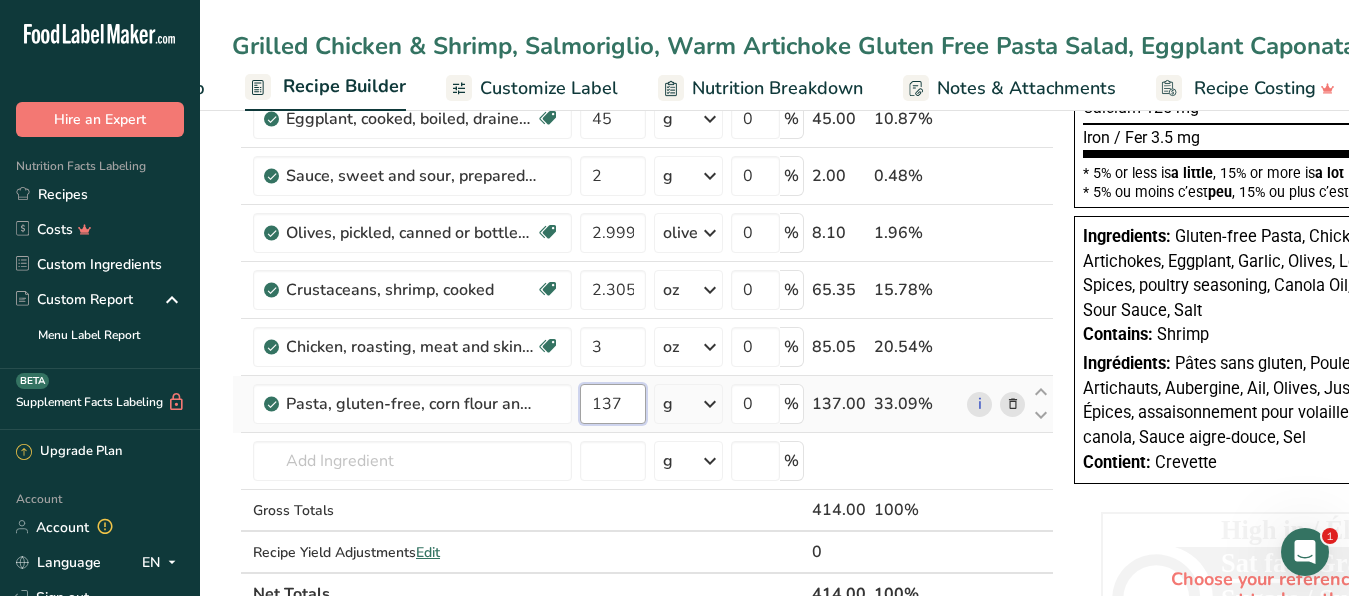 click on "137" at bounding box center [613, 404] 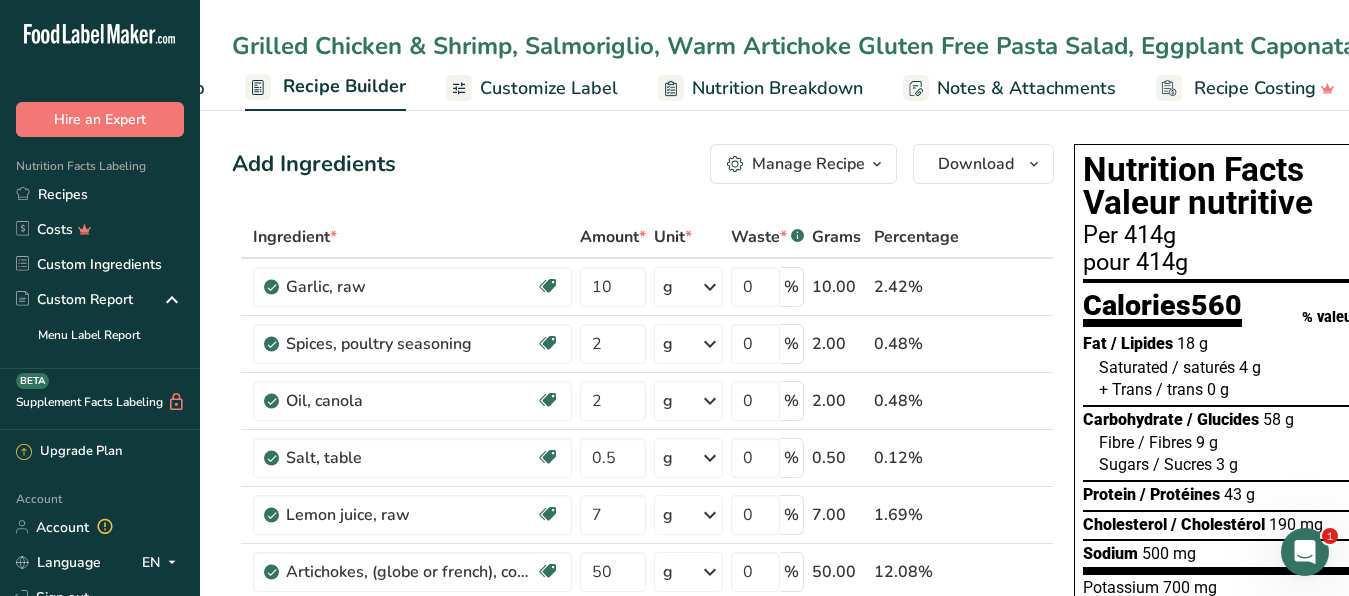 scroll, scrollTop: 510, scrollLeft: 0, axis: vertical 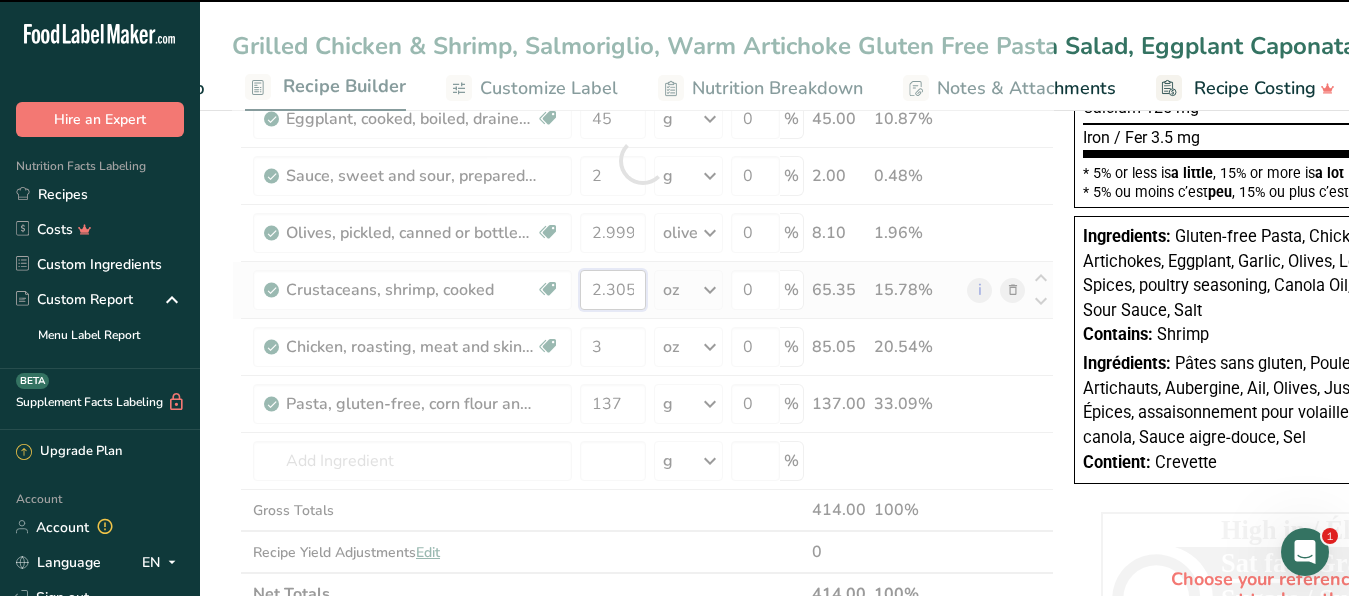 drag, startPoint x: 635, startPoint y: 293, endPoint x: 616, endPoint y: 295, distance: 19.104973 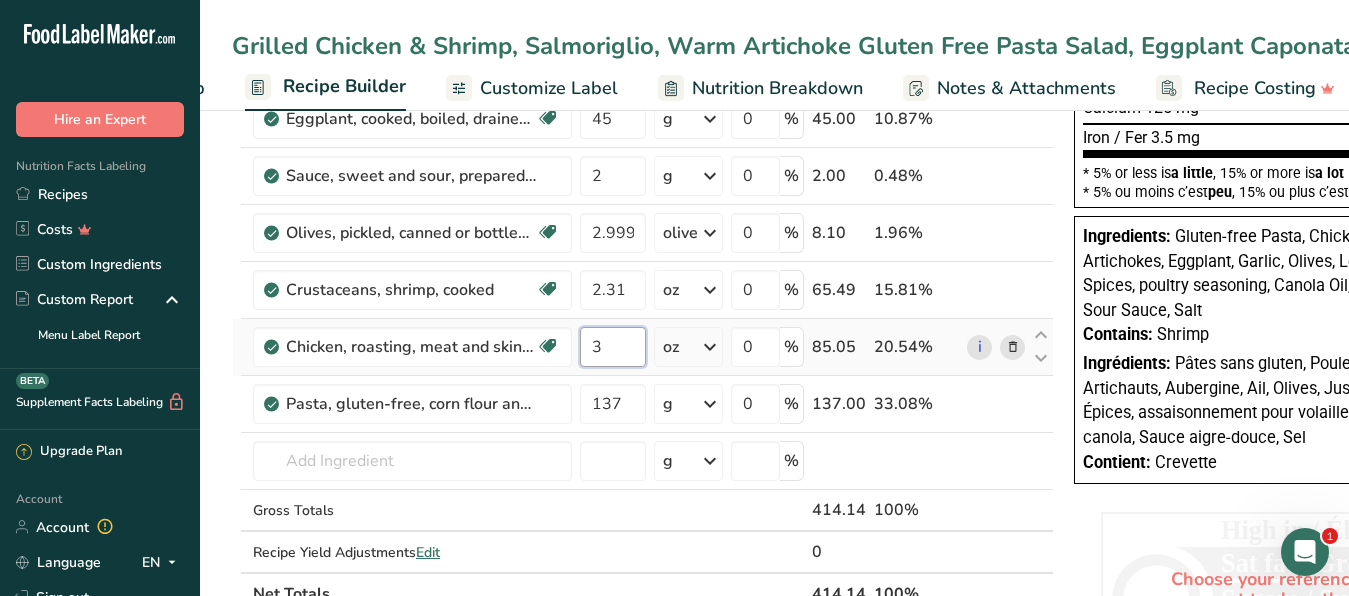 click on "3" at bounding box center (613, 347) 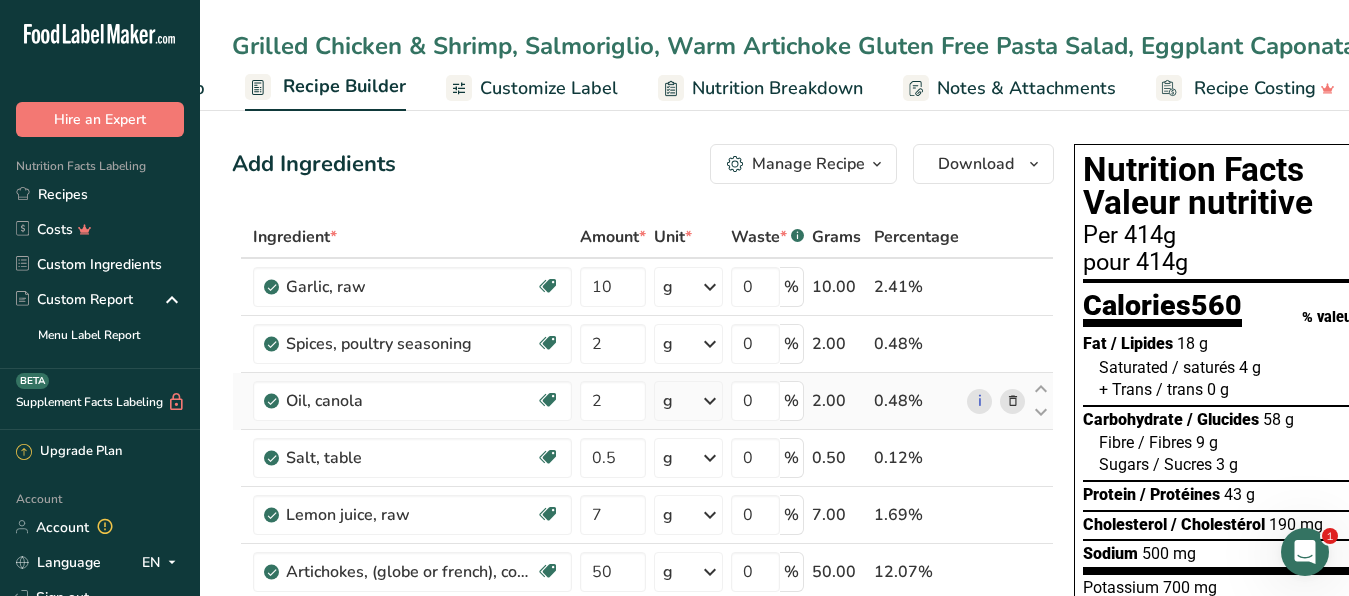 scroll, scrollTop: 408, scrollLeft: 0, axis: vertical 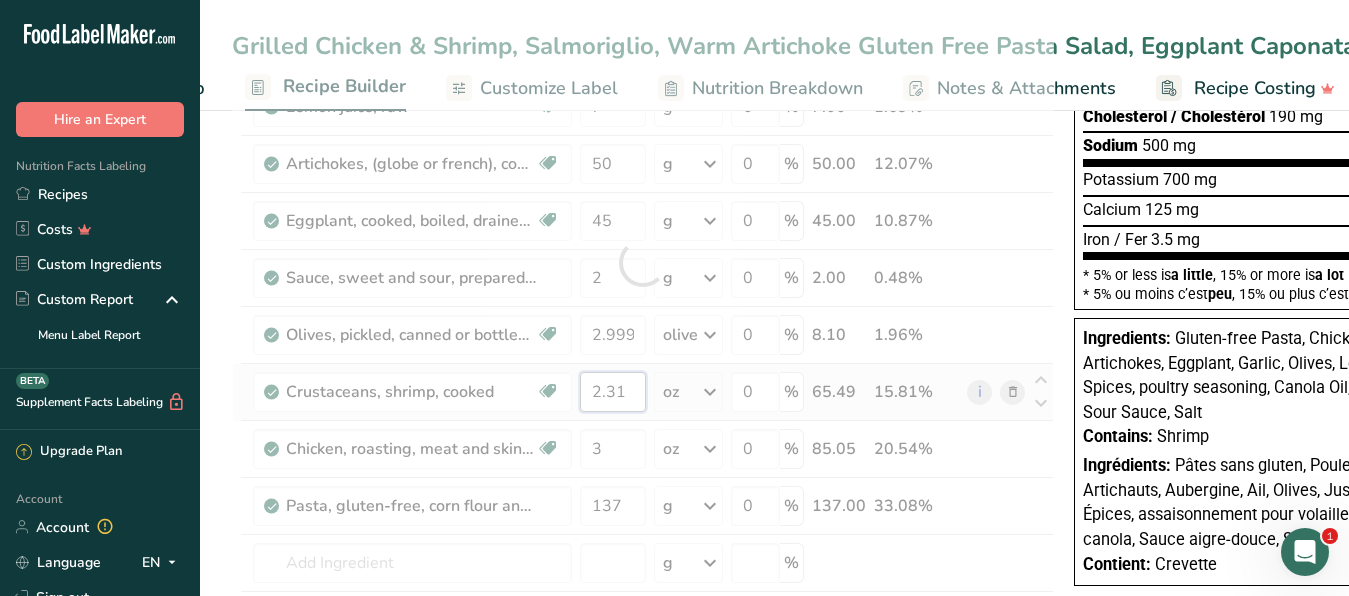 click on "2.31" at bounding box center [613, 392] 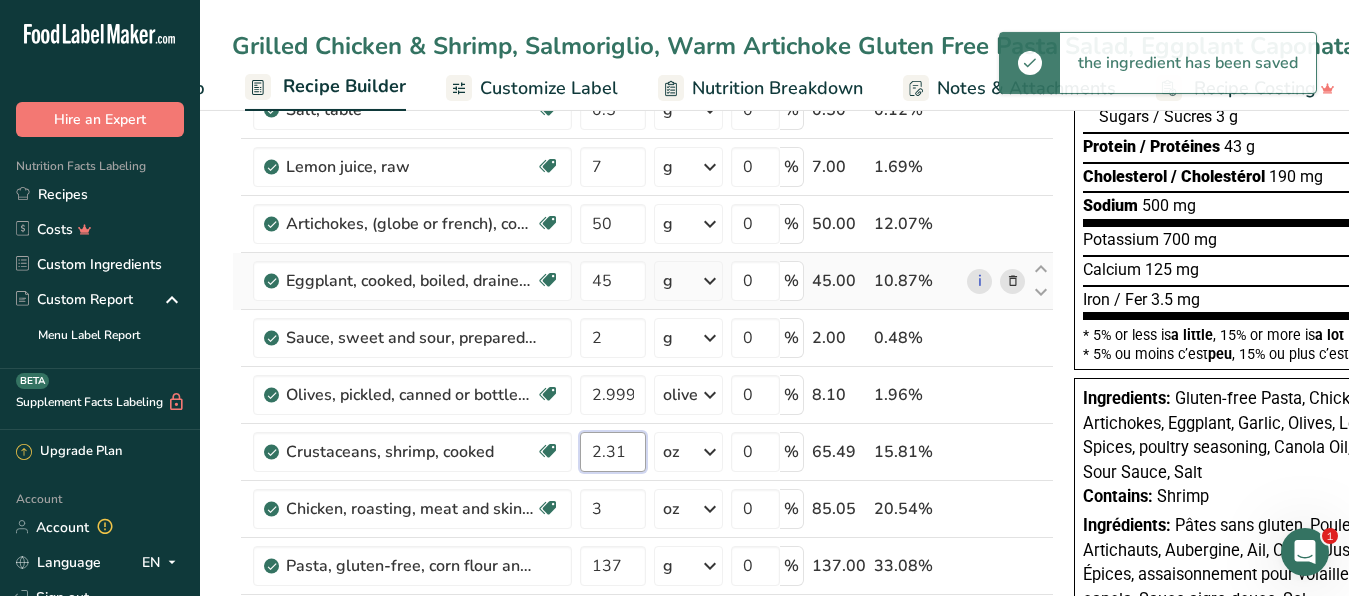 scroll, scrollTop: 408, scrollLeft: 0, axis: vertical 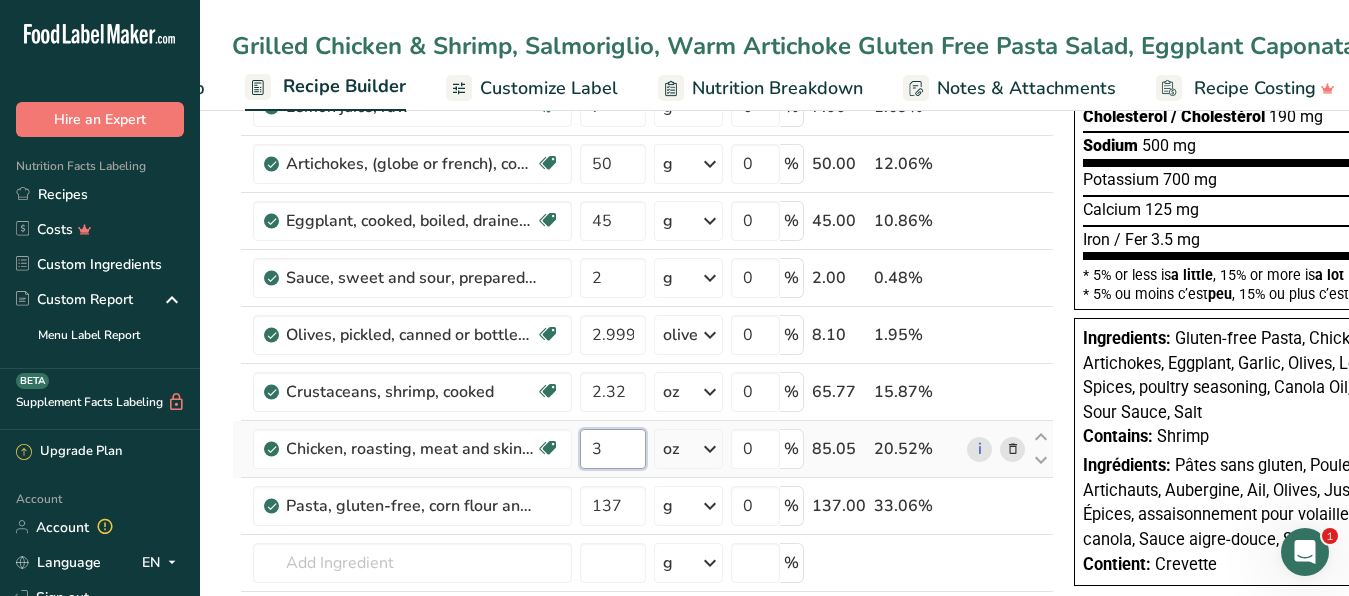 click on "3" at bounding box center [613, 449] 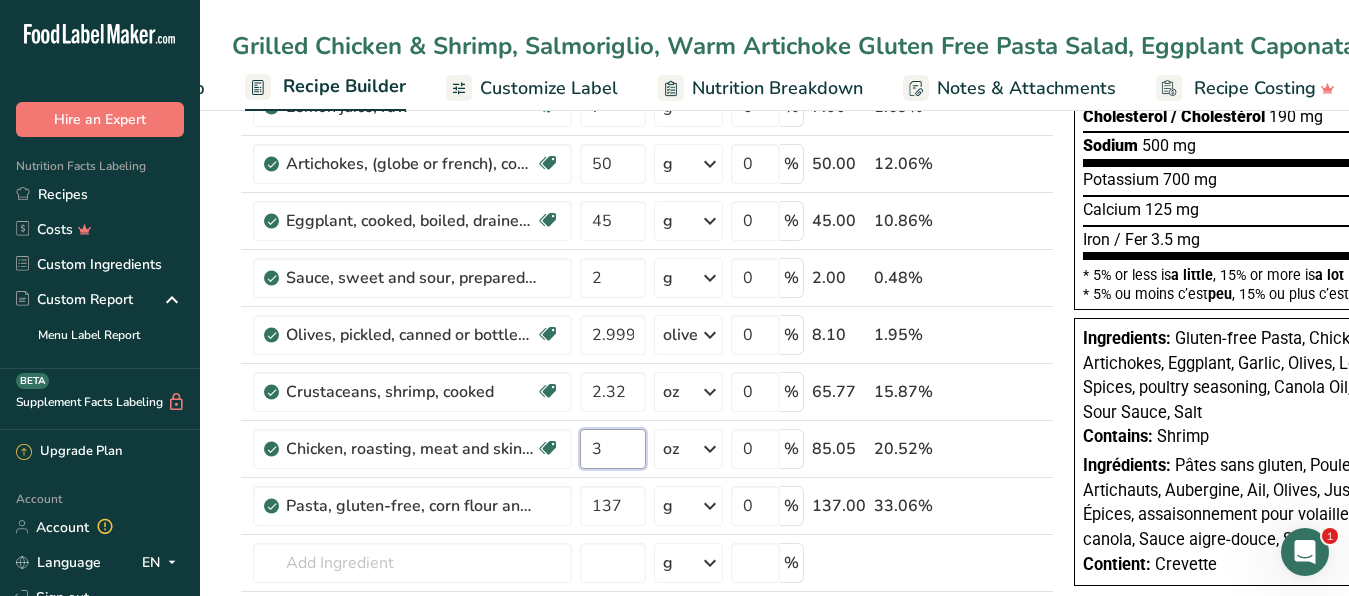 scroll, scrollTop: 0, scrollLeft: 0, axis: both 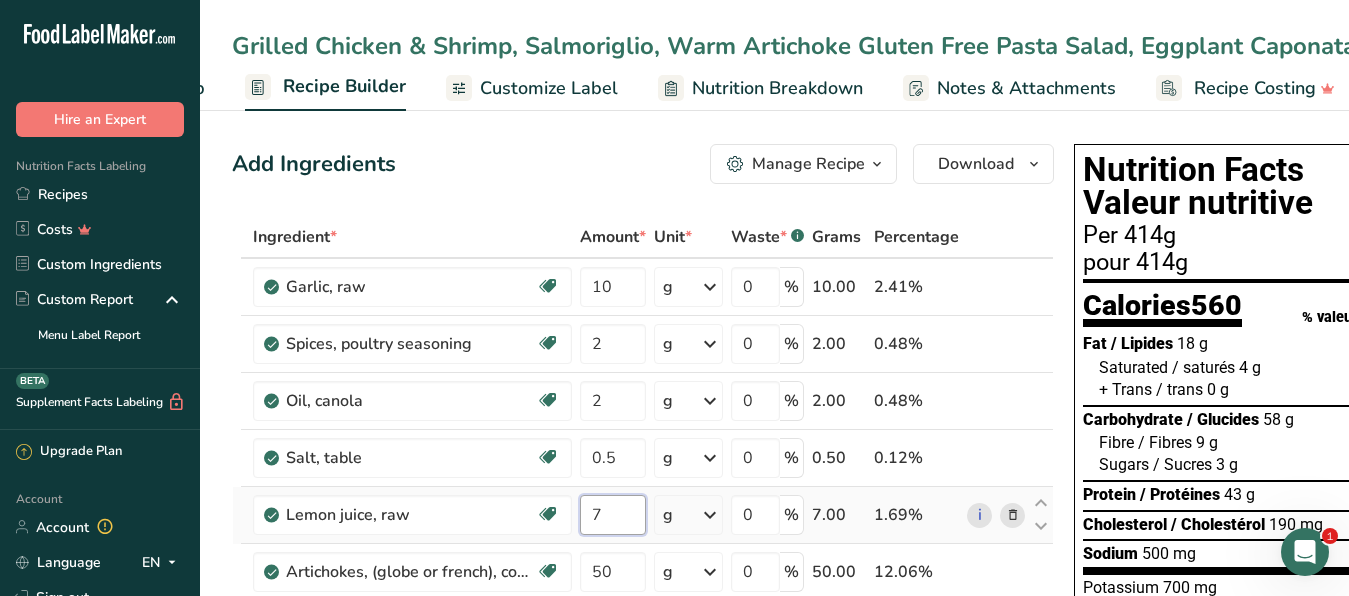 click on "7" at bounding box center [613, 515] 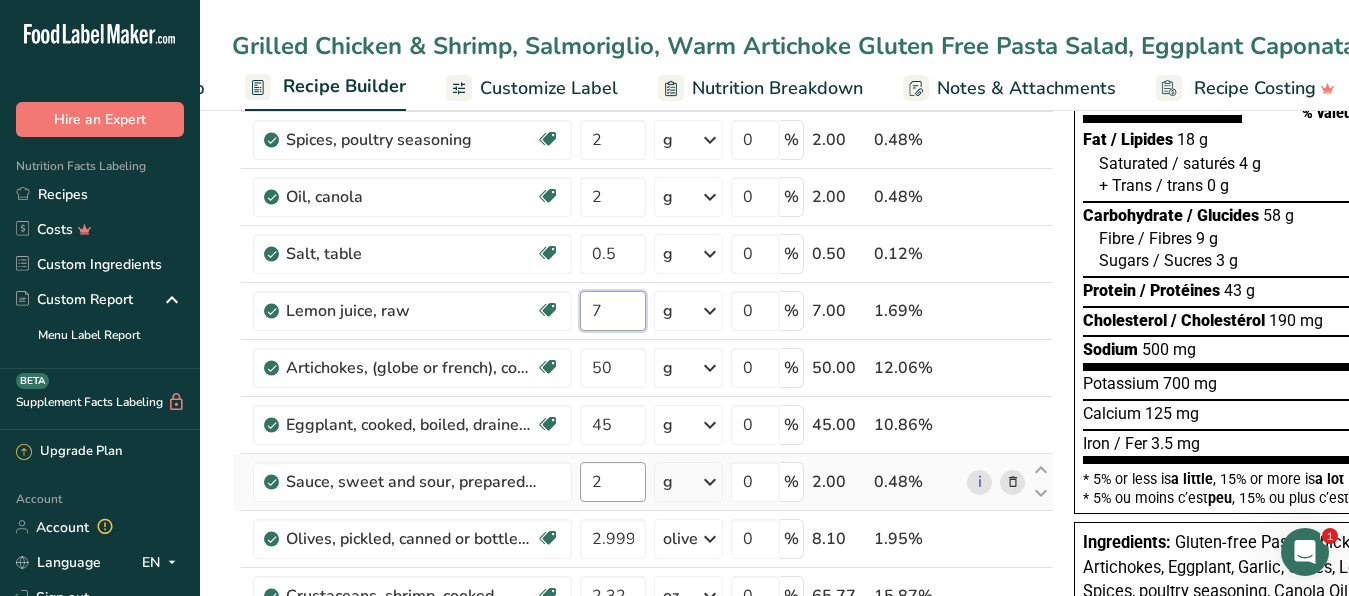 scroll, scrollTop: 306, scrollLeft: 0, axis: vertical 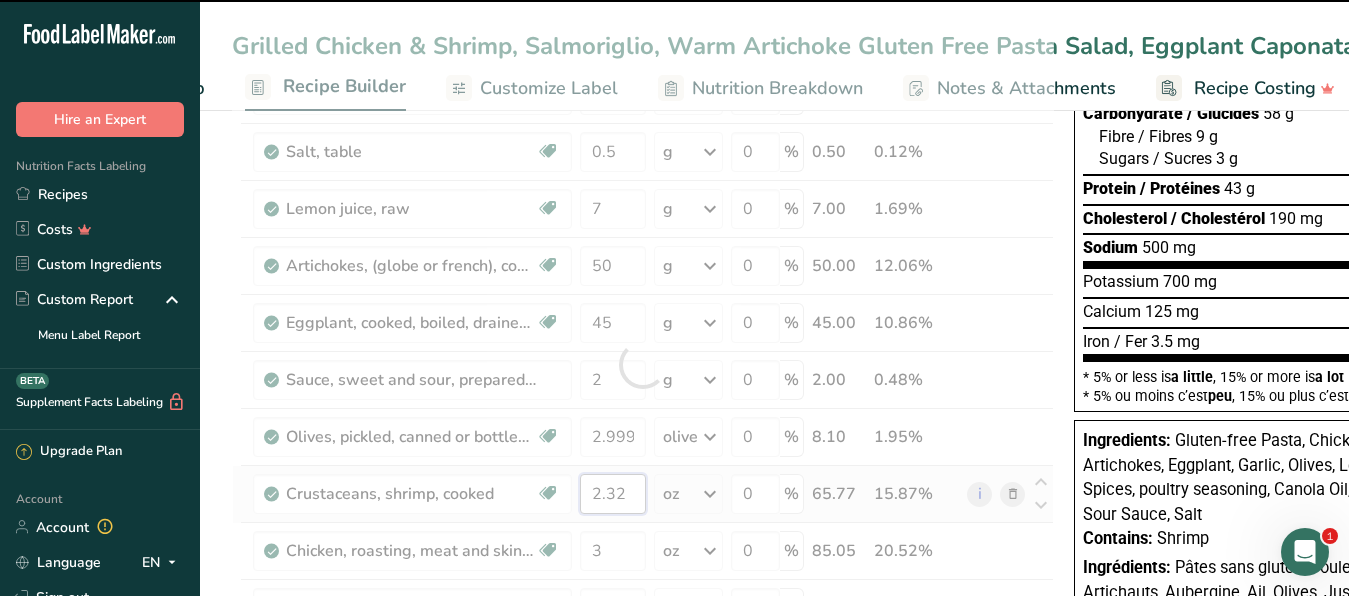 click on "2.32" at bounding box center [613, 494] 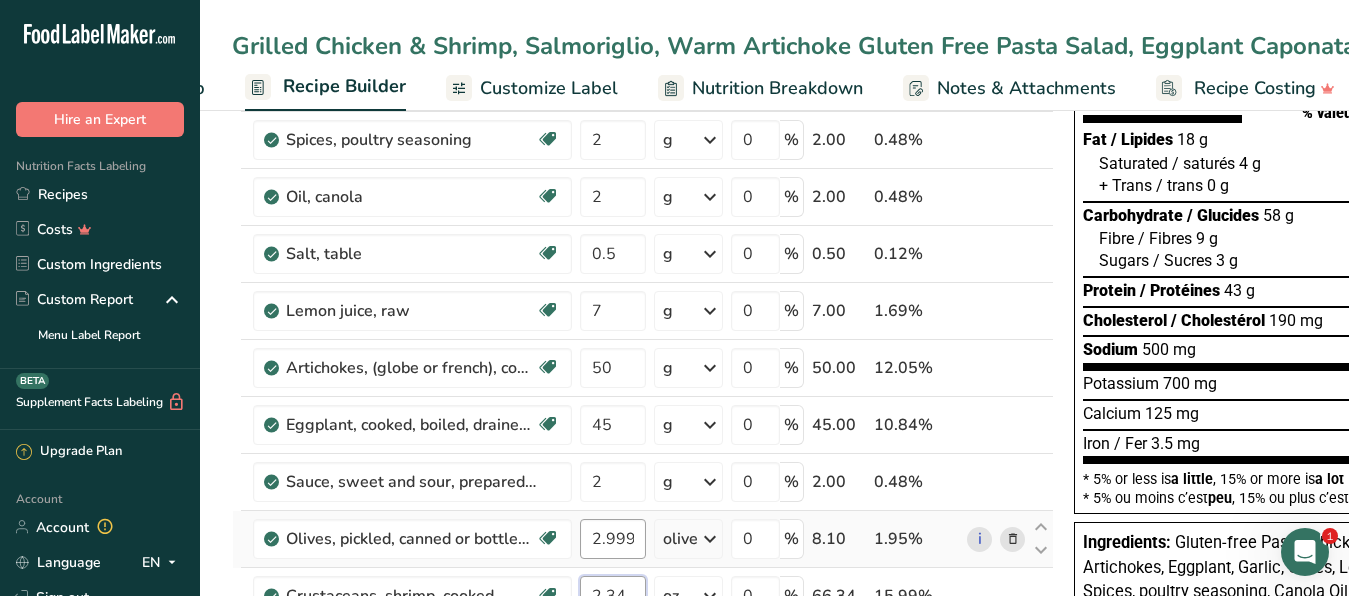 scroll, scrollTop: 306, scrollLeft: 0, axis: vertical 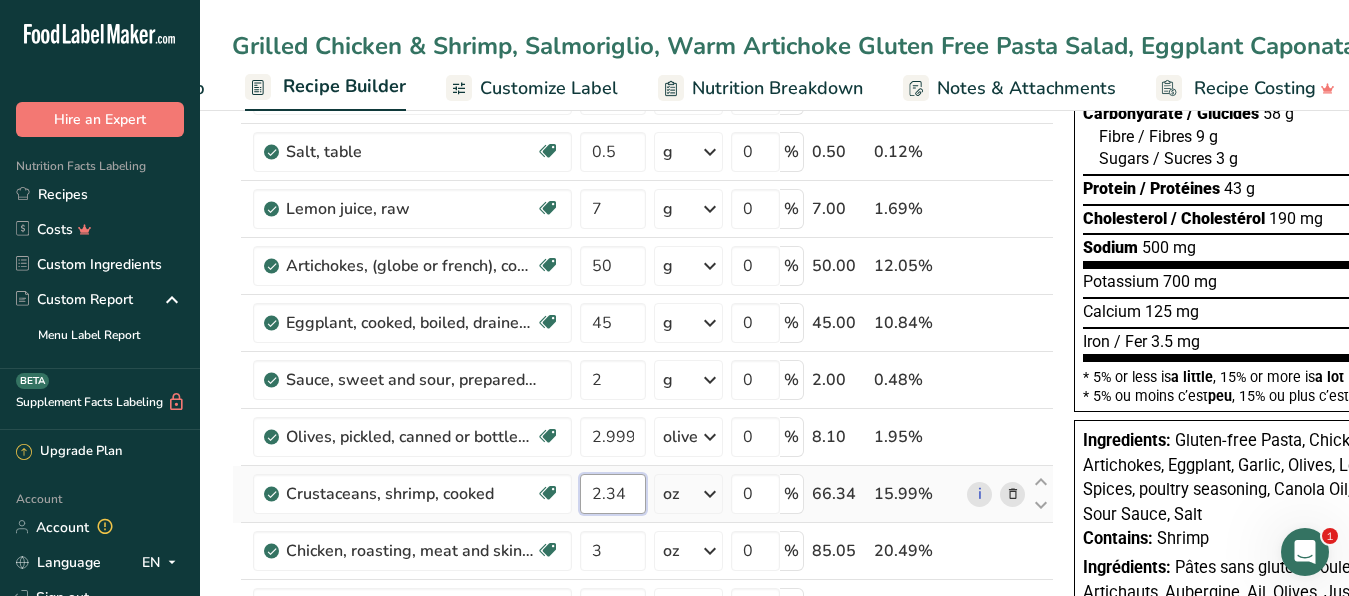 drag, startPoint x: 627, startPoint y: 491, endPoint x: 609, endPoint y: 493, distance: 18.110771 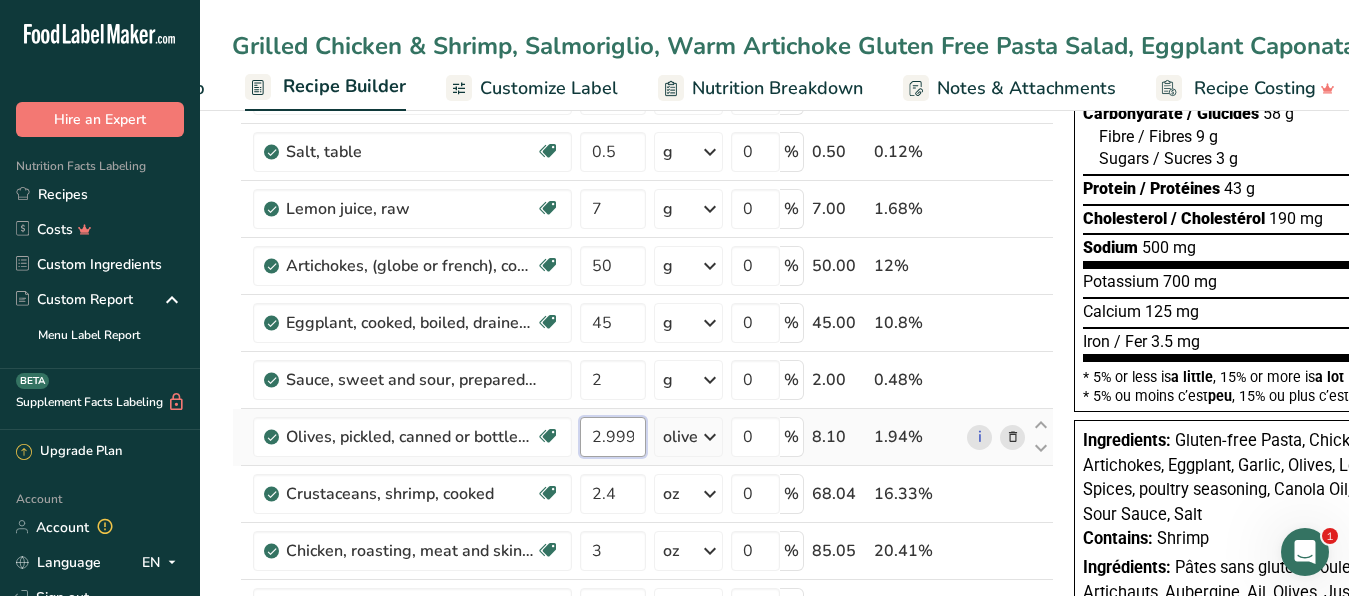 click on "2.999999" at bounding box center (613, 437) 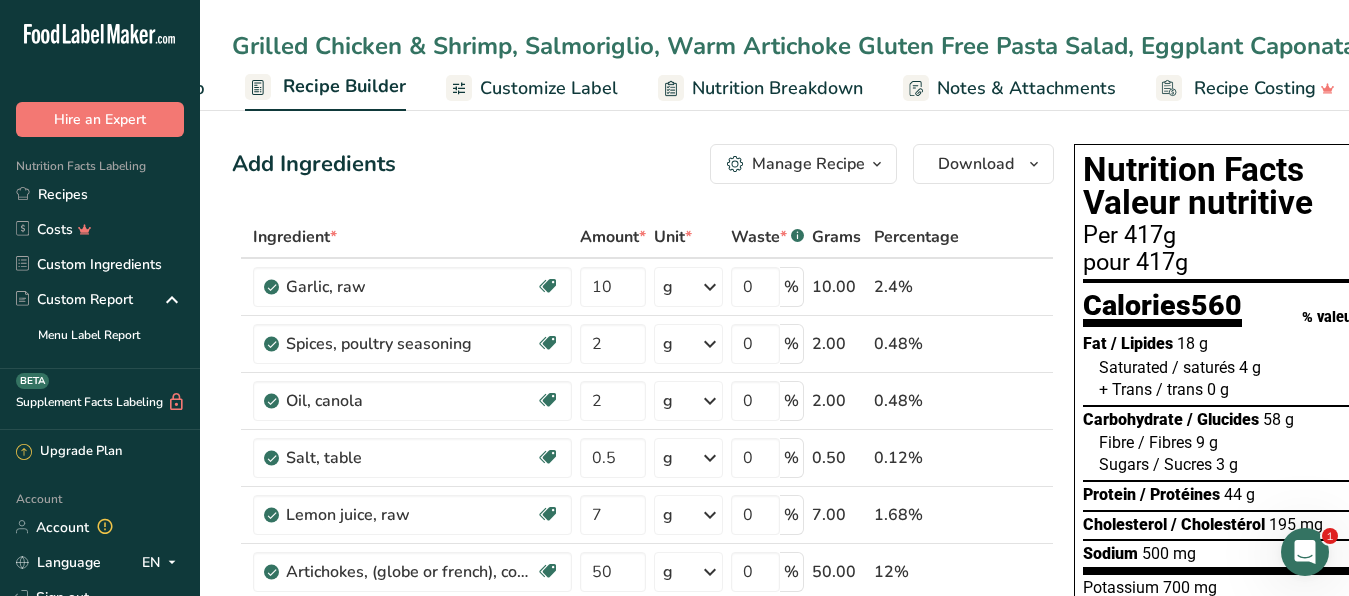scroll, scrollTop: 408, scrollLeft: 0, axis: vertical 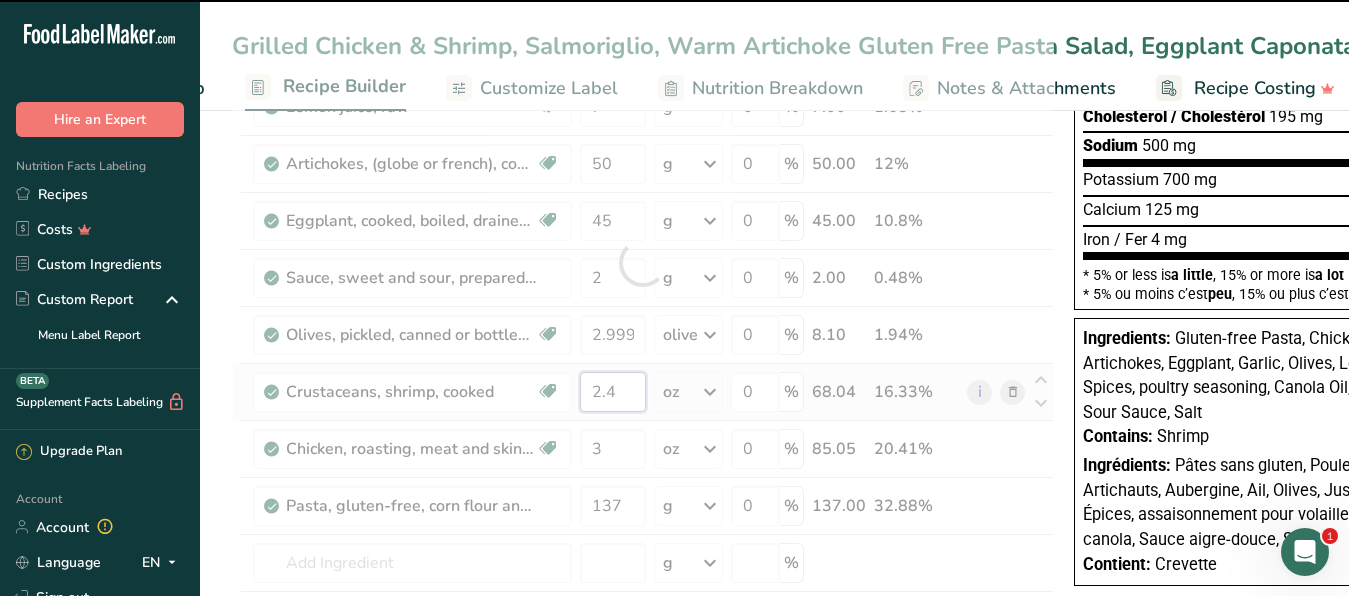 drag, startPoint x: 618, startPoint y: 401, endPoint x: 608, endPoint y: 396, distance: 11.18034 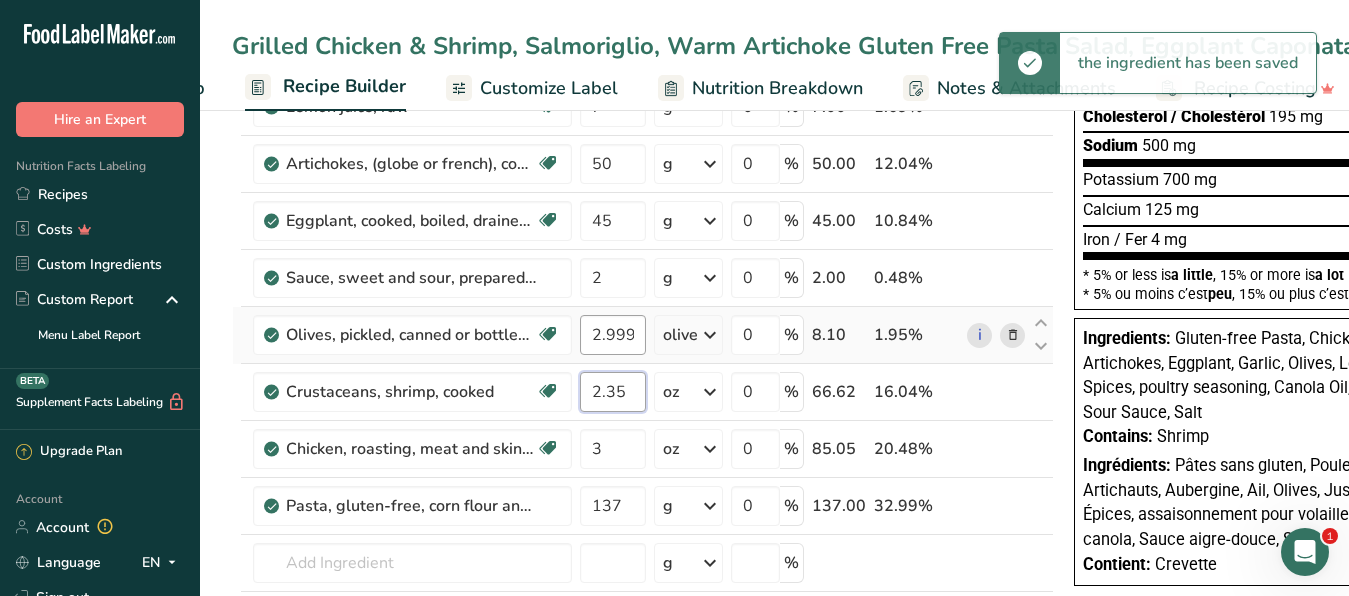 type on "2.35" 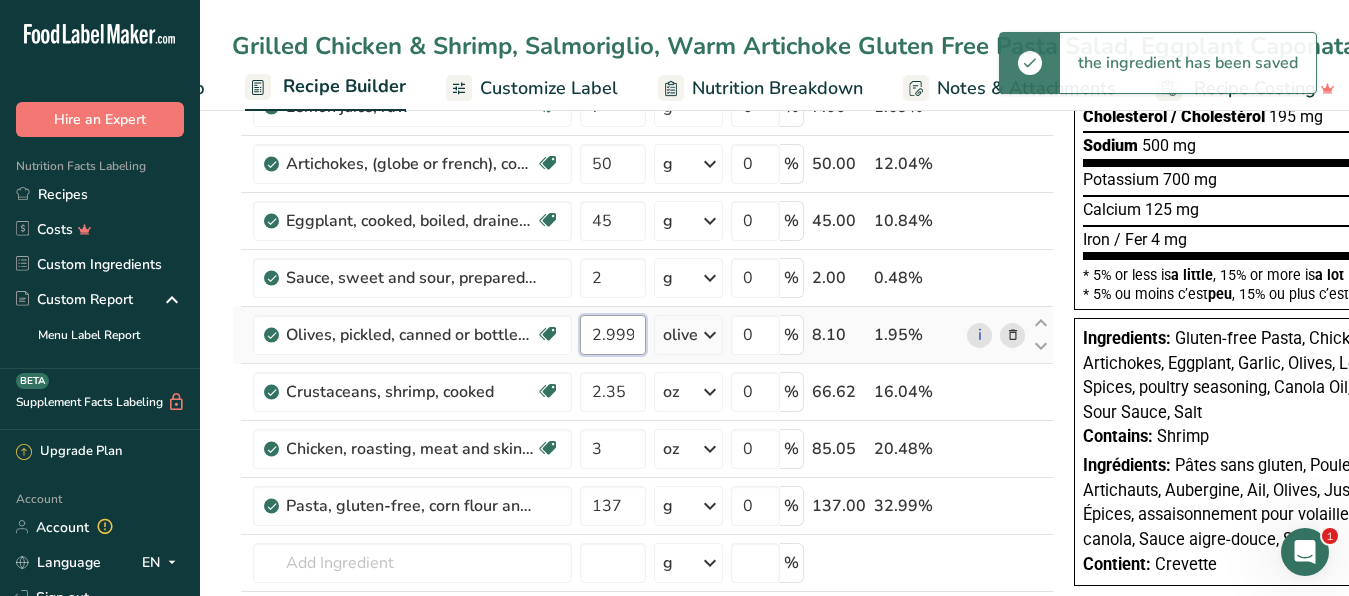 click on "2.999999" at bounding box center (613, 335) 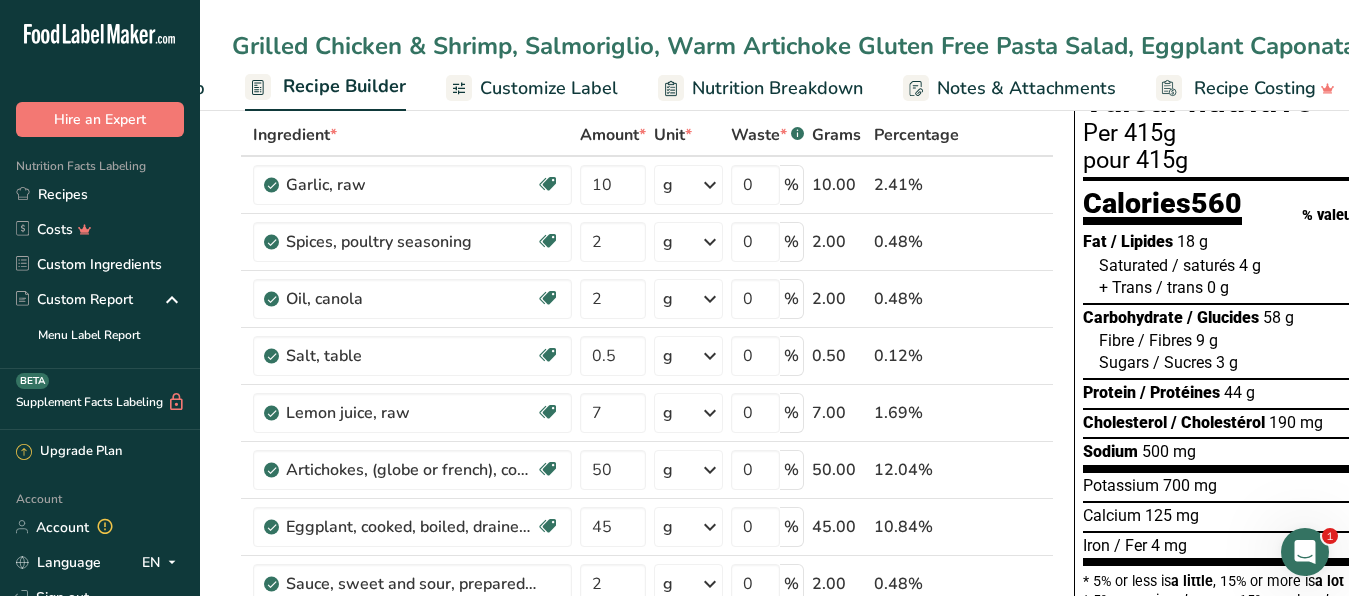 scroll, scrollTop: 0, scrollLeft: 0, axis: both 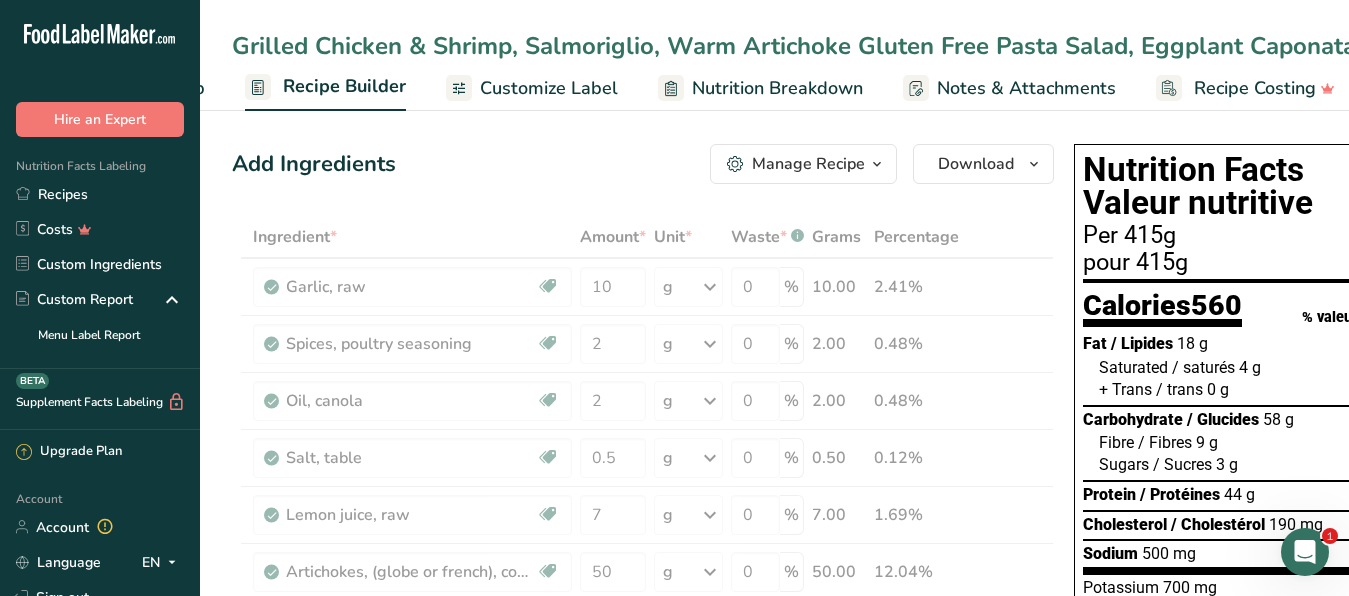 click on "Customize Label" at bounding box center (549, 88) 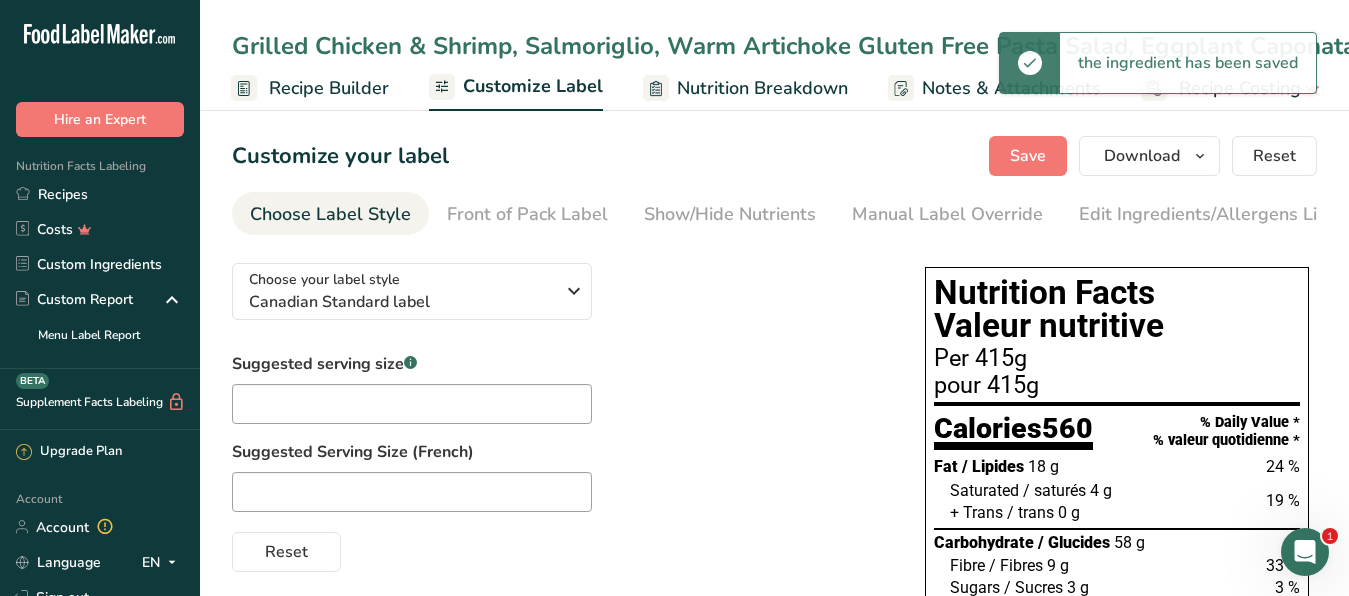 scroll, scrollTop: 0, scrollLeft: 191, axis: horizontal 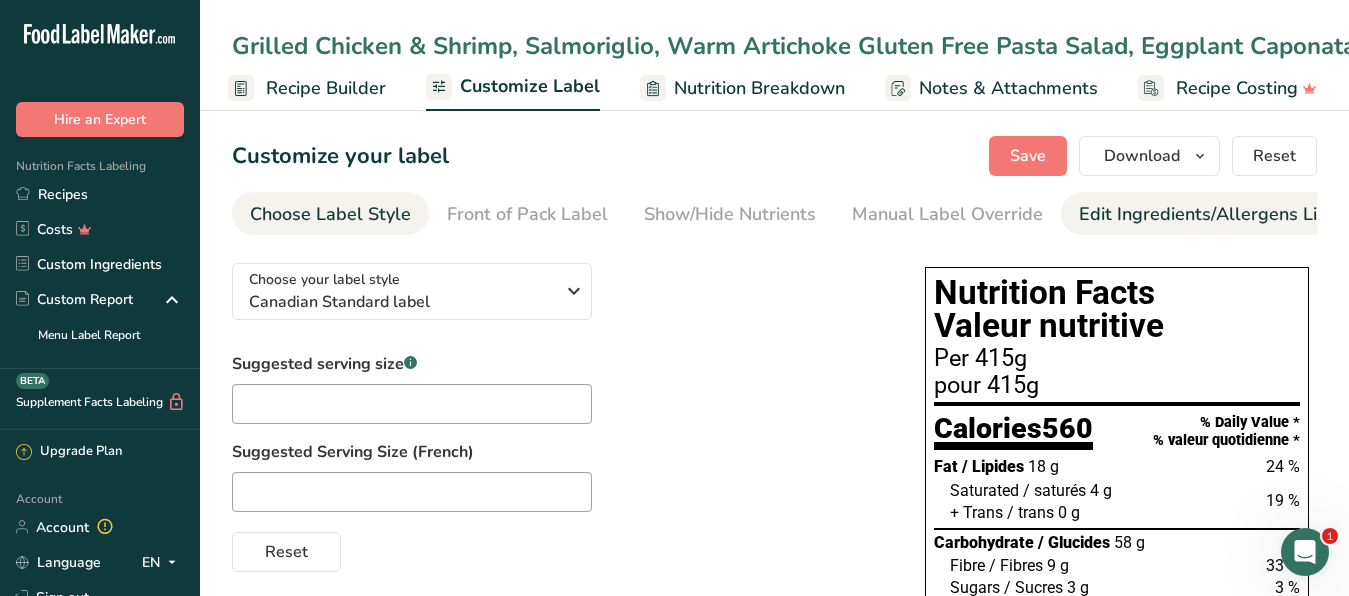 click on "Edit Ingredients/Allergens List" at bounding box center (1206, 214) 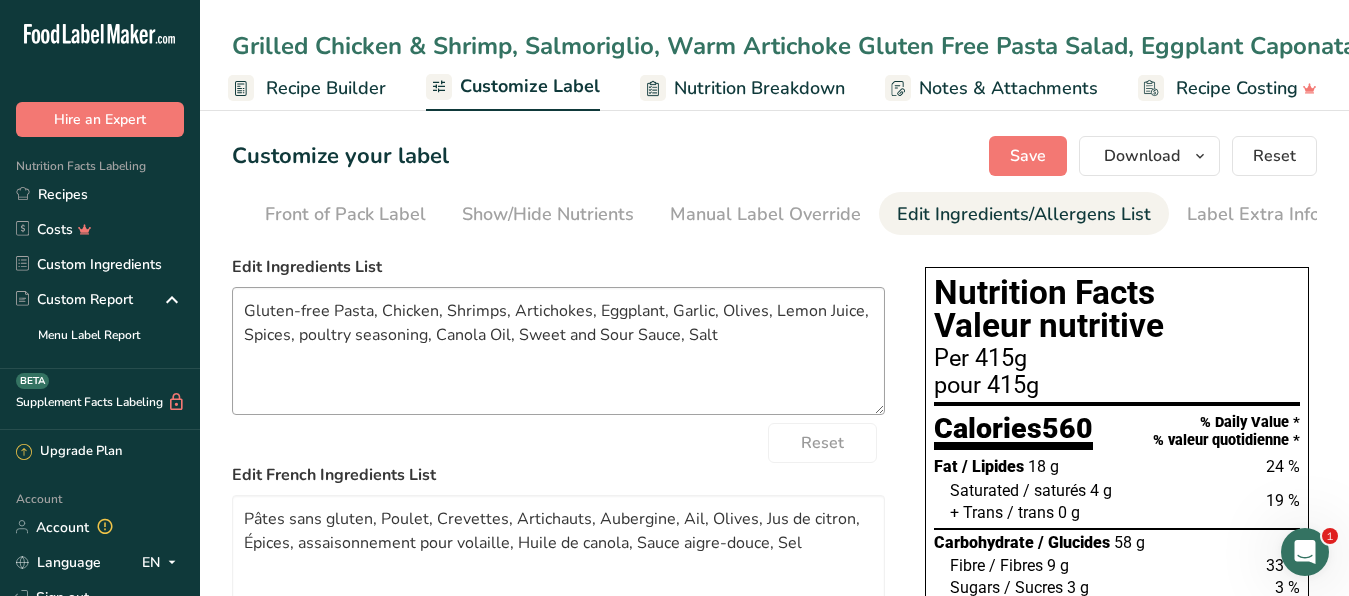 scroll, scrollTop: 0, scrollLeft: 183, axis: horizontal 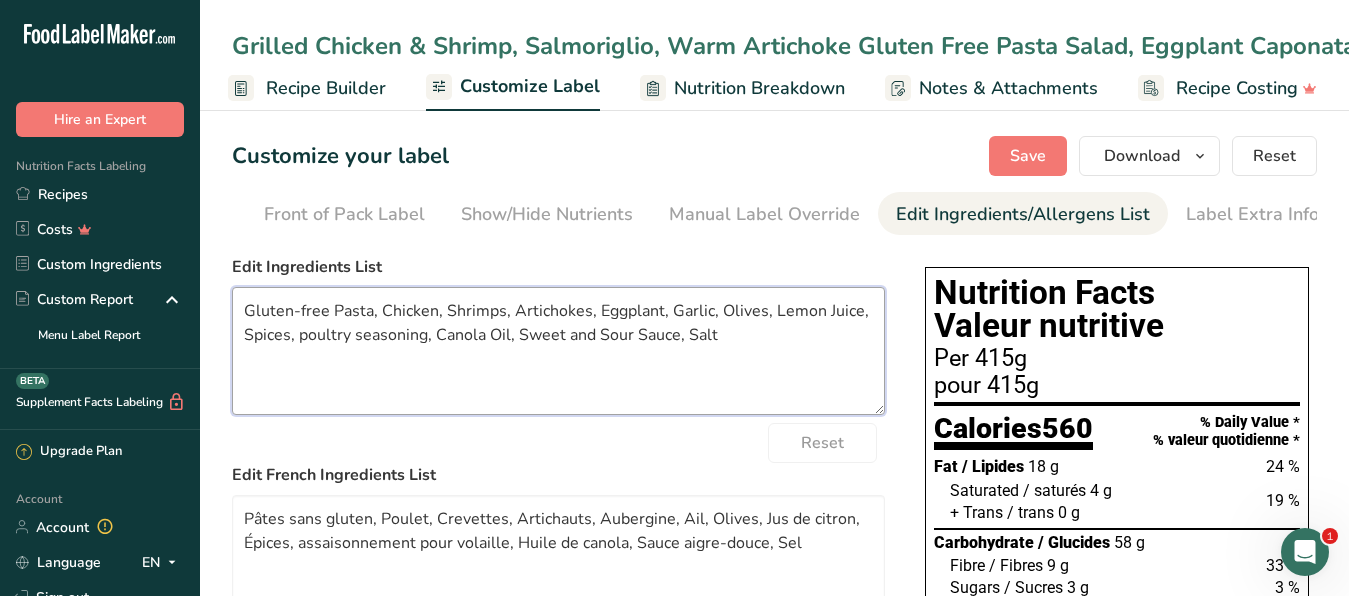 drag, startPoint x: 791, startPoint y: 359, endPoint x: 144, endPoint y: 294, distance: 650.2569 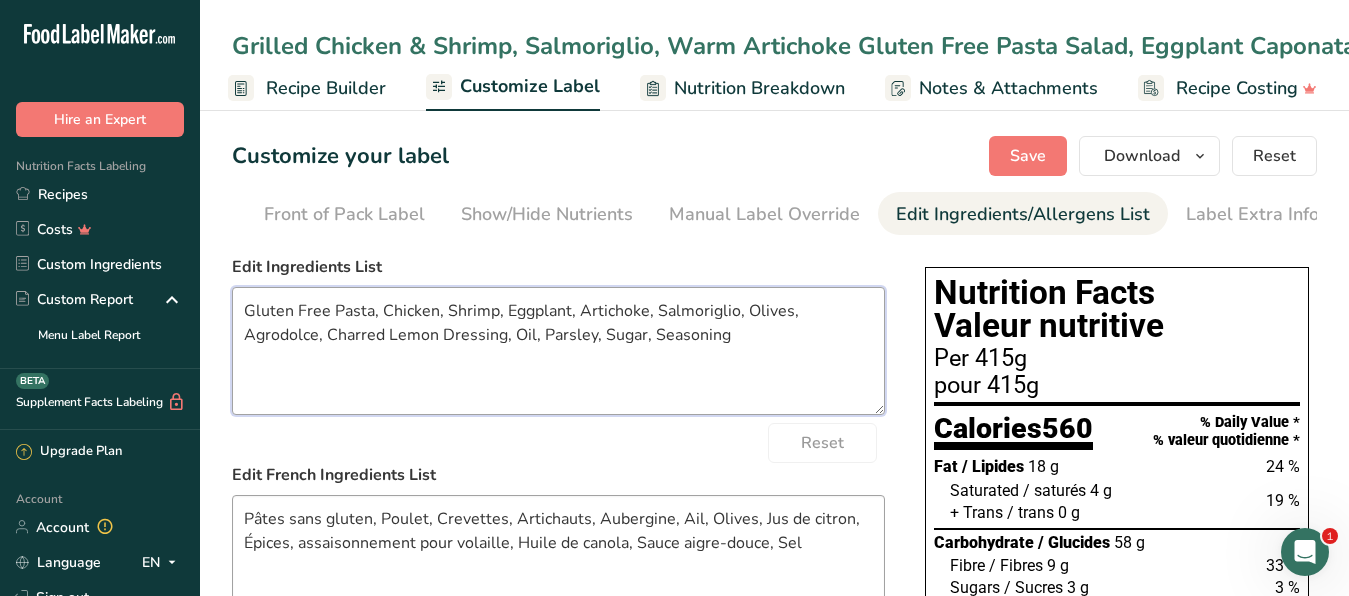 type on "Gluten Free Pasta, Chicken, Shrimp, Eggplant, Artichoke, Salmoriglio, Olives, Agrodolce, Charred Lemon Dressing, Oil, Parsley, Sugar, Seasoning" 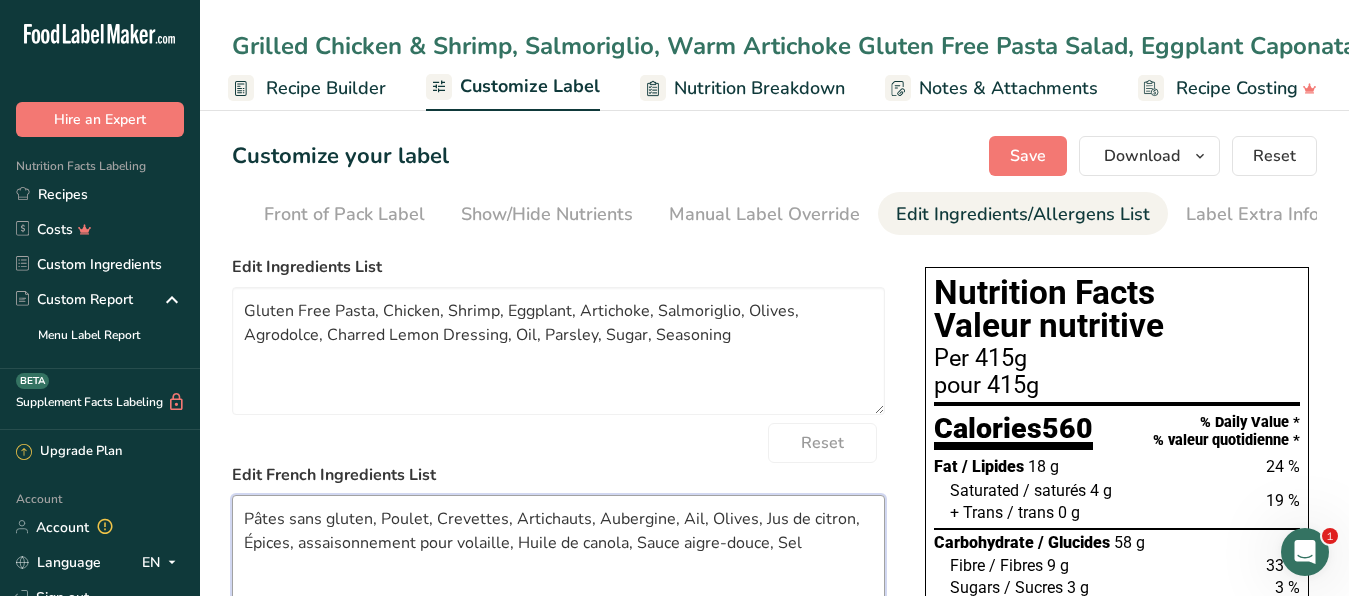 drag, startPoint x: 821, startPoint y: 574, endPoint x: 184, endPoint y: 500, distance: 641.2839 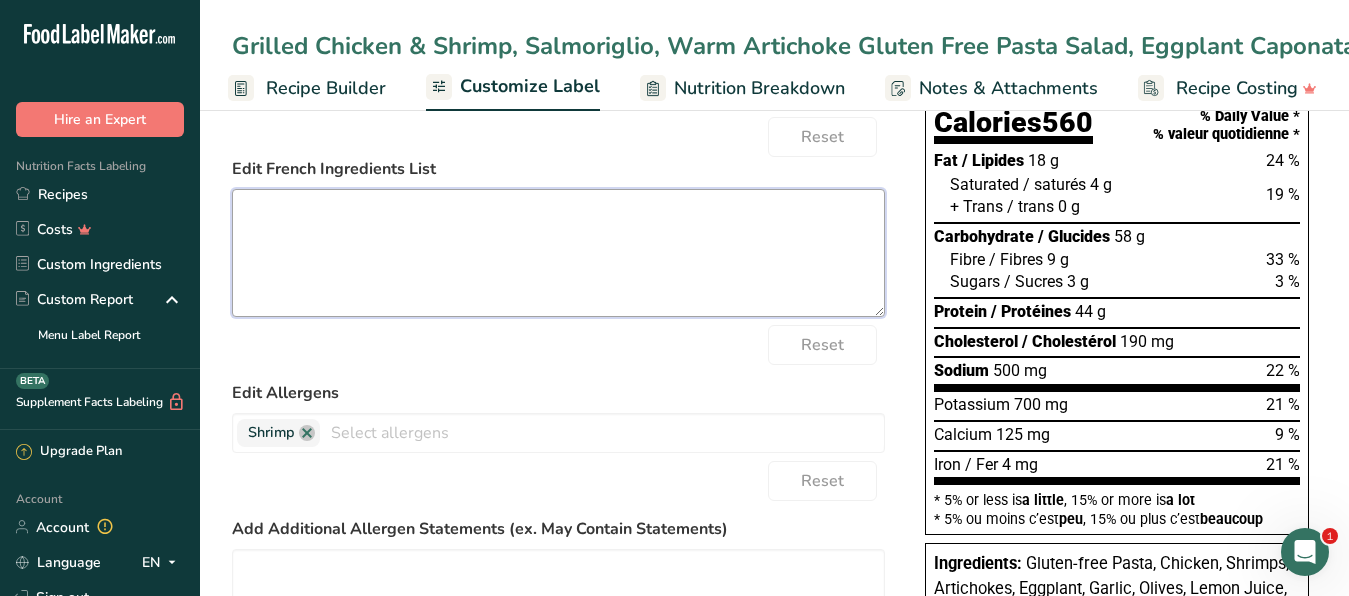 scroll, scrollTop: 0, scrollLeft: 0, axis: both 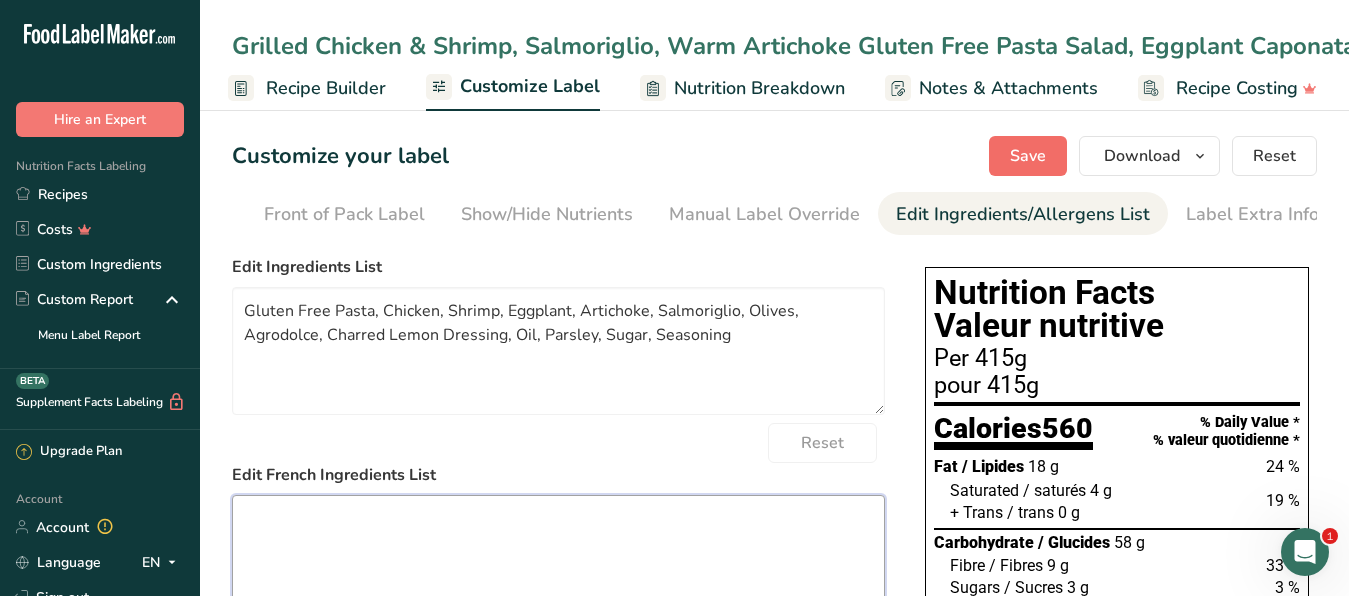 type 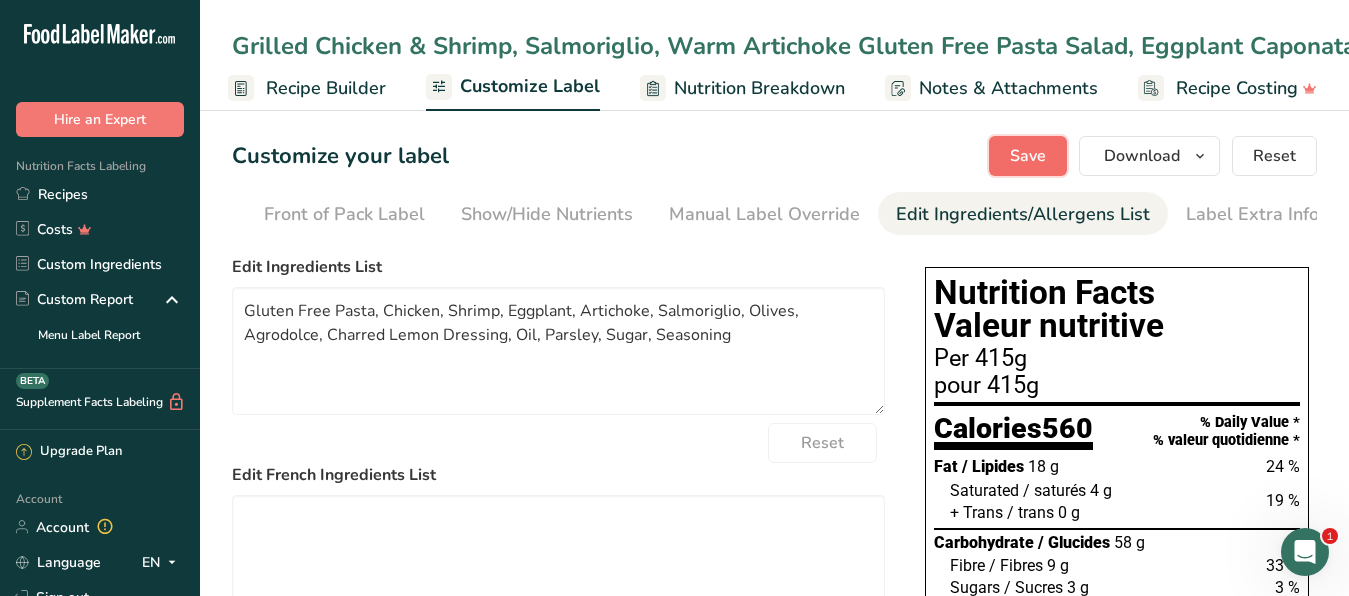 click on "Save" at bounding box center (1028, 156) 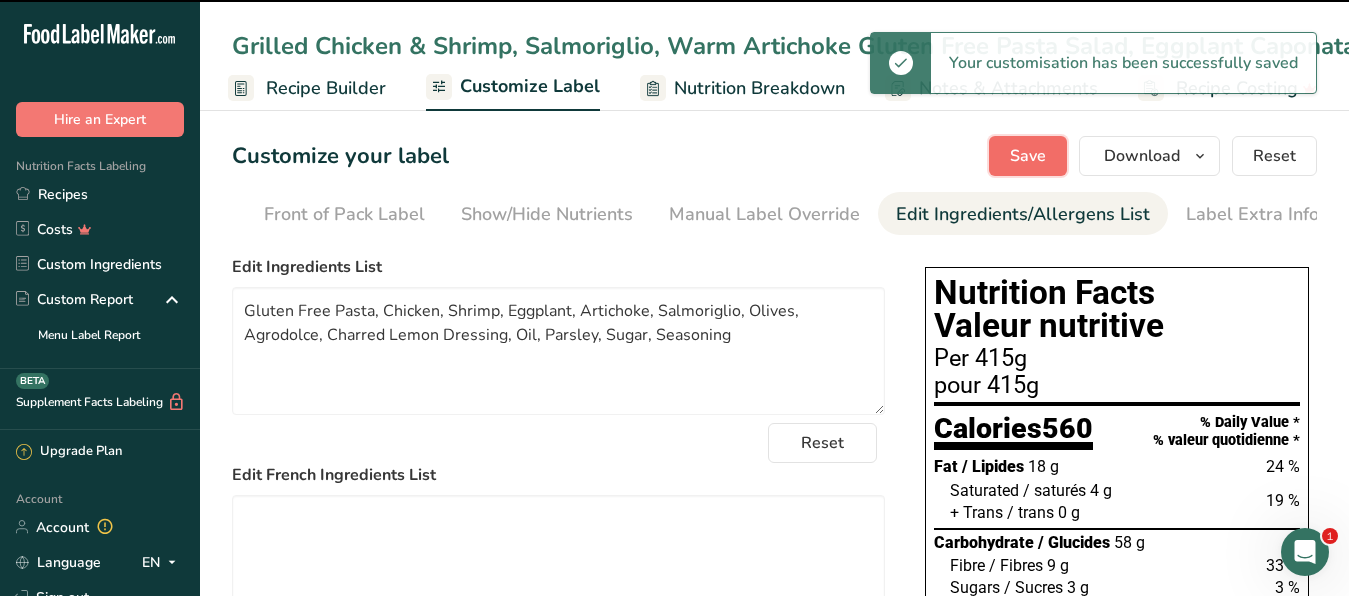 type on "Gluten Free Pasta, Chicken, Shrimp, Eggplant, Artichoke, Salmoriglio, Olives, Agrodolce, Charred Lemon Dressing, Oil, Parsley, Sugar, Seasoning" 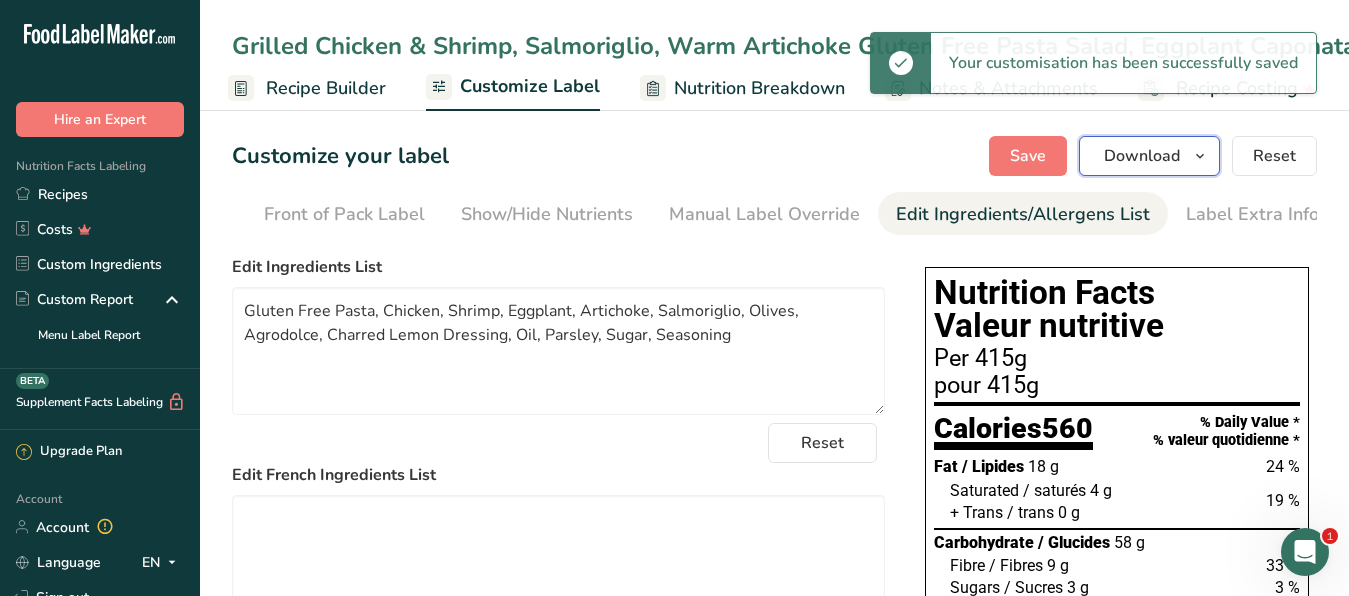 click on "Download" at bounding box center [1142, 156] 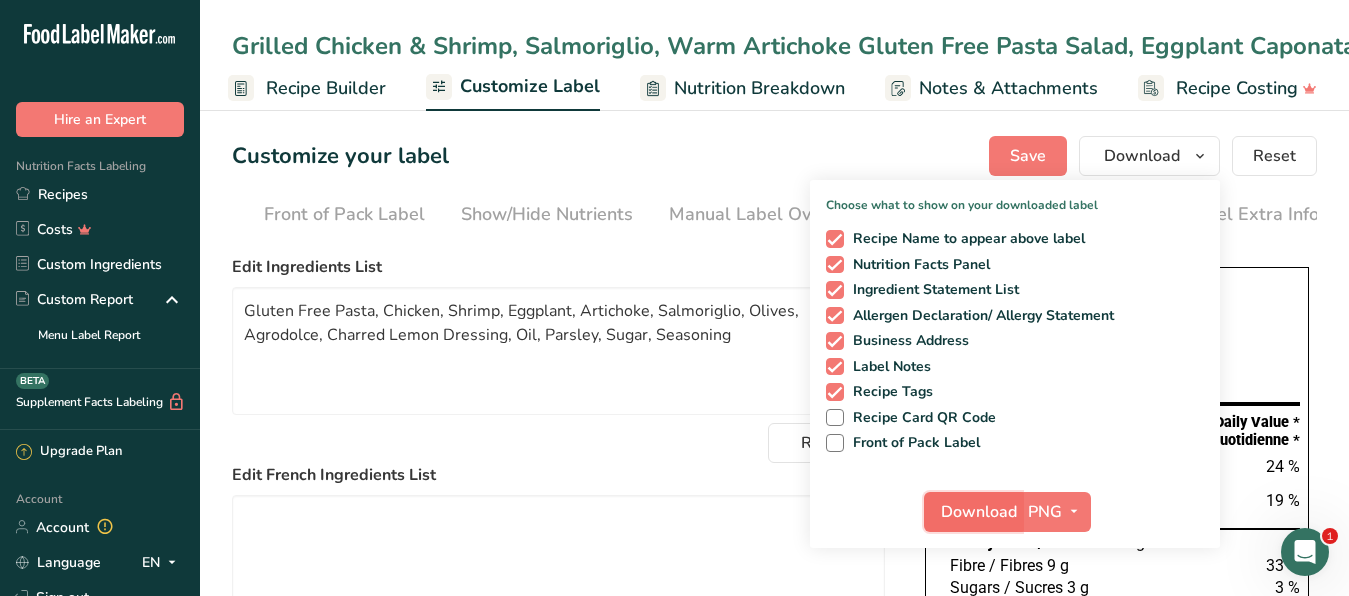 click on "Download" at bounding box center (979, 512) 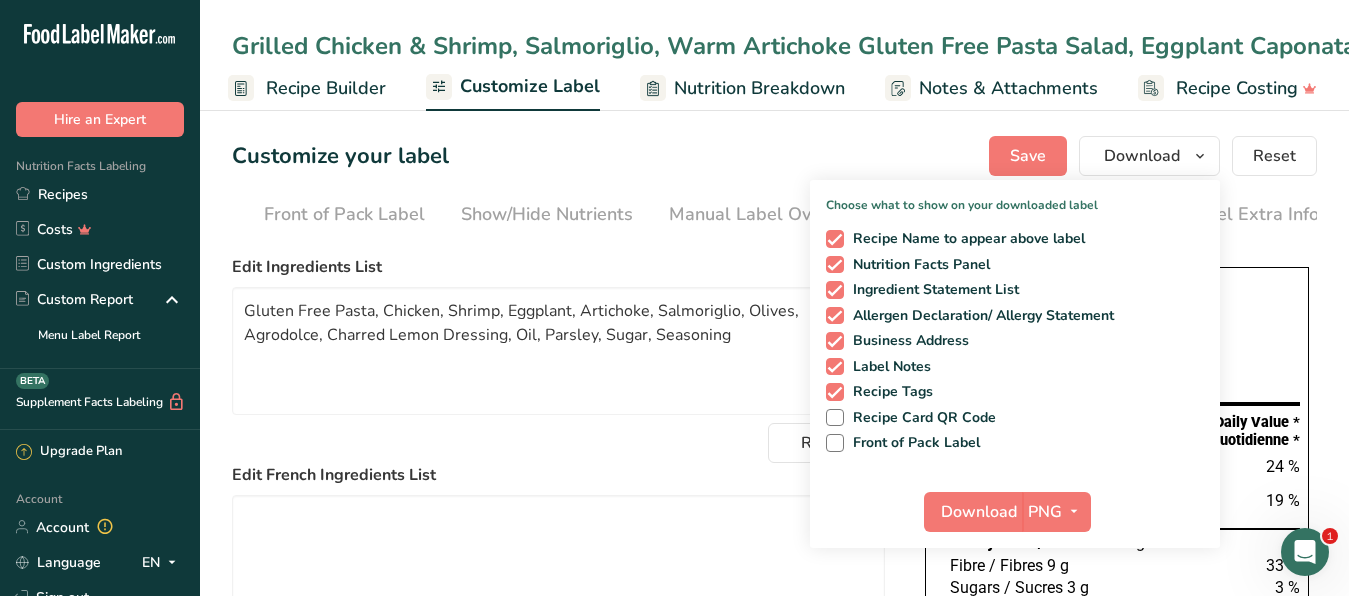 click on "Grilled Chicken & Shrimp, Salmoriglio, Warm Artichoke Gluten Free Pasta Salad, Eggplant Caponata" at bounding box center [806, 46] 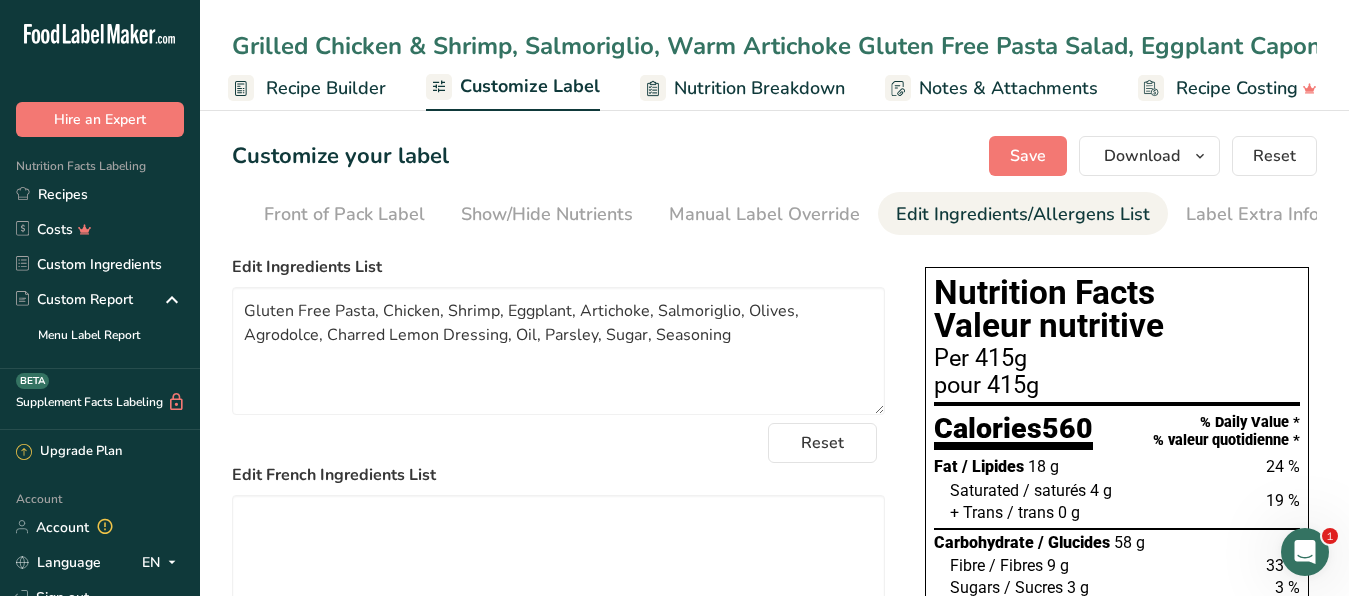 scroll, scrollTop: 0, scrollLeft: 34, axis: horizontal 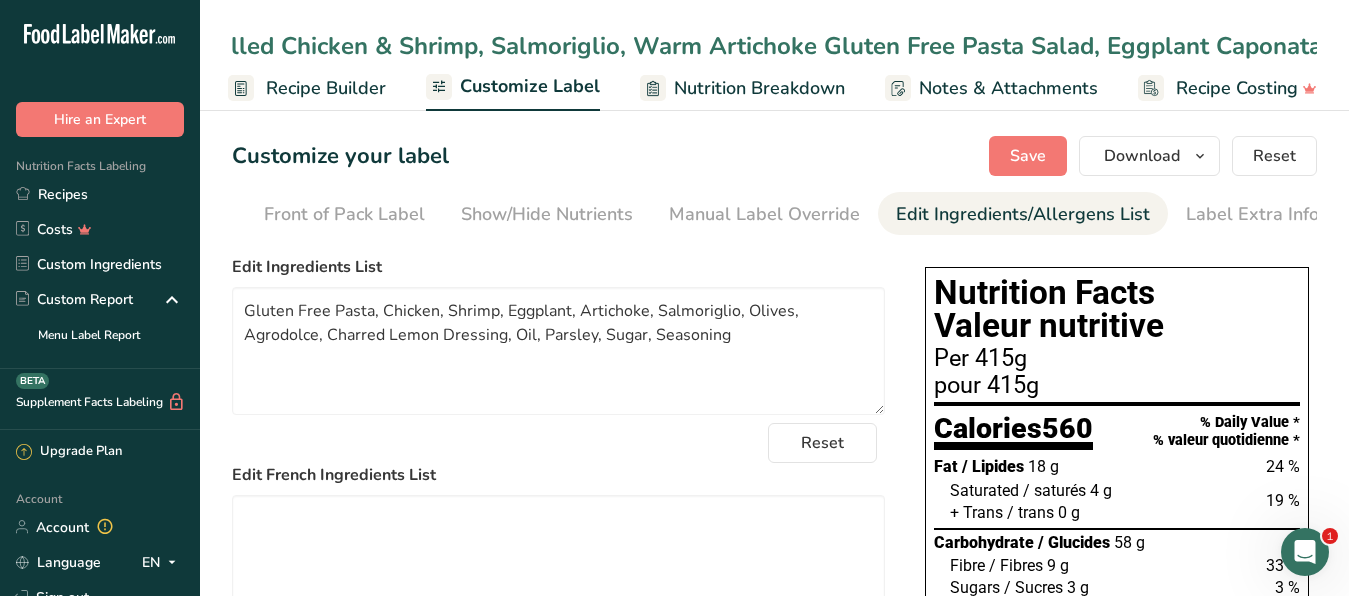 click on "Grilled Chicken & Shrimp, Salmoriglio, Warm Artichoke Gluten Free Pasta Salad, Eggplant Caponata" at bounding box center [774, 46] 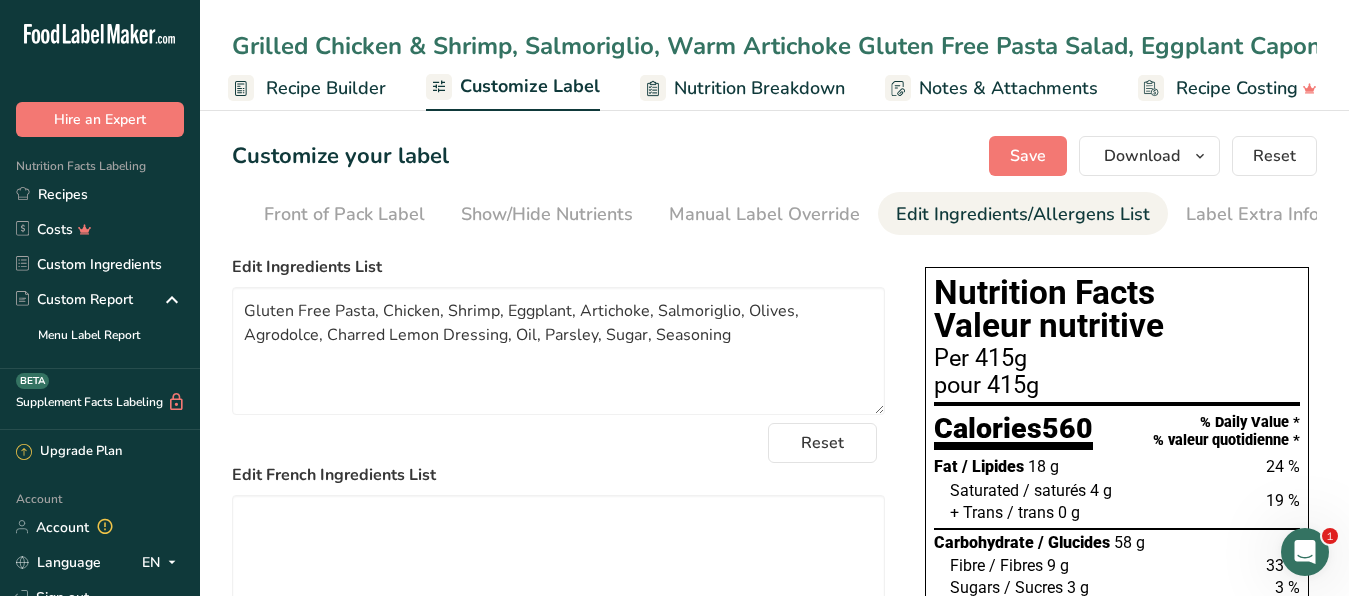 drag, startPoint x: 1315, startPoint y: 51, endPoint x: 180, endPoint y: 42, distance: 1135.0356 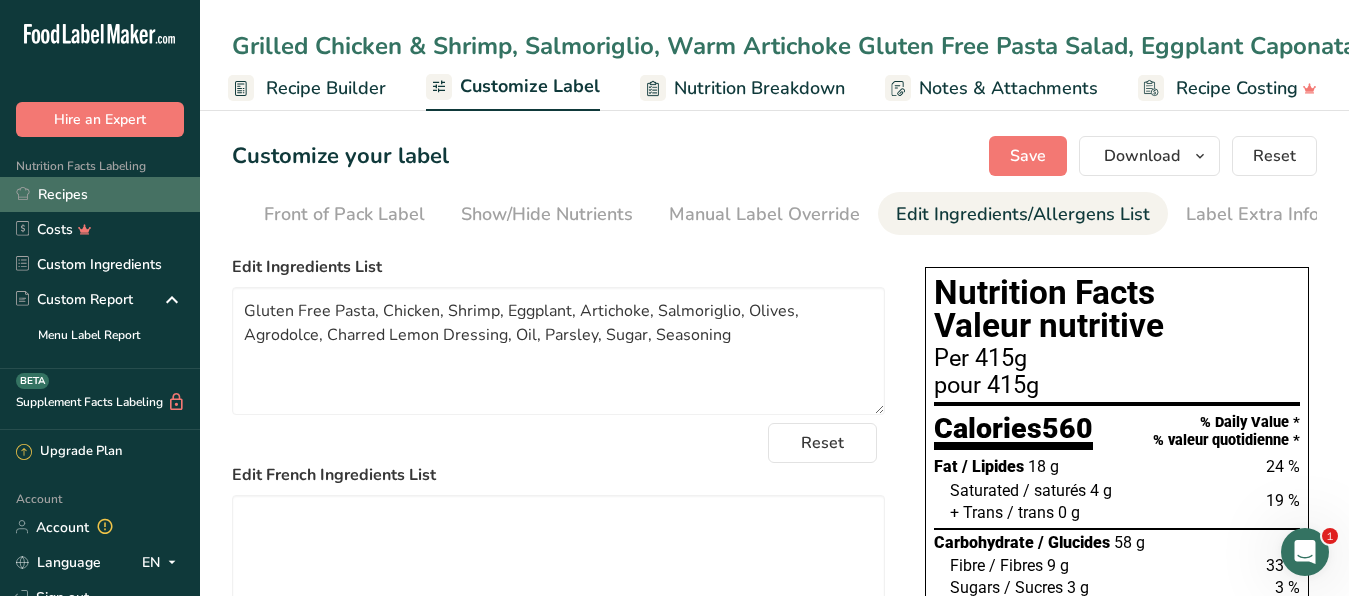 click on "Recipes" at bounding box center (100, 194) 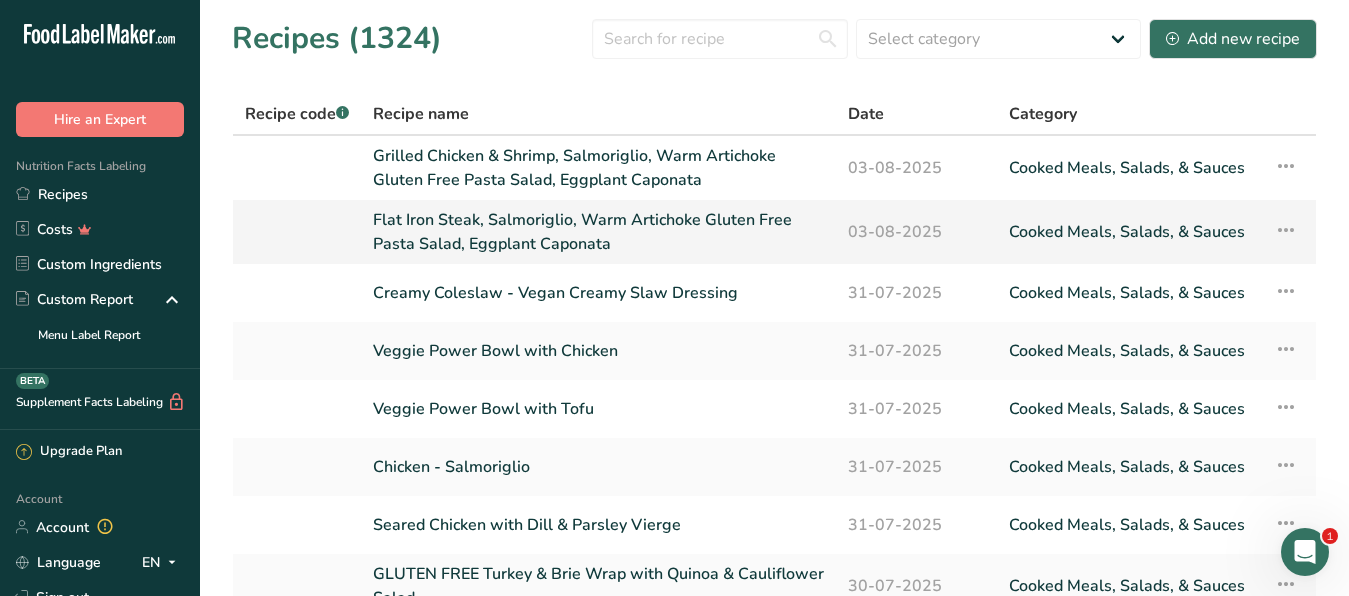 click on "Flat Iron Steak, Salmoriglio, Warm Artichoke Gluten Free Pasta Salad, Eggplant Caponata" at bounding box center (598, 232) 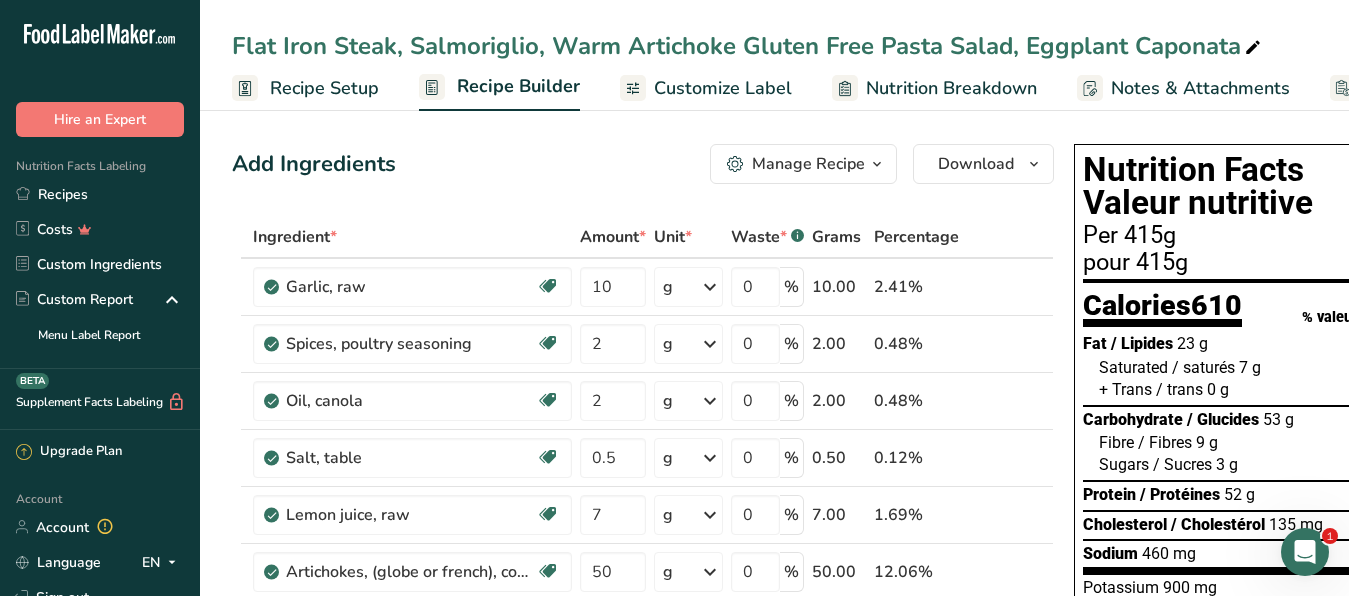 drag, startPoint x: 235, startPoint y: 44, endPoint x: 1250, endPoint y: 57, distance: 1015.08325 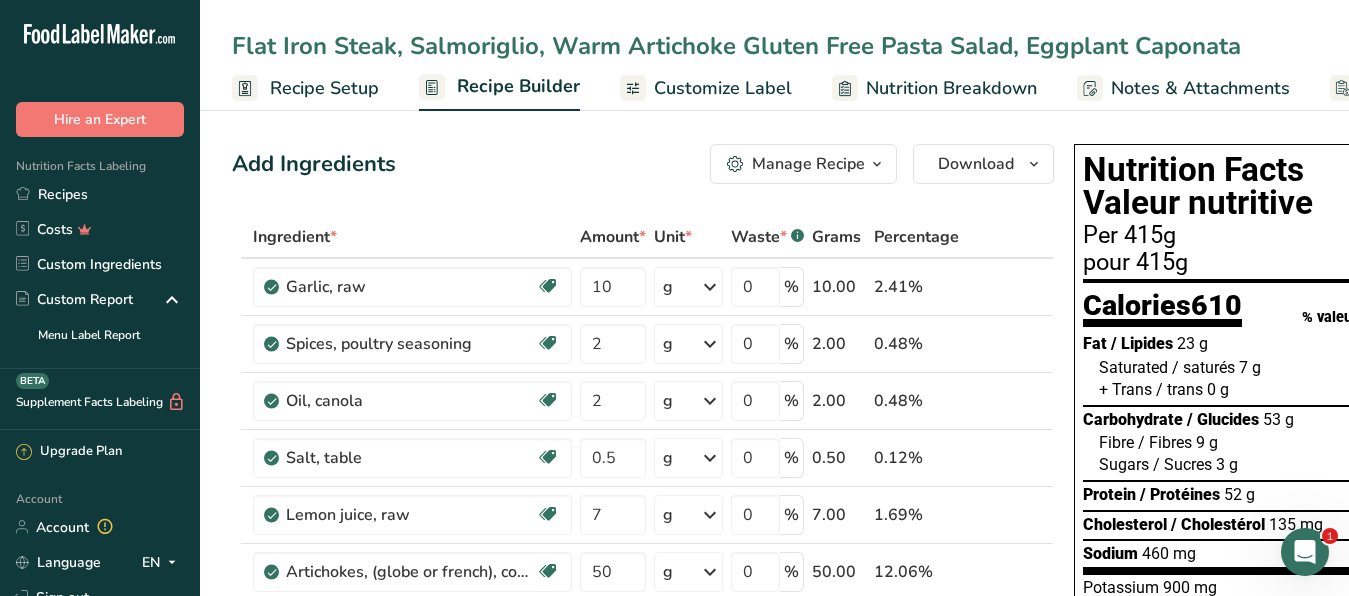 drag, startPoint x: 1236, startPoint y: 51, endPoint x: 207, endPoint y: 54, distance: 1029.0044 